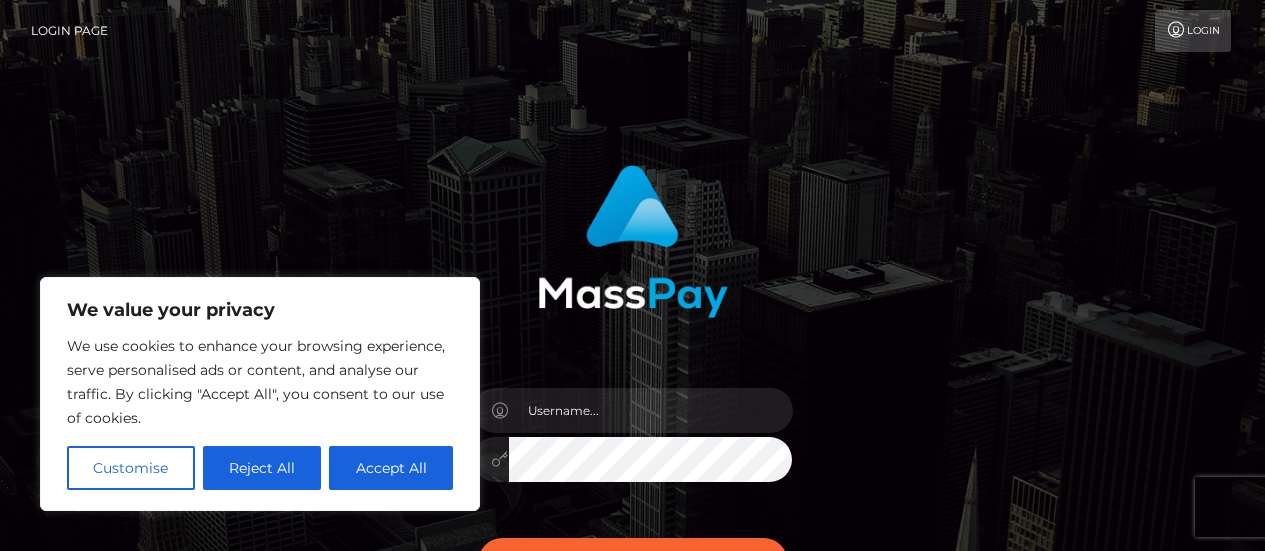 scroll, scrollTop: 0, scrollLeft: 0, axis: both 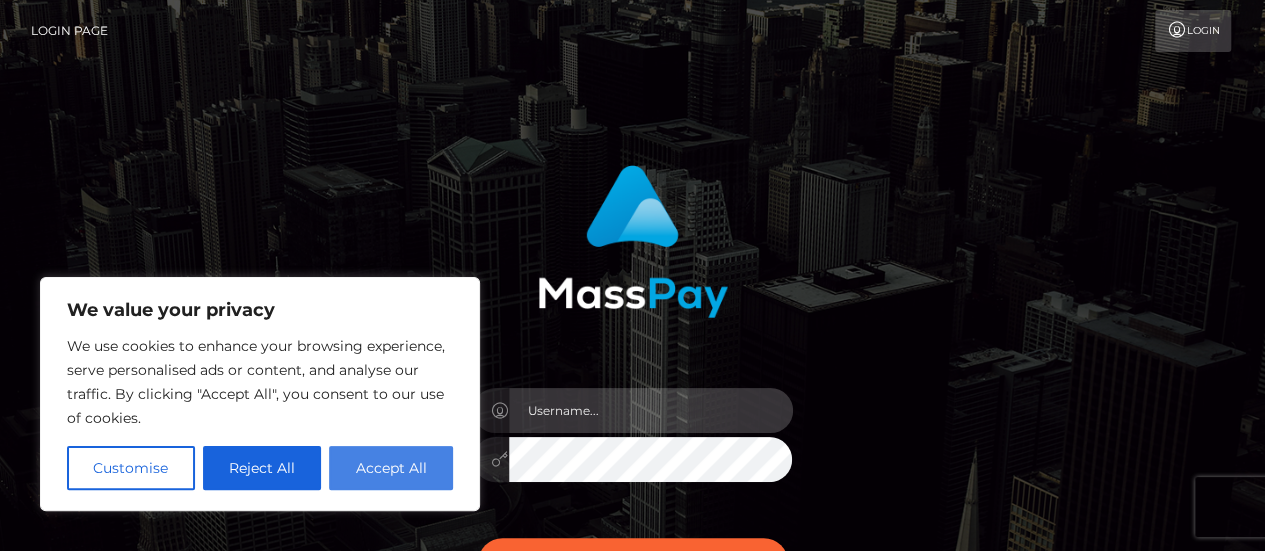 type on "fr.es" 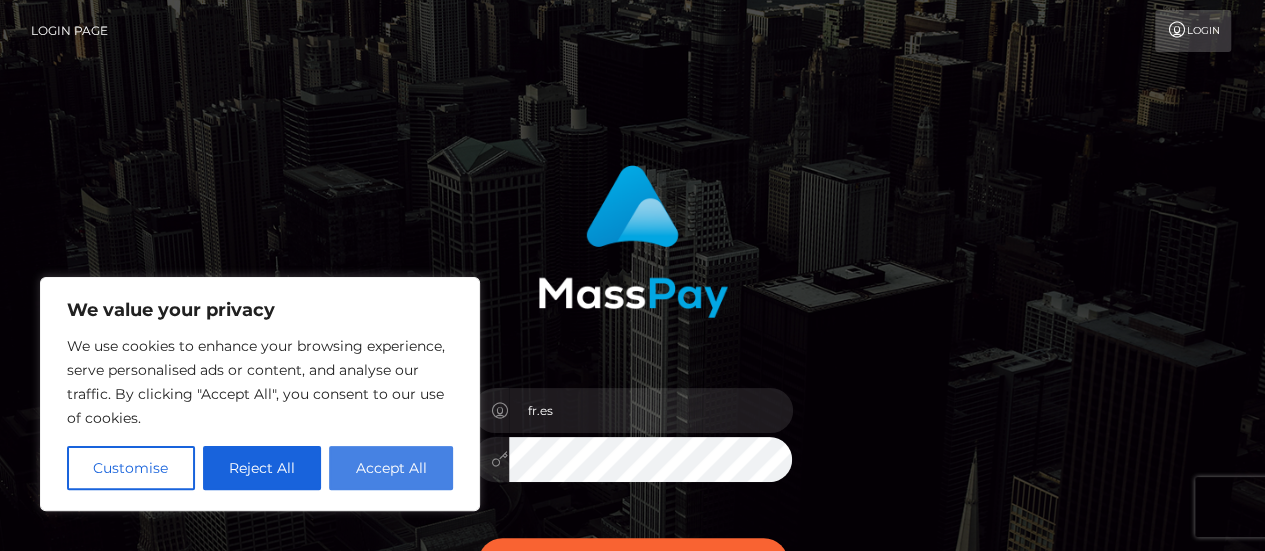 click on "Accept All" at bounding box center (391, 468) 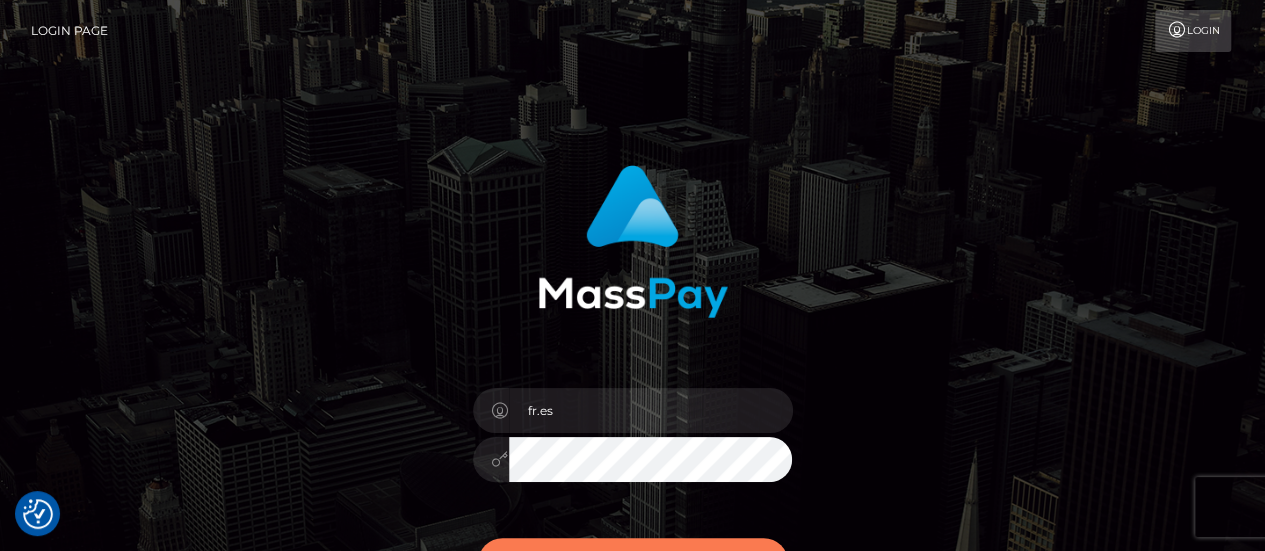 click on "Sign in" at bounding box center (633, 562) 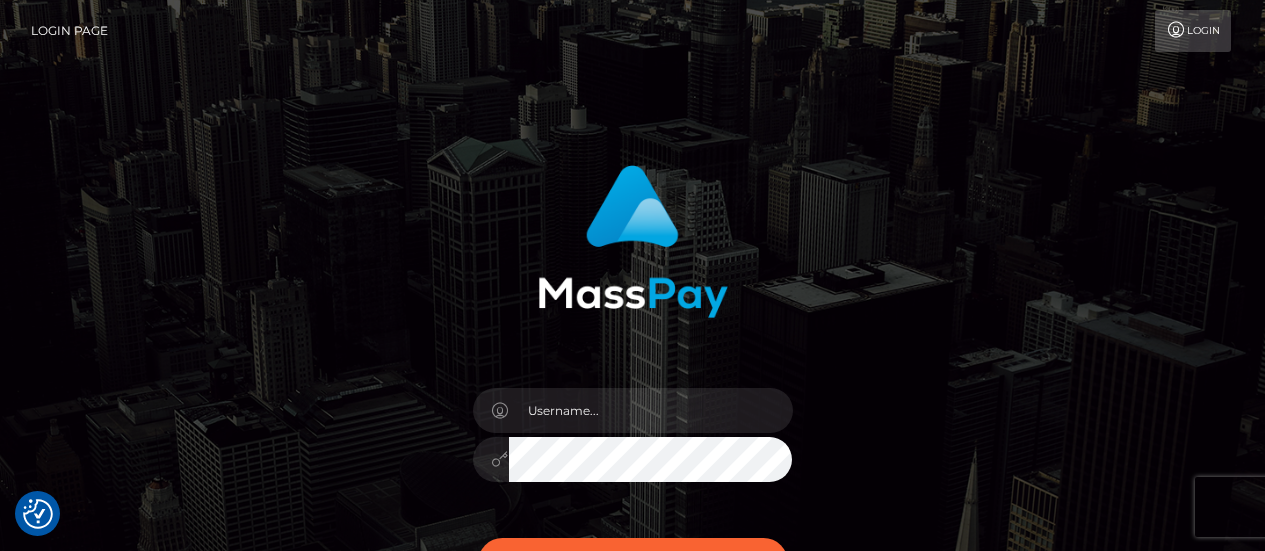 scroll, scrollTop: 0, scrollLeft: 0, axis: both 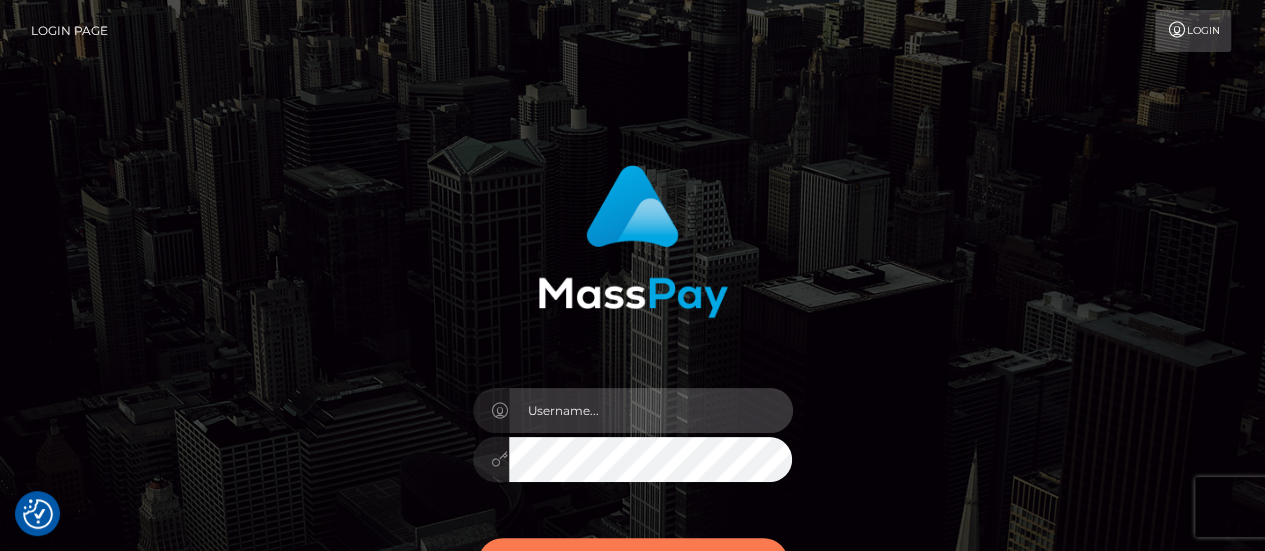 type on "fr.es" 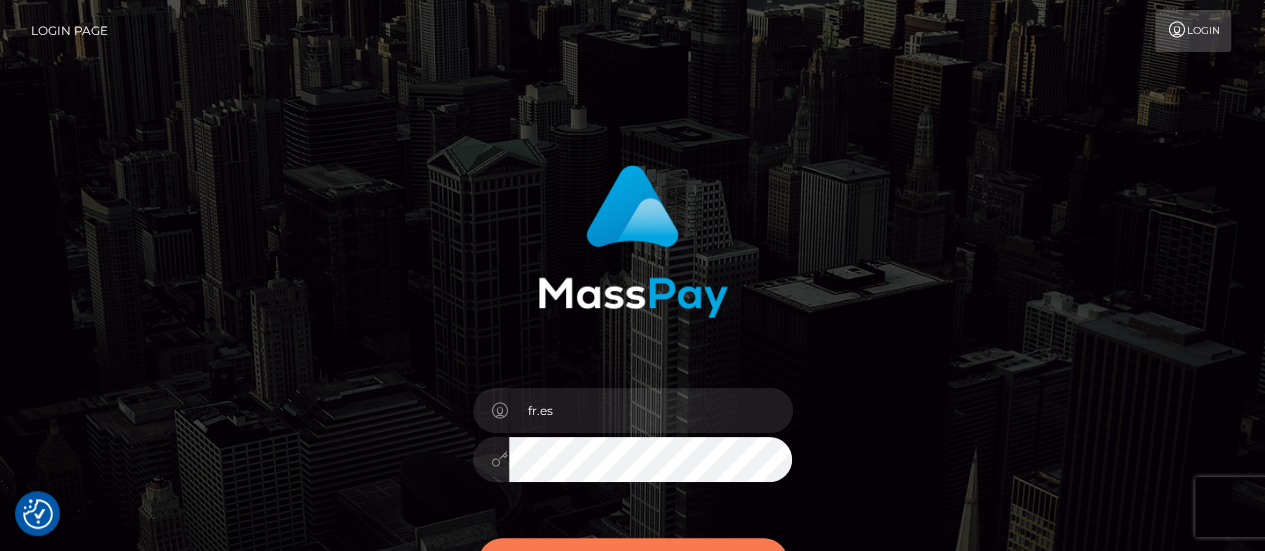 click on "Sign in" at bounding box center (633, 562) 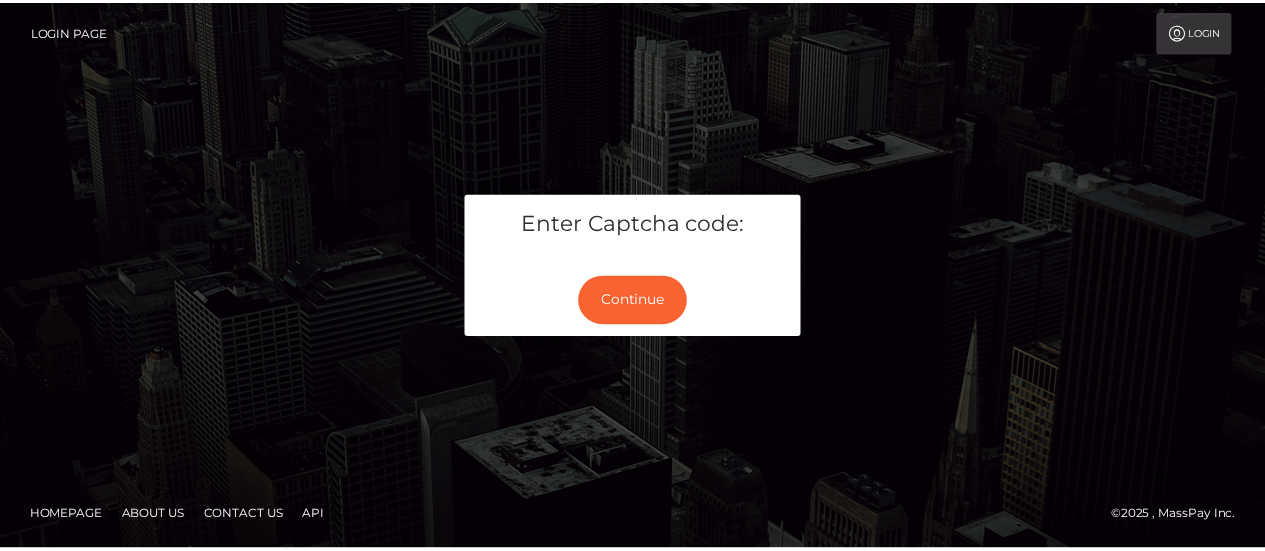 scroll, scrollTop: 0, scrollLeft: 0, axis: both 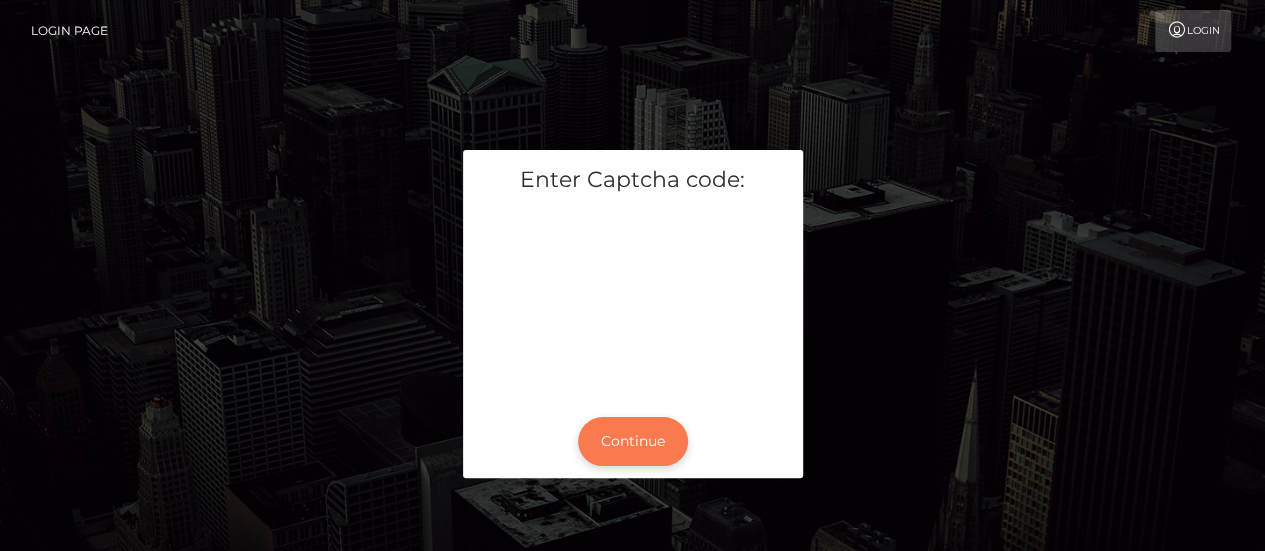click on "Continue" at bounding box center (633, 441) 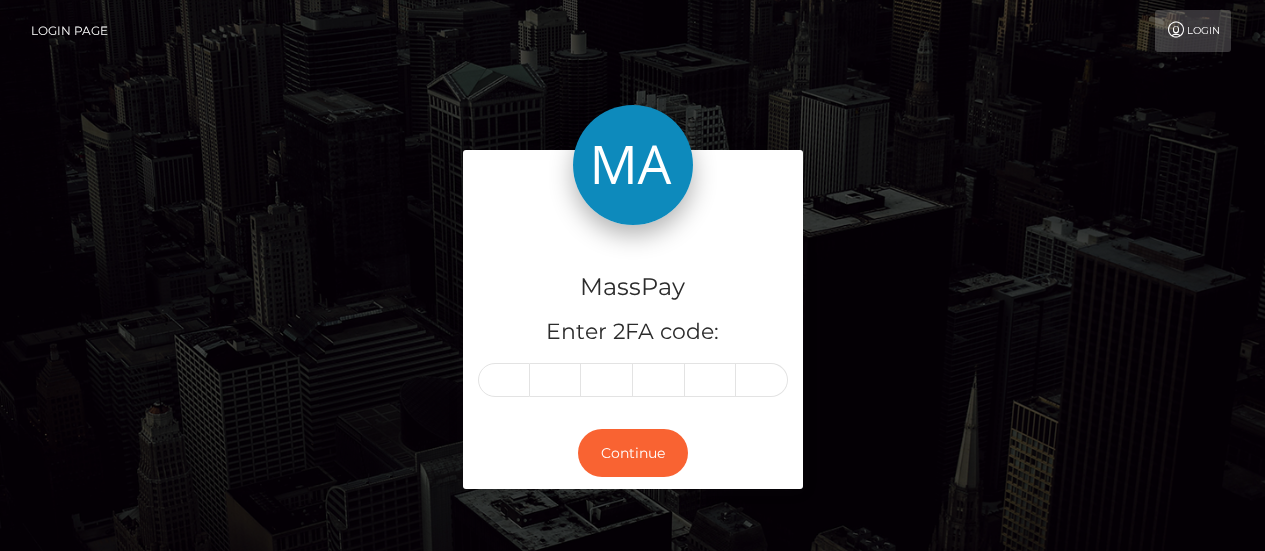 scroll, scrollTop: 0, scrollLeft: 0, axis: both 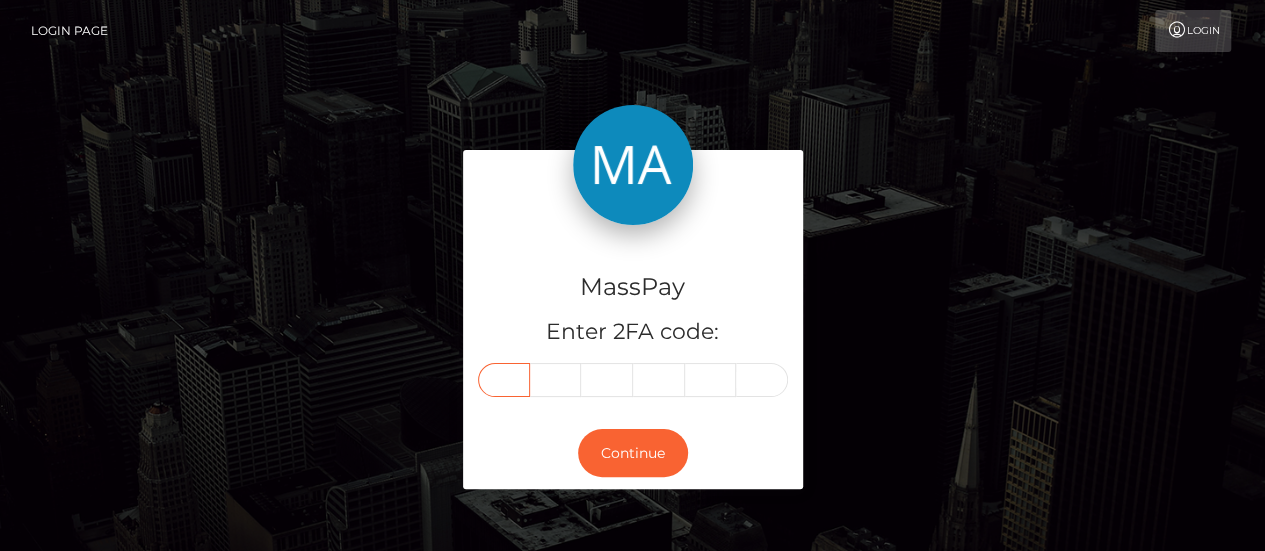 click at bounding box center (504, 380) 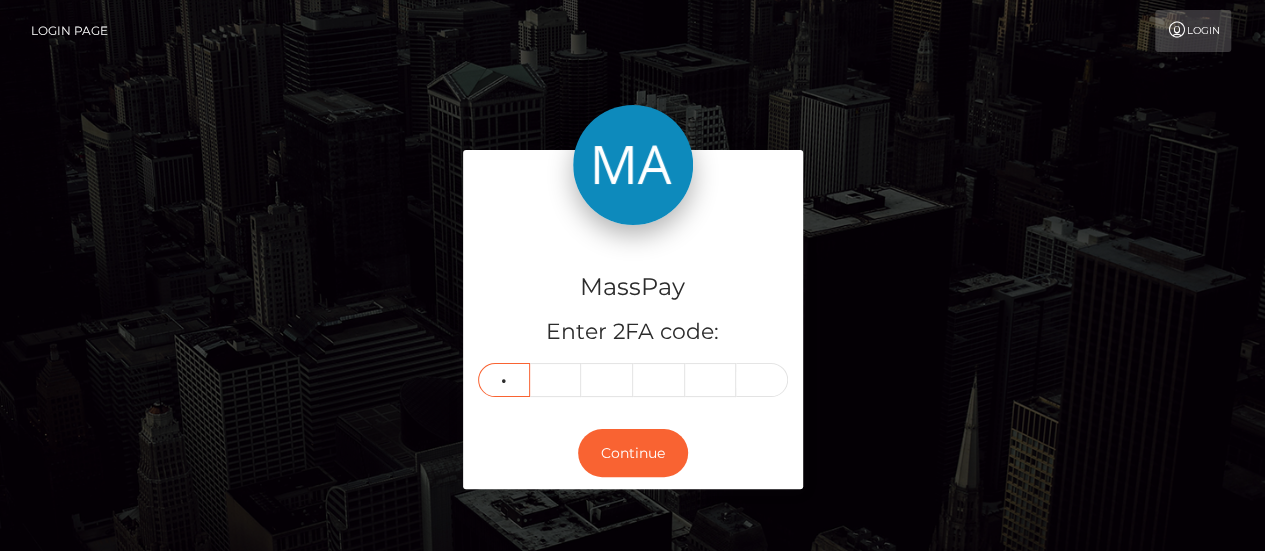 type on "9" 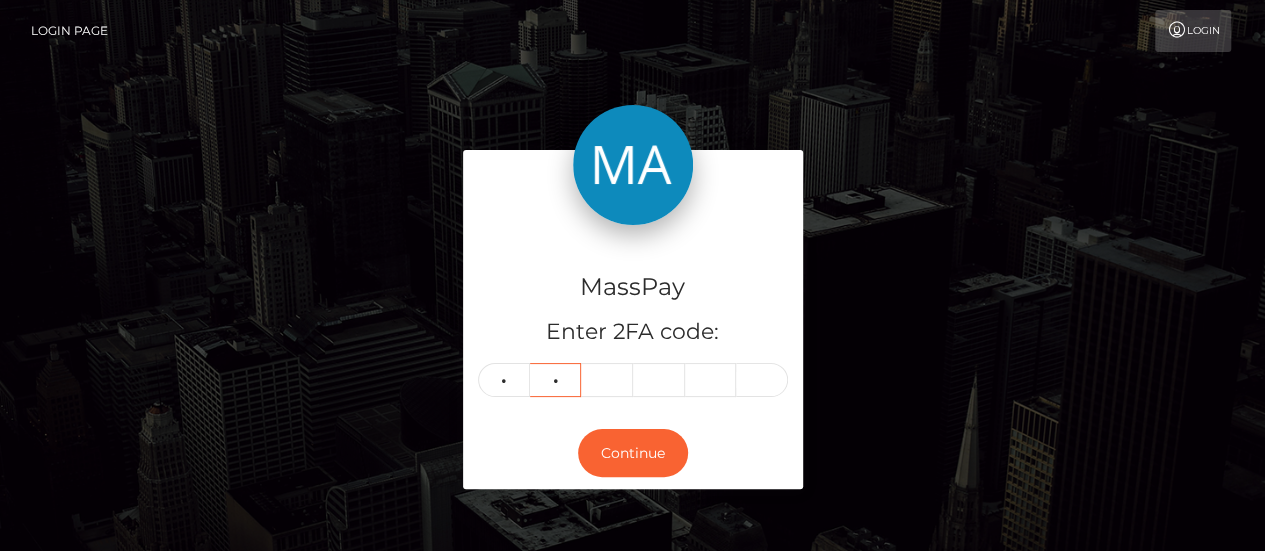 type on "4" 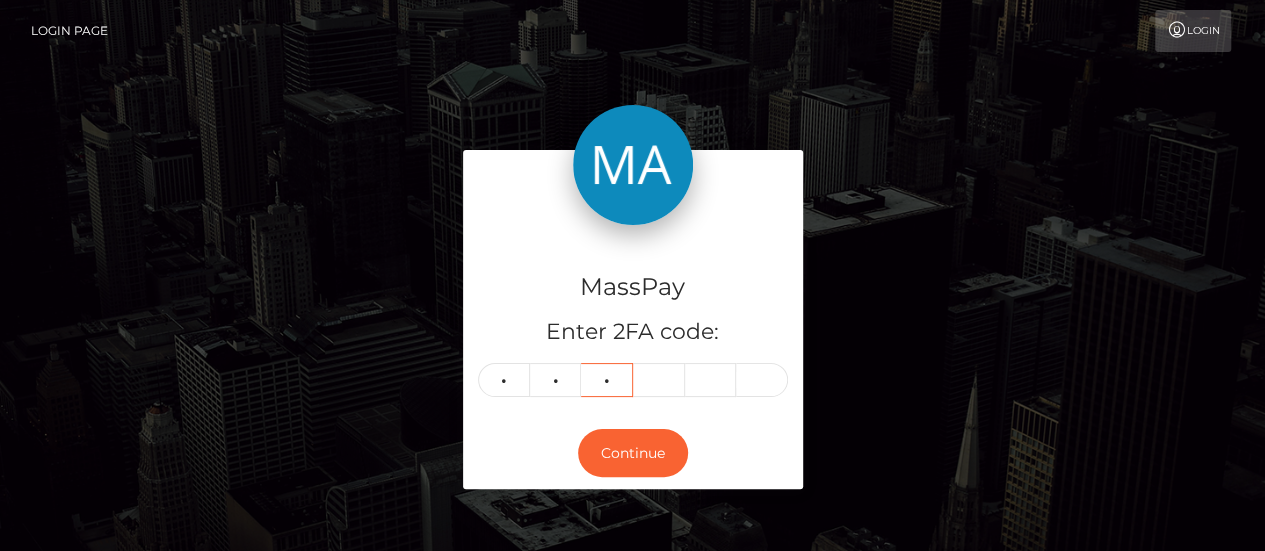 type on "4" 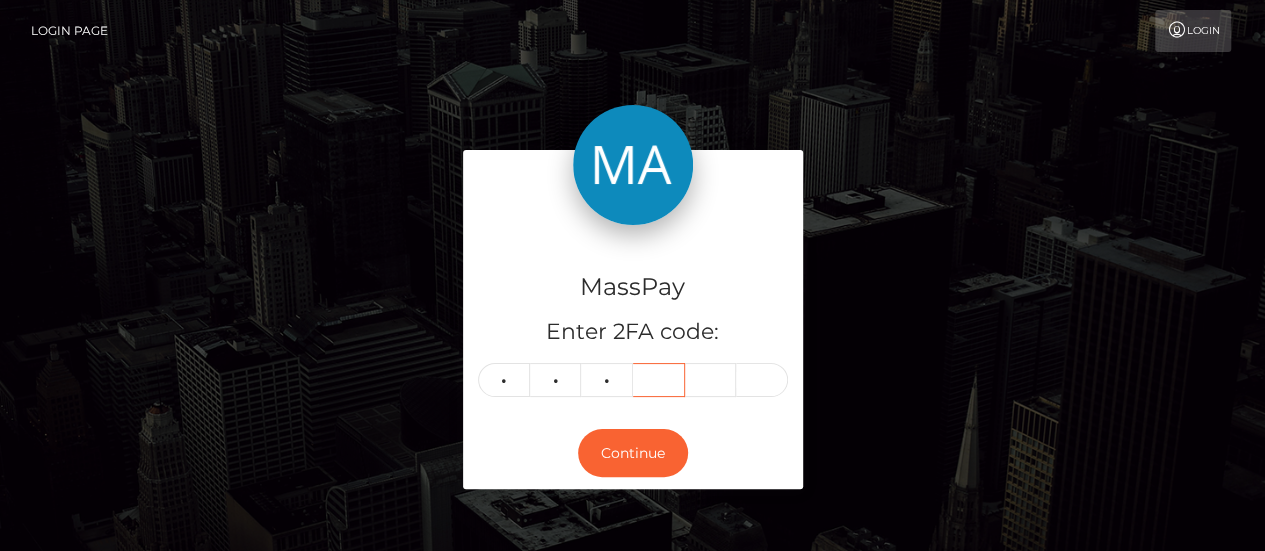 click at bounding box center (659, 380) 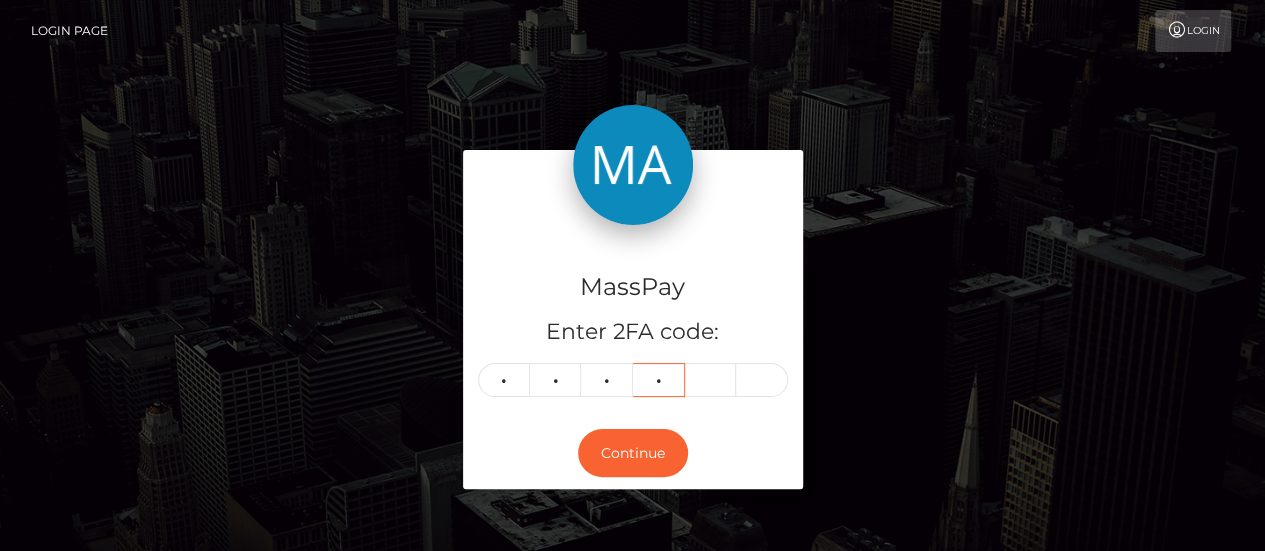 type on "7" 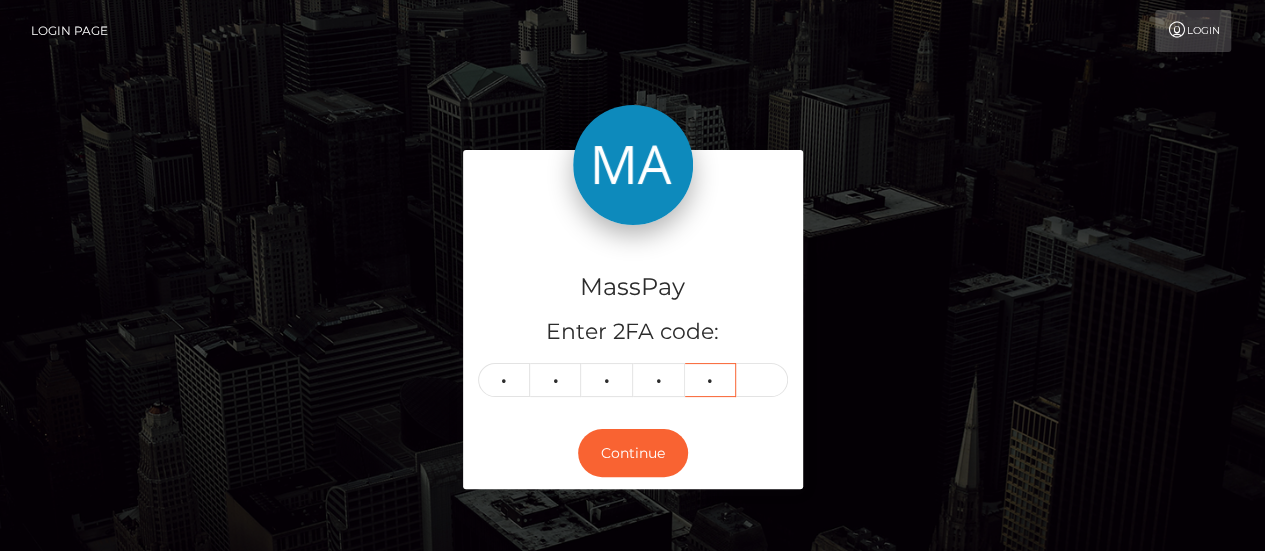 type on "7" 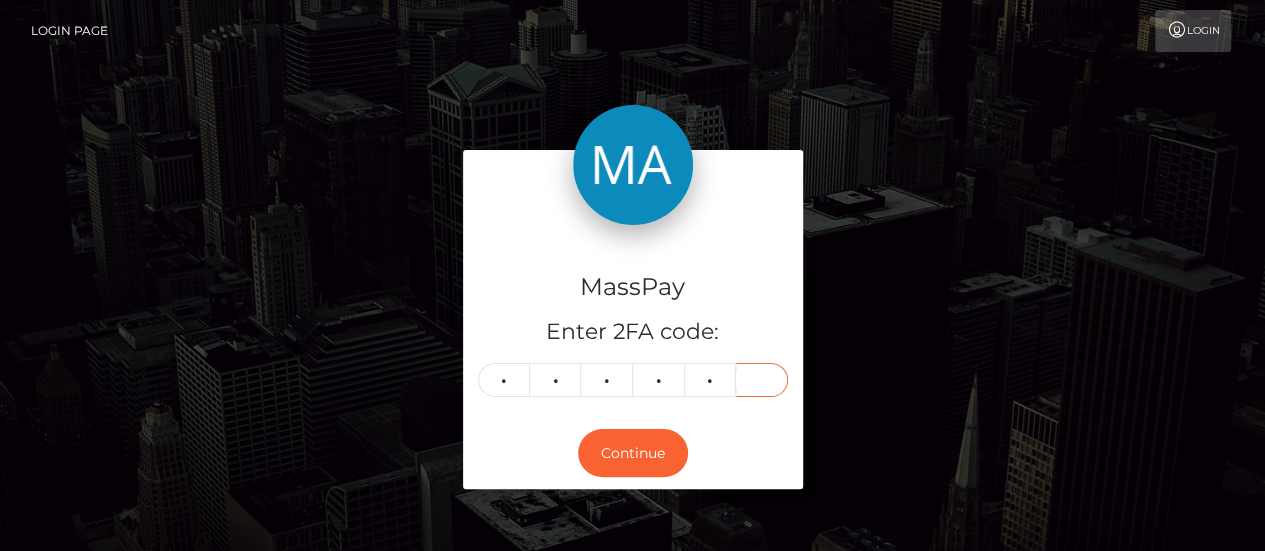 type on "6" 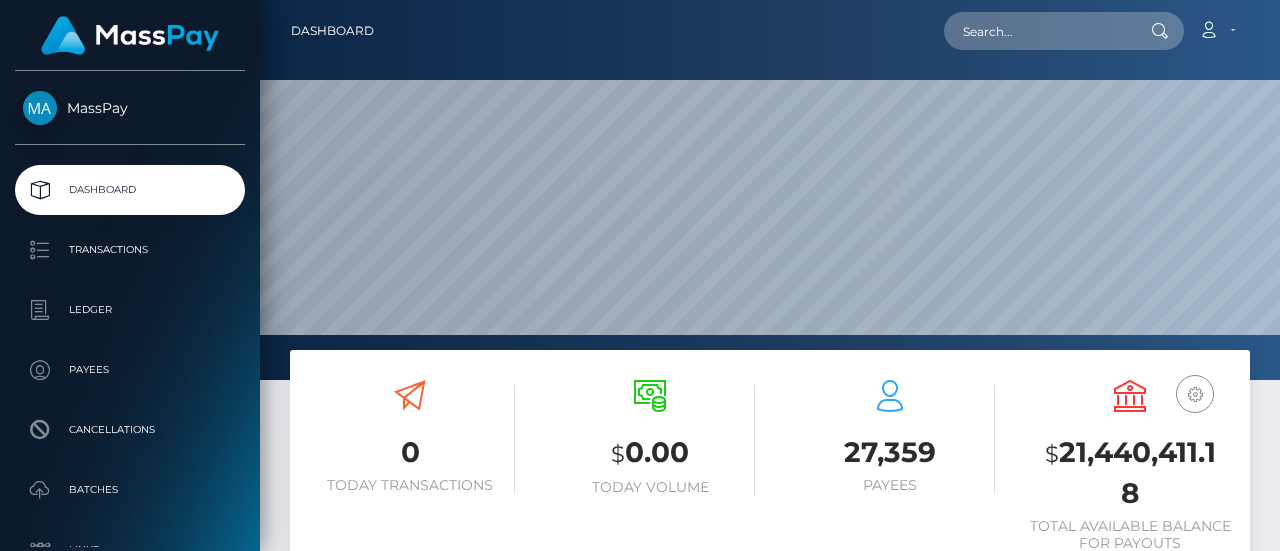 scroll, scrollTop: 0, scrollLeft: 0, axis: both 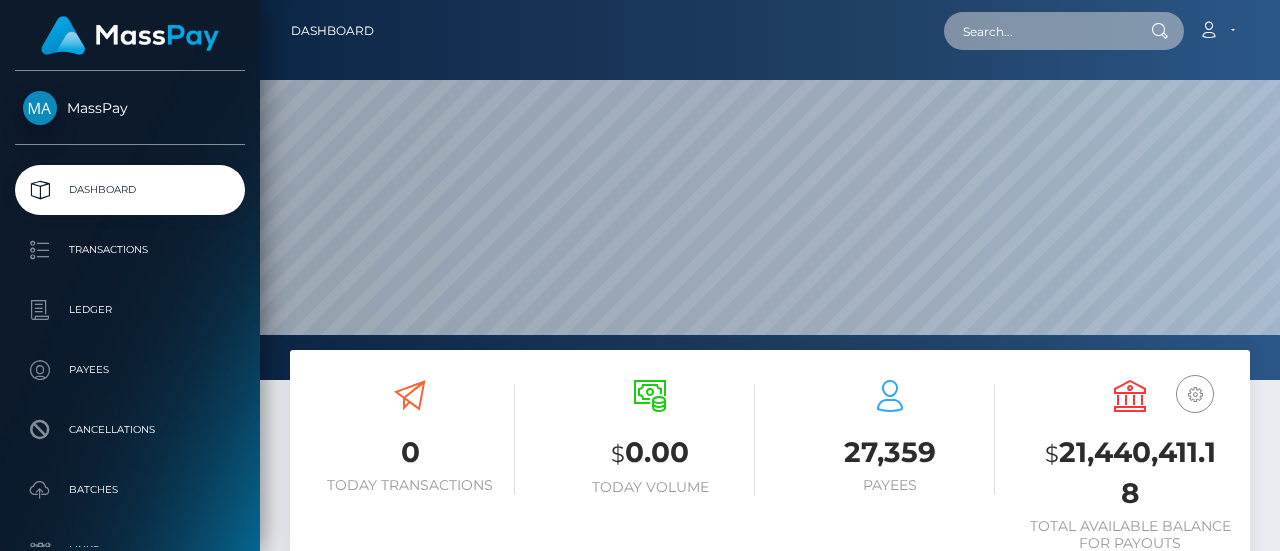 click at bounding box center (1038, 31) 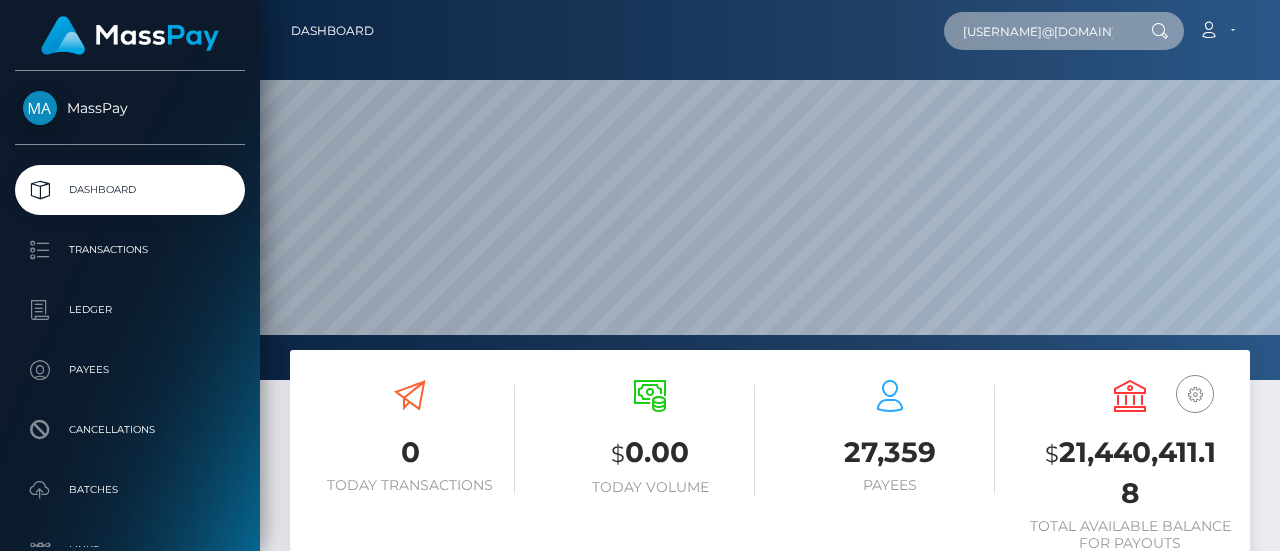scroll, scrollTop: 0, scrollLeft: 18, axis: horizontal 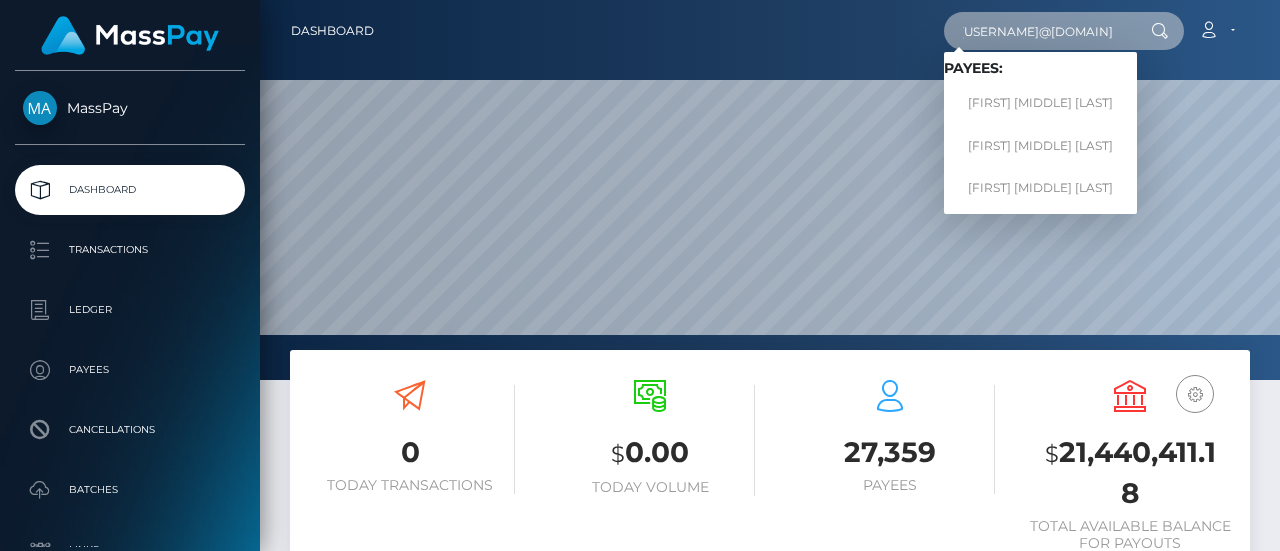 type on "[USERNAME]@[DOMAIN]" 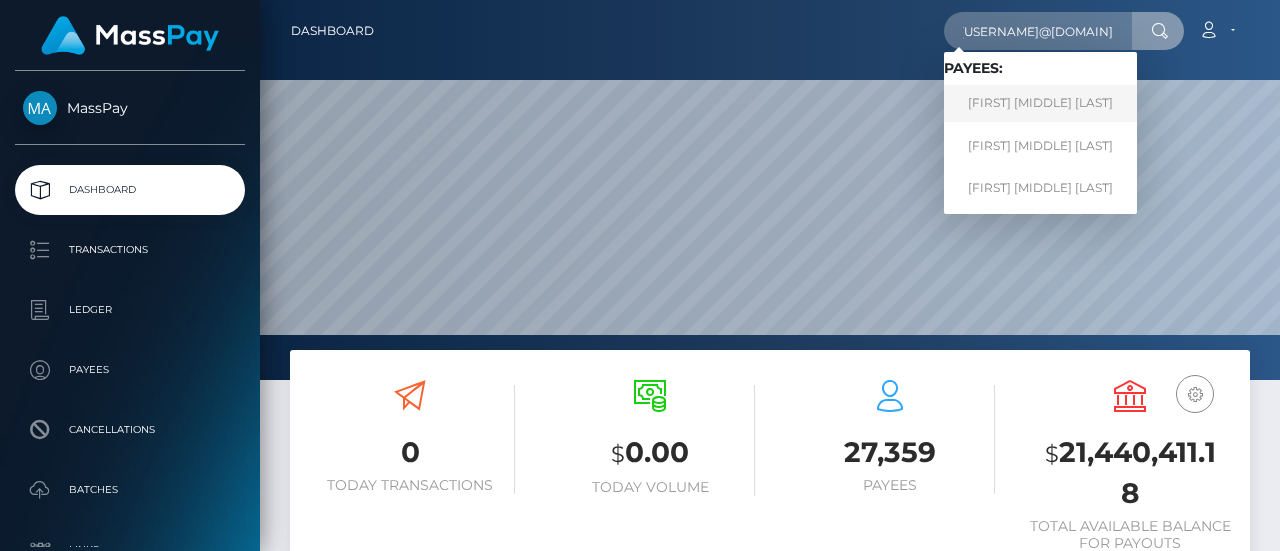 scroll, scrollTop: 0, scrollLeft: 0, axis: both 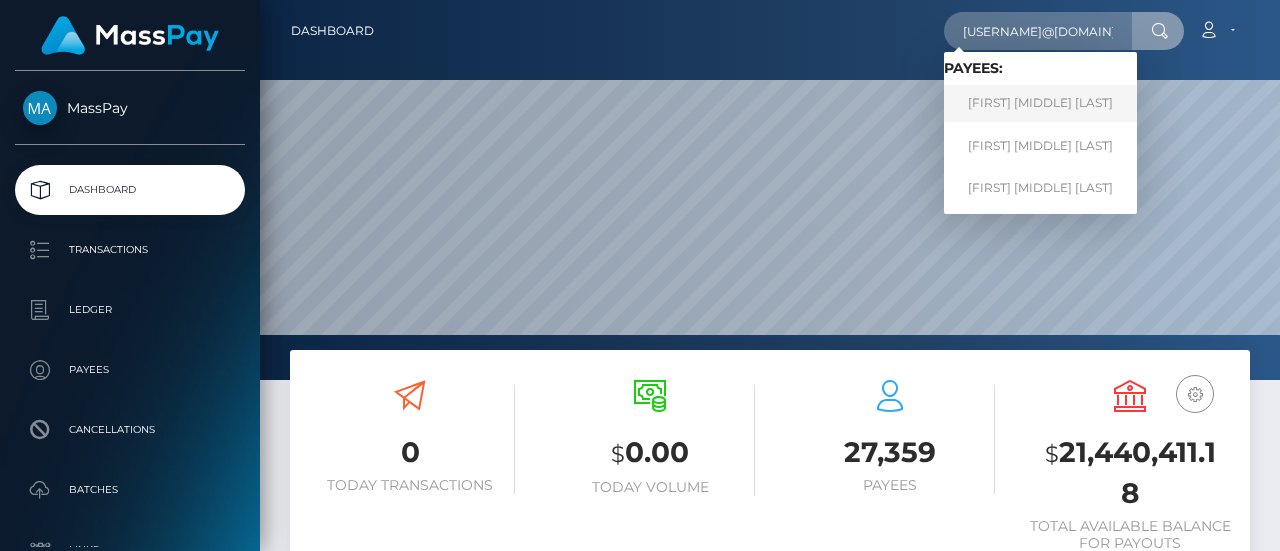 click on "[FIRST] [MIDDLE] [LAST]" at bounding box center [1040, 103] 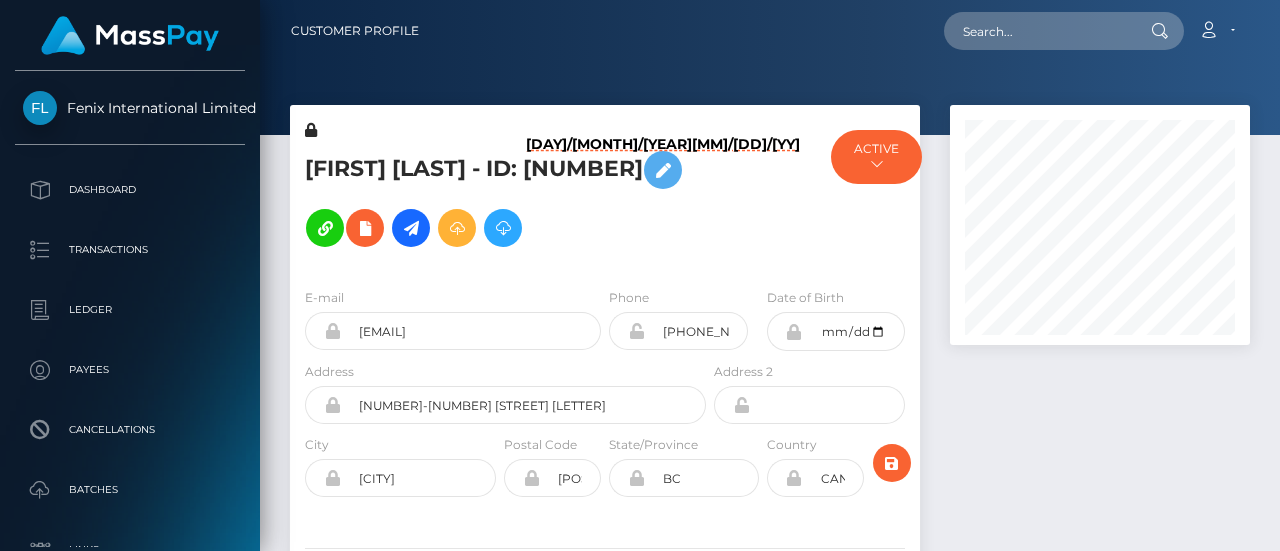scroll, scrollTop: 0, scrollLeft: 0, axis: both 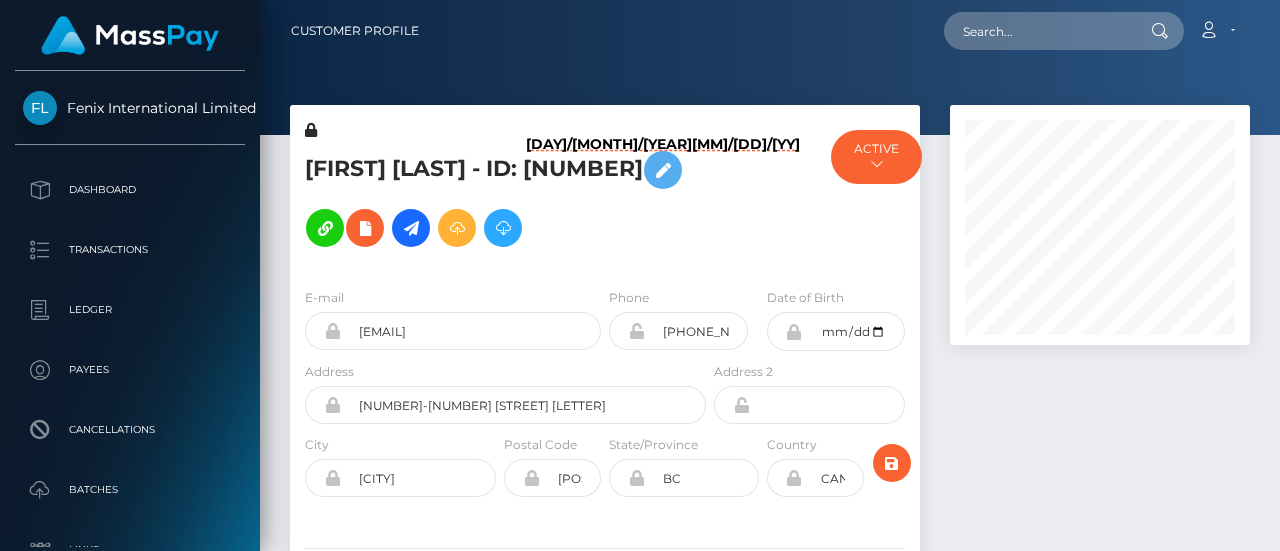 click at bounding box center (1100, 391) 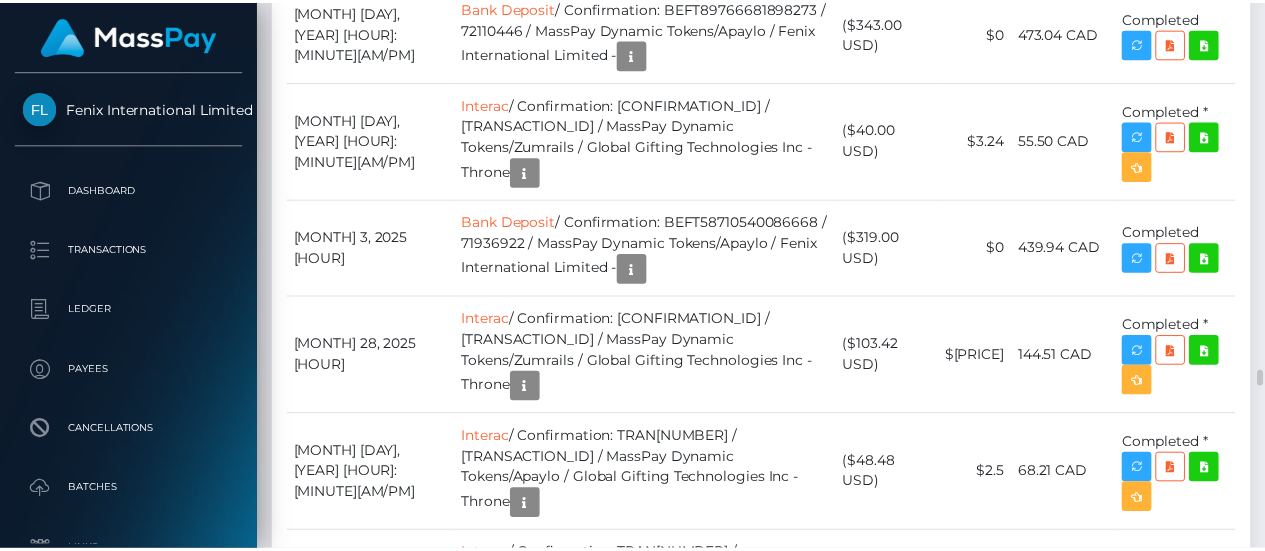 scroll, scrollTop: 8250, scrollLeft: 0, axis: vertical 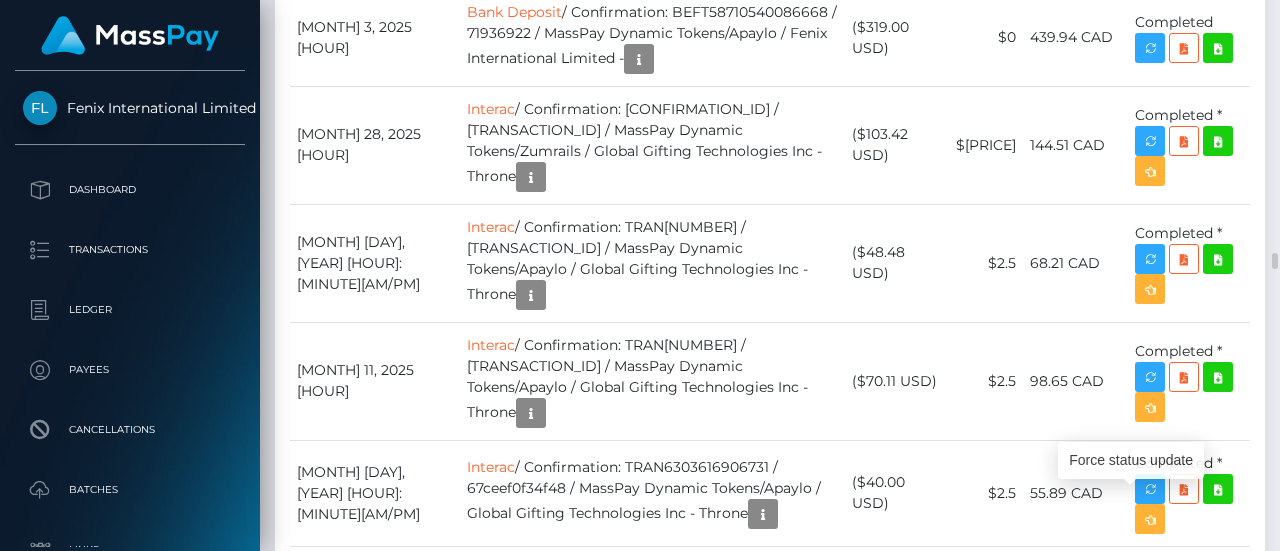 click at bounding box center (1150, -2720) 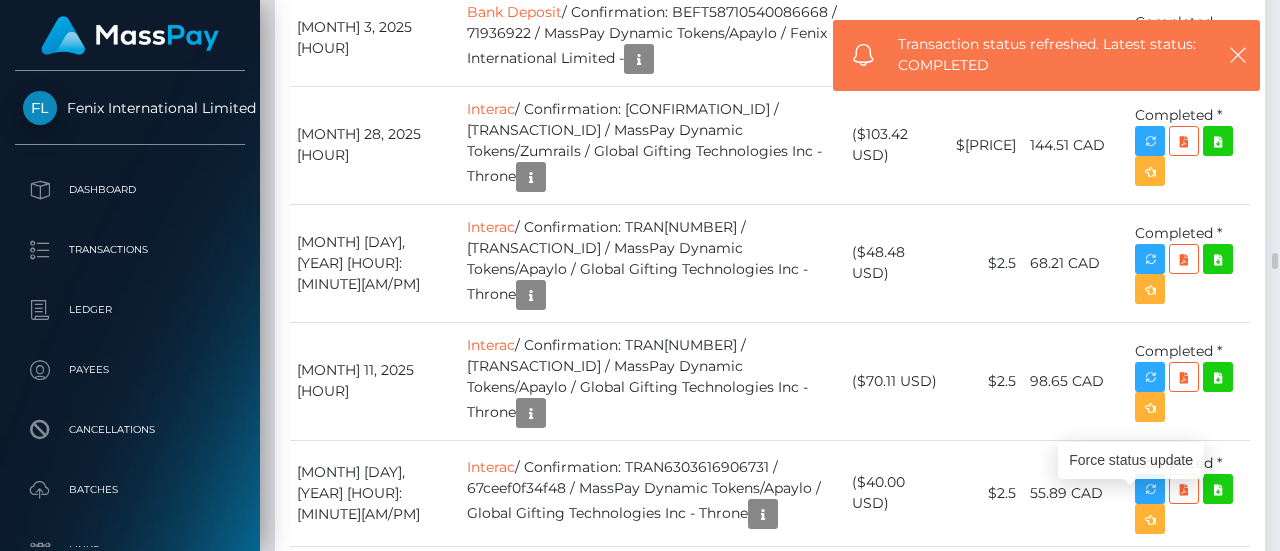 click at bounding box center (1150, -2720) 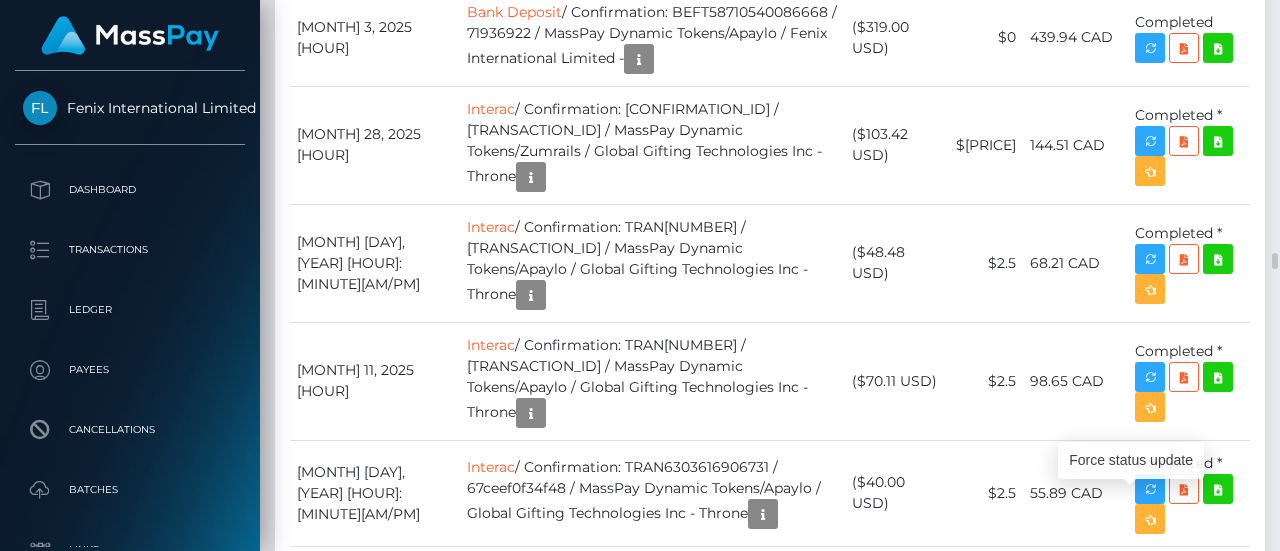 scroll, scrollTop: 240, scrollLeft: 300, axis: both 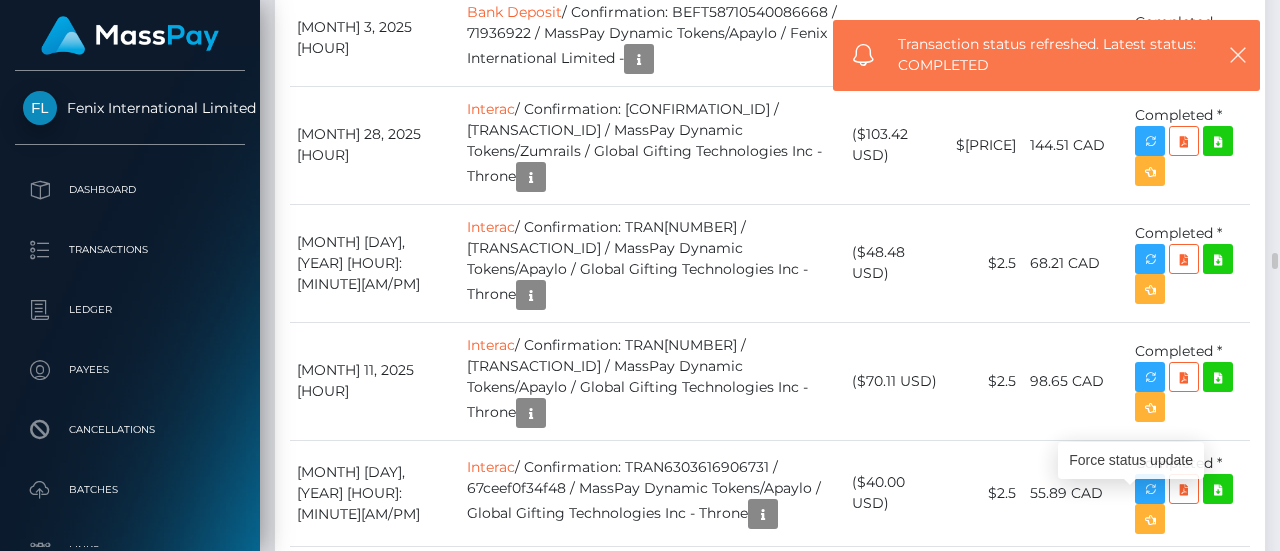 click at bounding box center [1150, -2720] 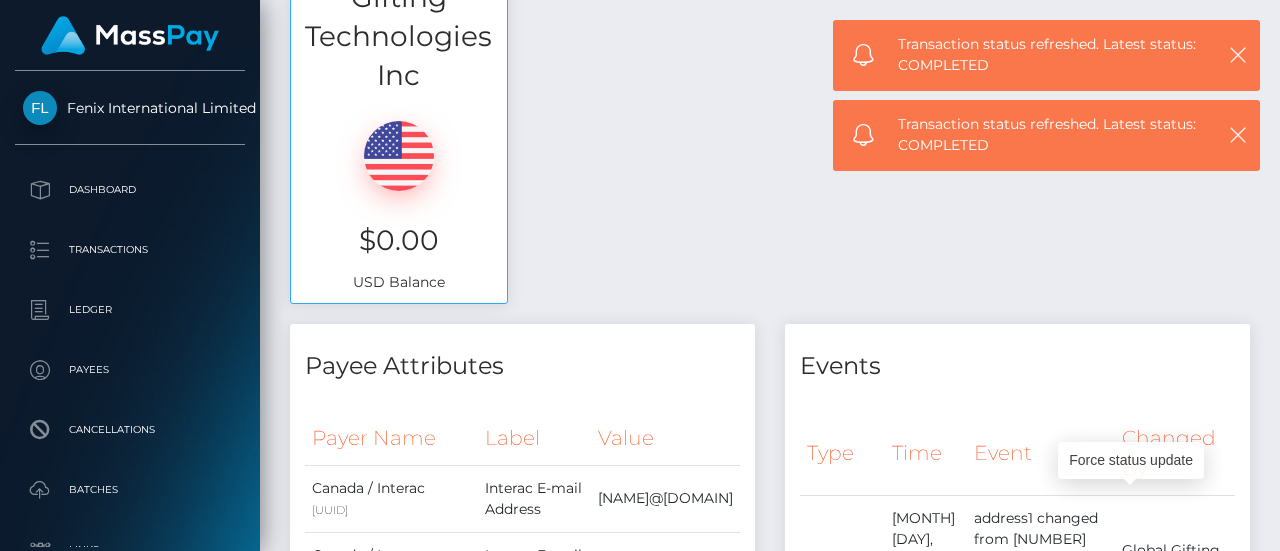 scroll, scrollTop: 0, scrollLeft: 0, axis: both 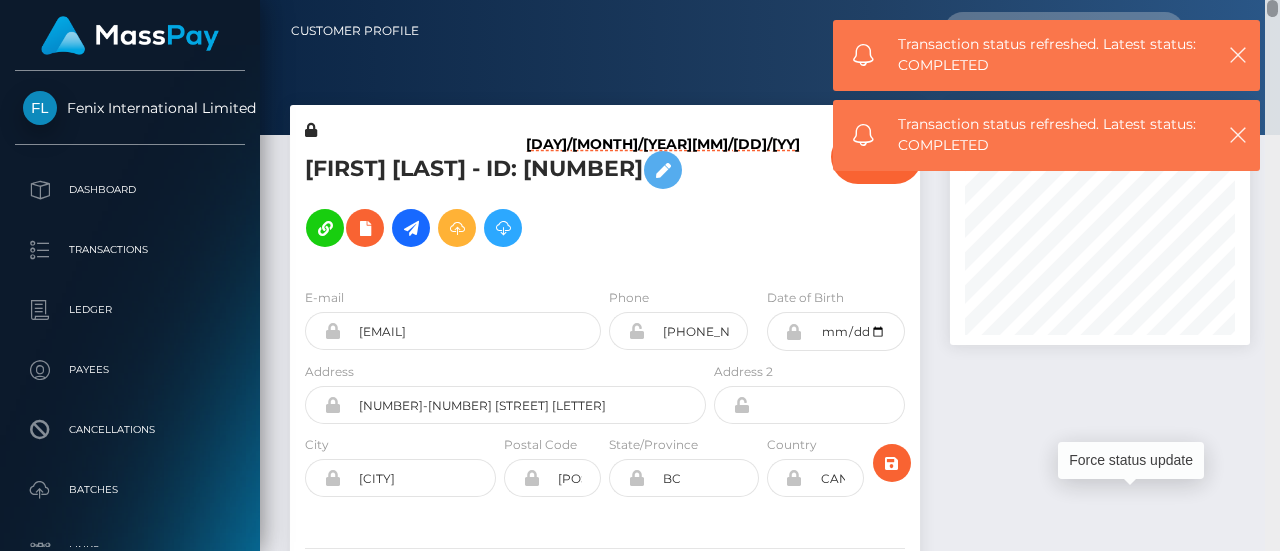 drag, startPoint x: 1274, startPoint y: 261, endPoint x: 1279, endPoint y: -37, distance: 298.04193 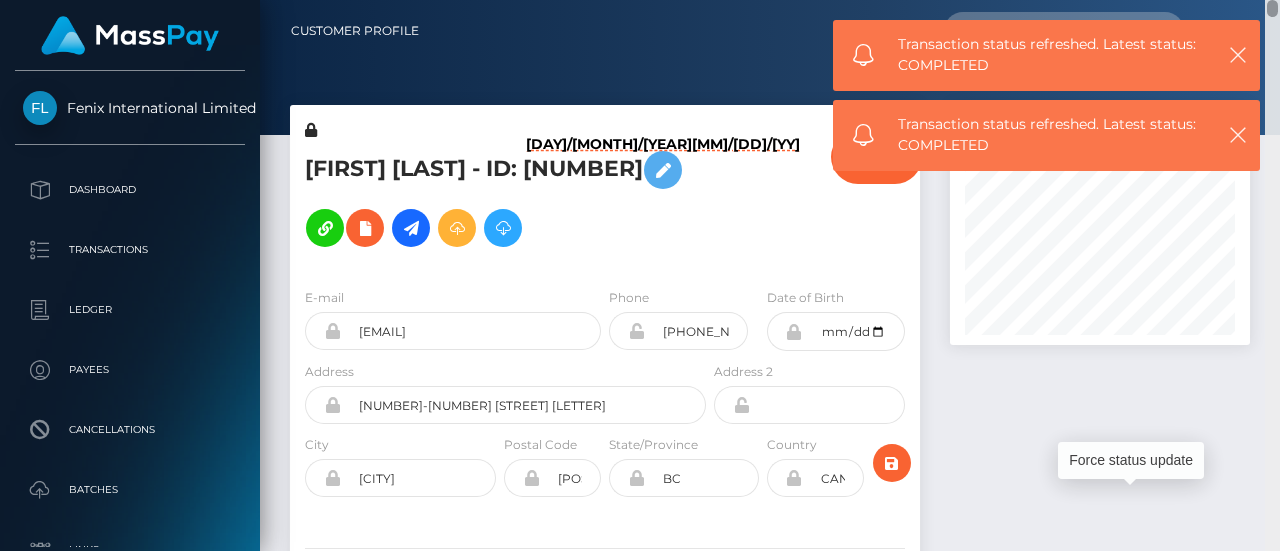 click on "Fenix International Limited
Dashboard
Transactions
Ledger
Payees" at bounding box center [640, 275] 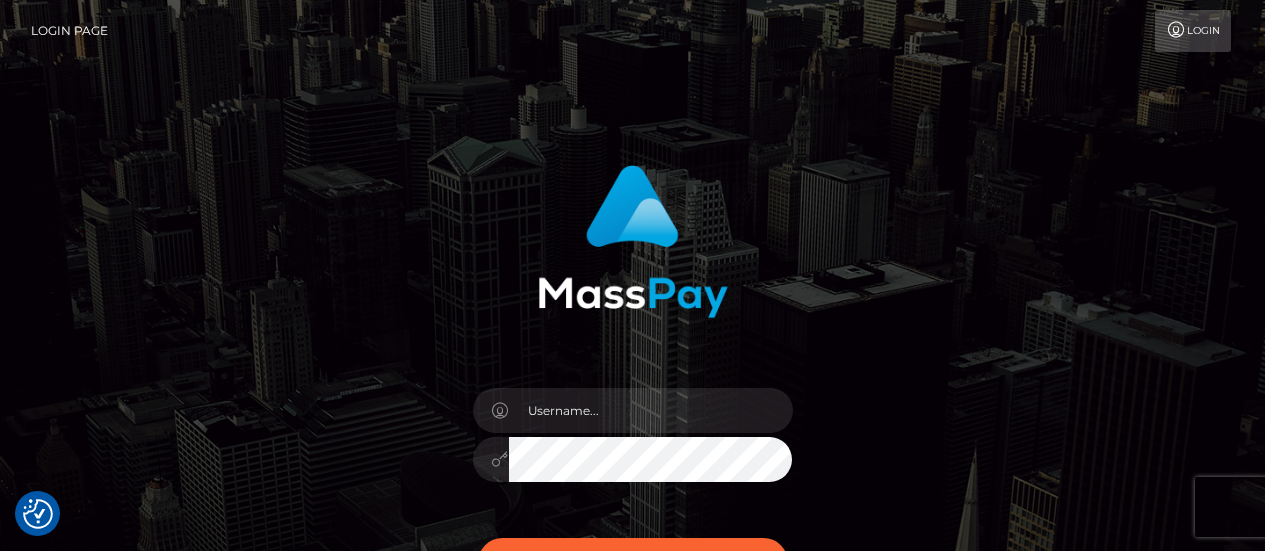 scroll, scrollTop: 0, scrollLeft: 0, axis: both 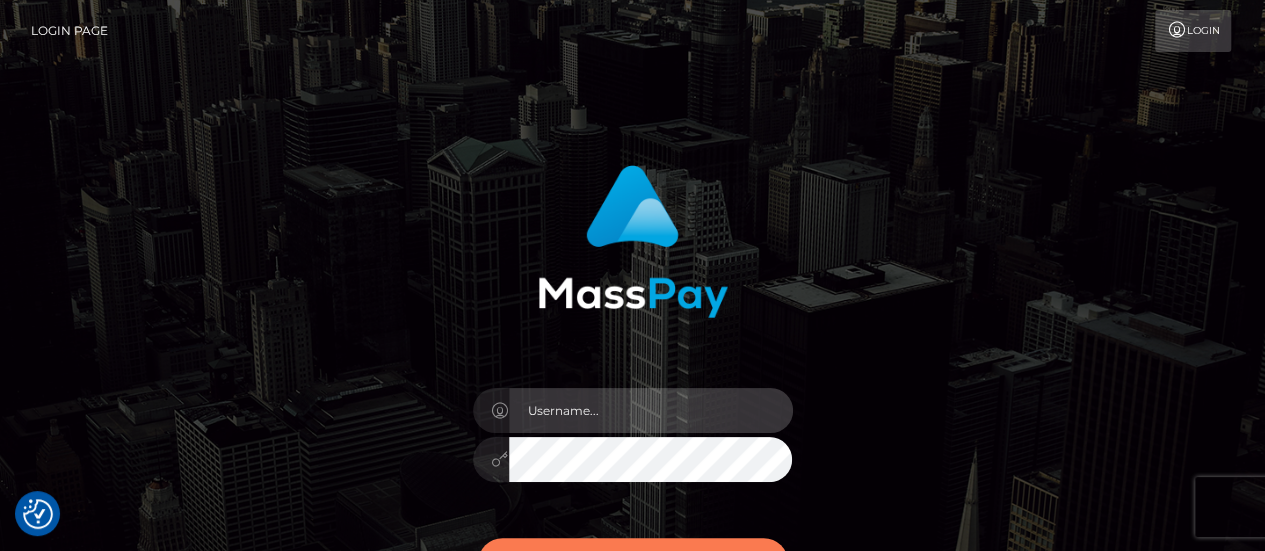 type on "fr.es" 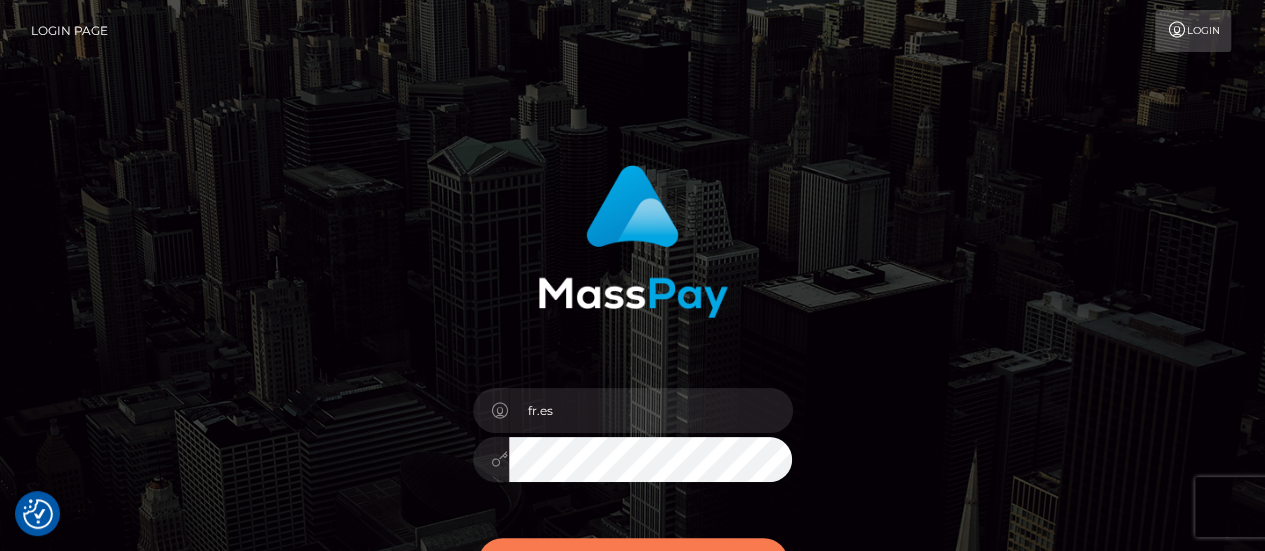 click on "Sign in" at bounding box center [633, 562] 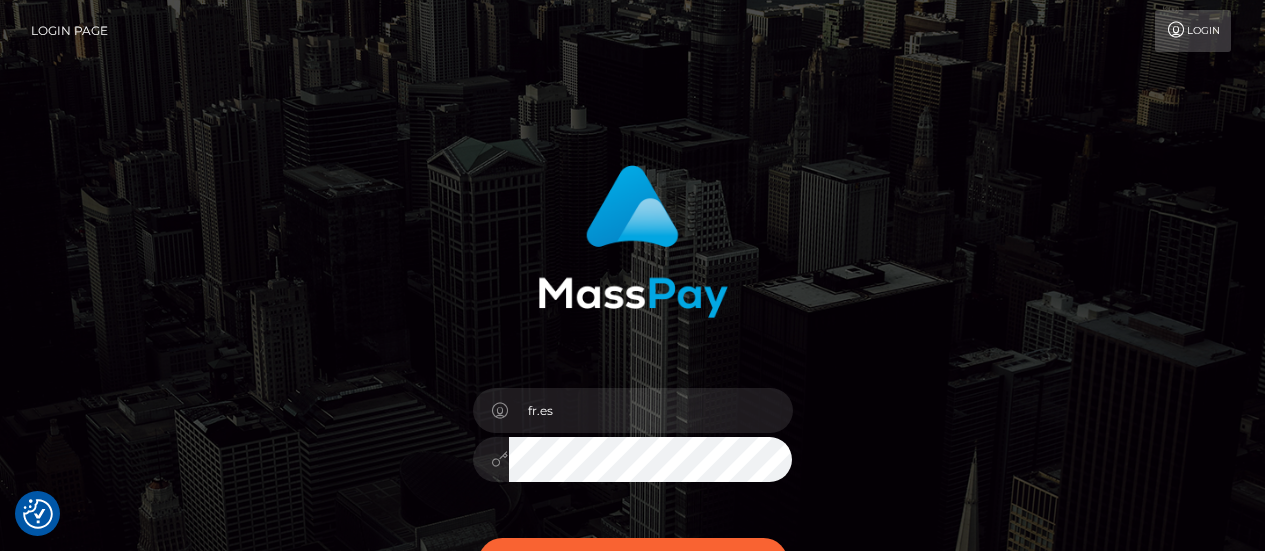 scroll, scrollTop: 34, scrollLeft: 0, axis: vertical 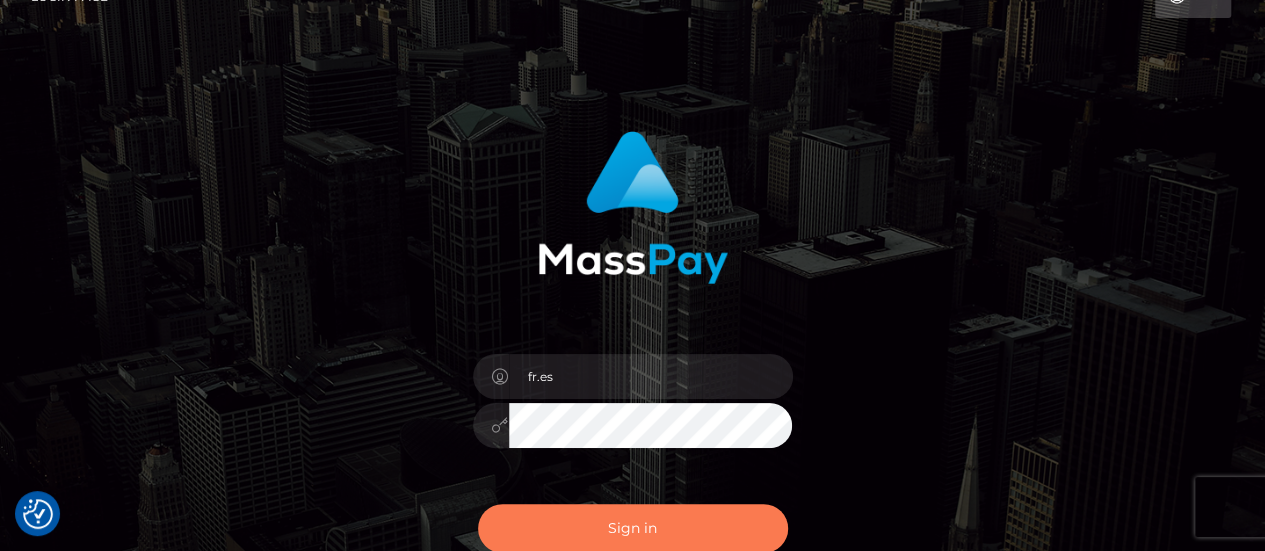 click on "Sign in" at bounding box center [633, 528] 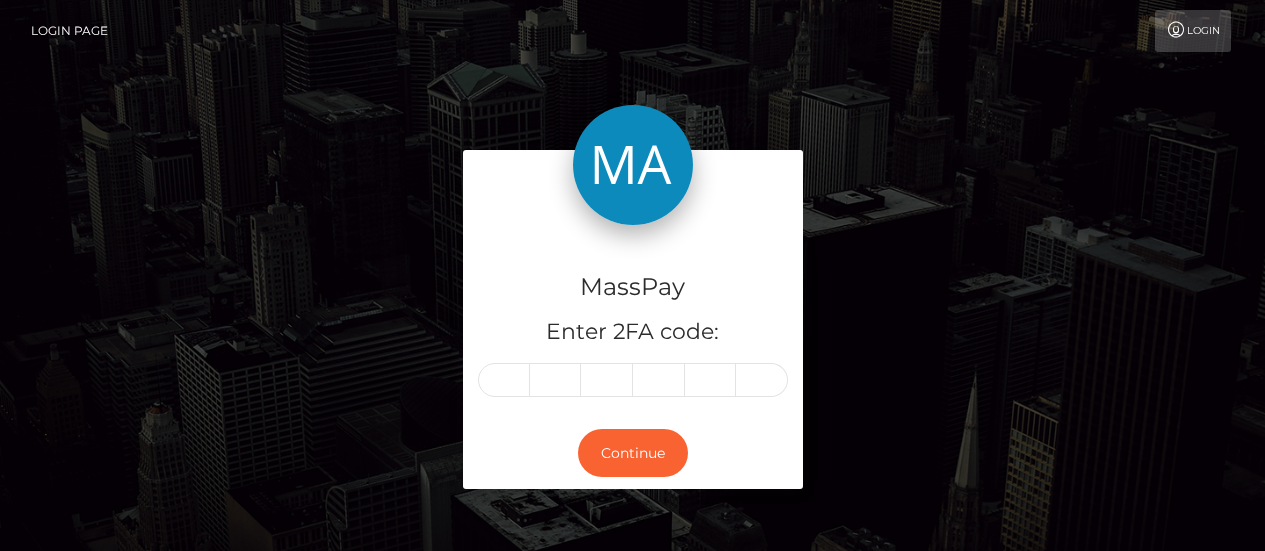 scroll, scrollTop: 0, scrollLeft: 0, axis: both 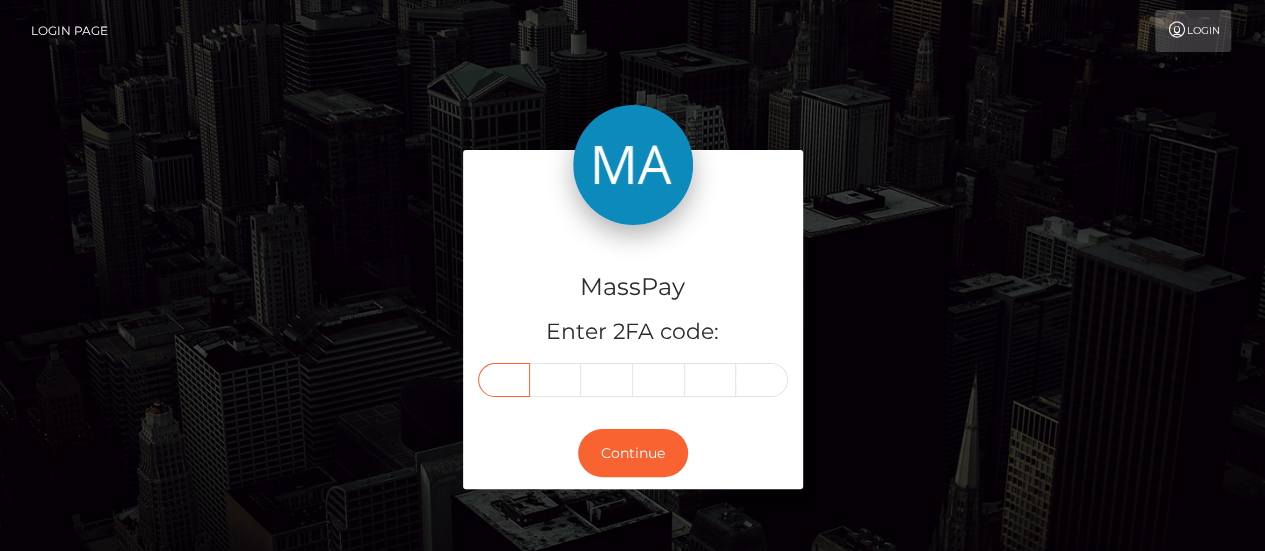 click at bounding box center (504, 380) 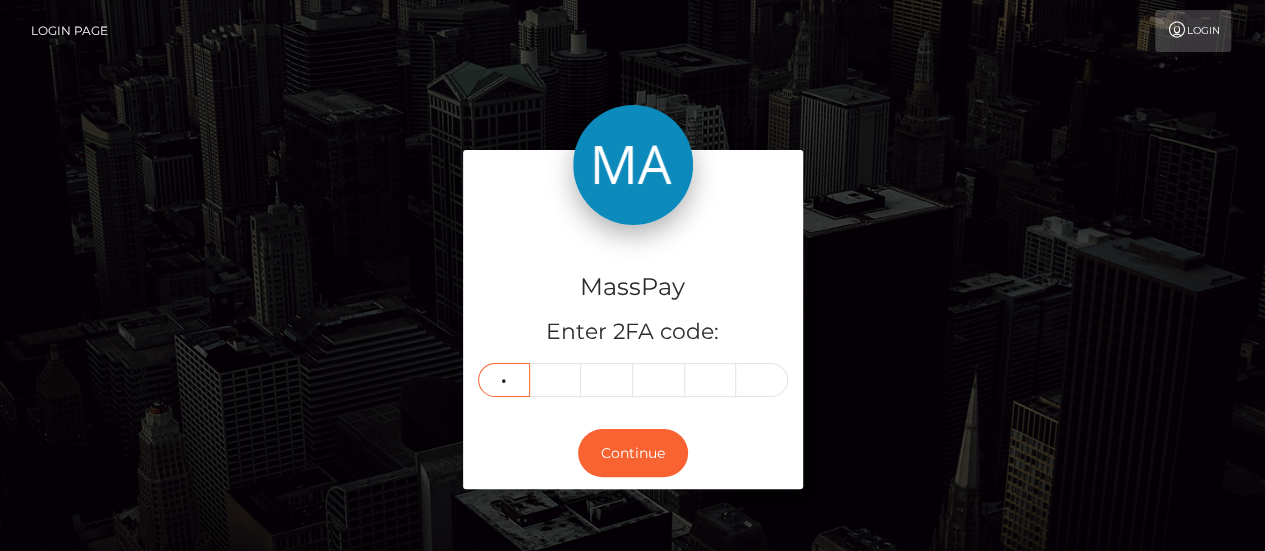 type on "3" 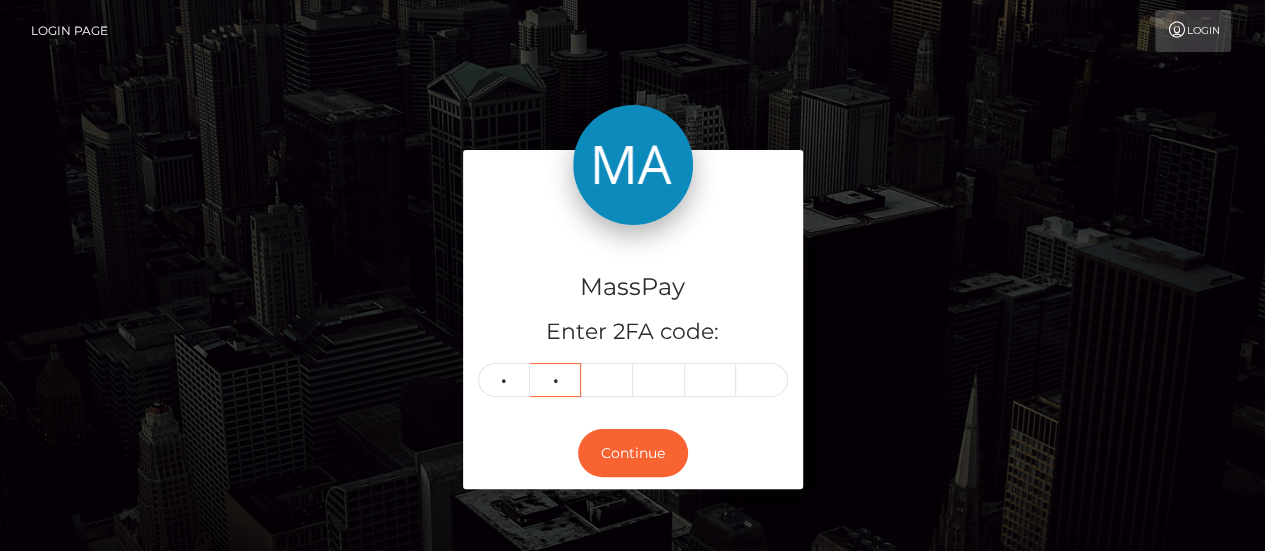 type on "0" 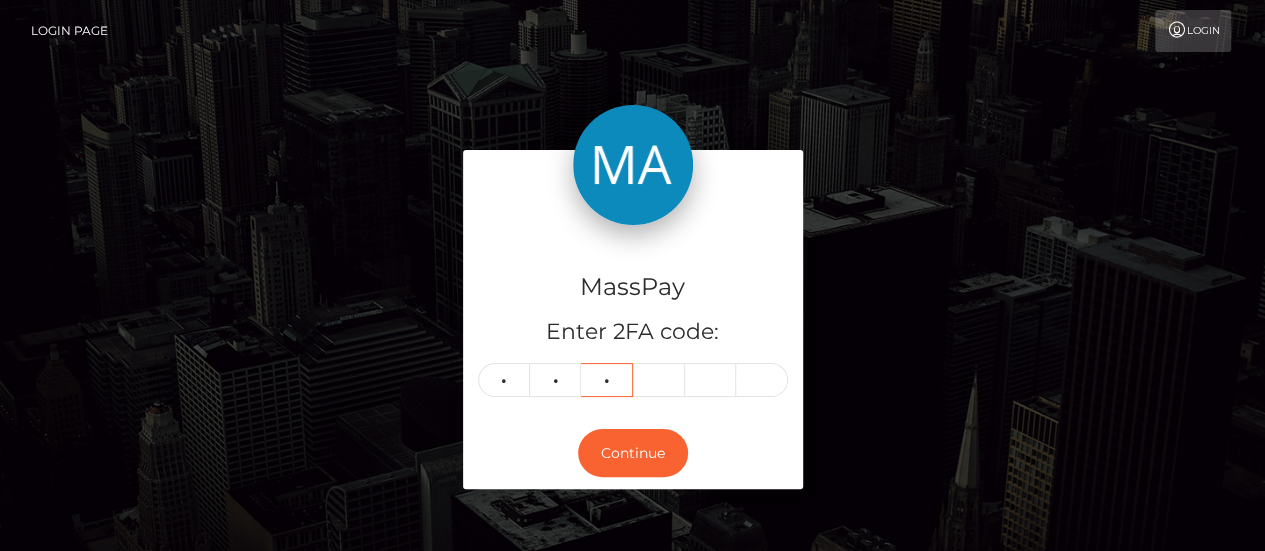 type on "3" 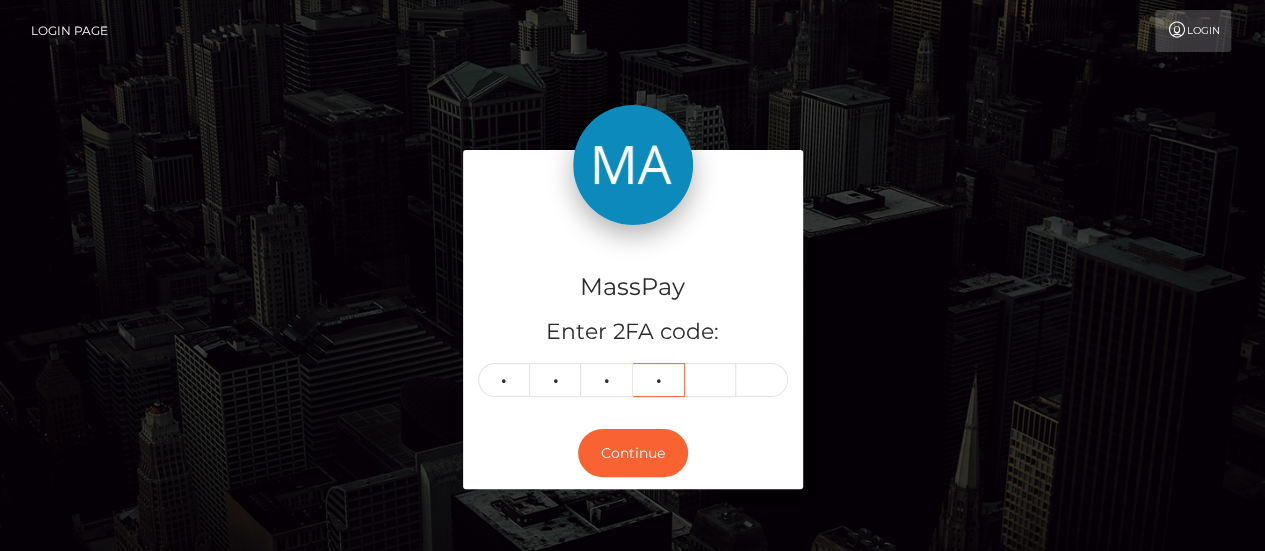 type on "9" 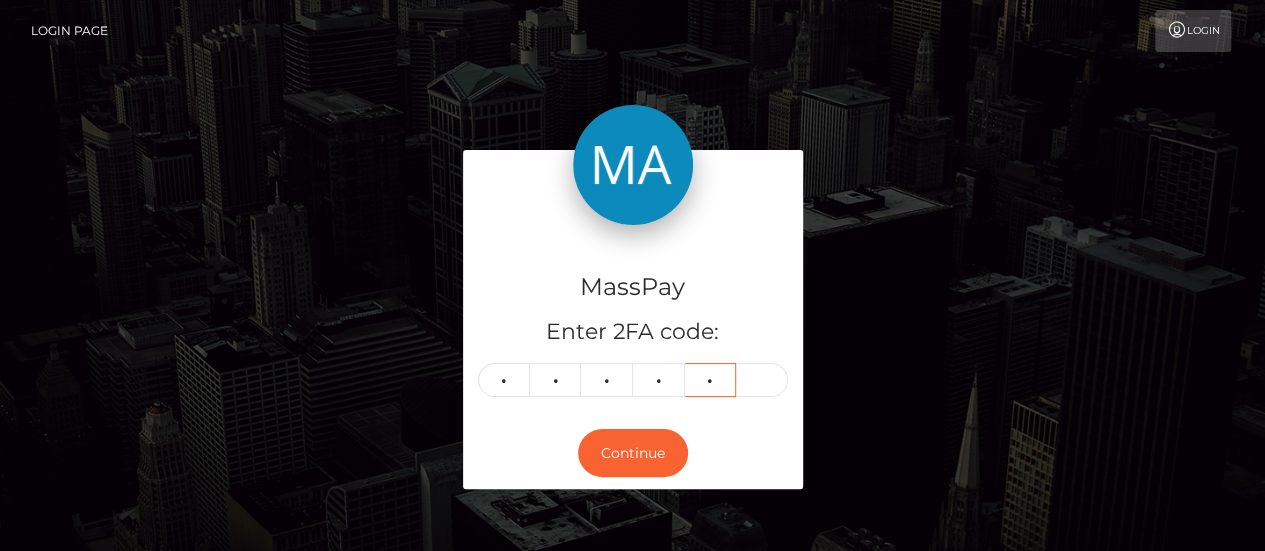 type on "9" 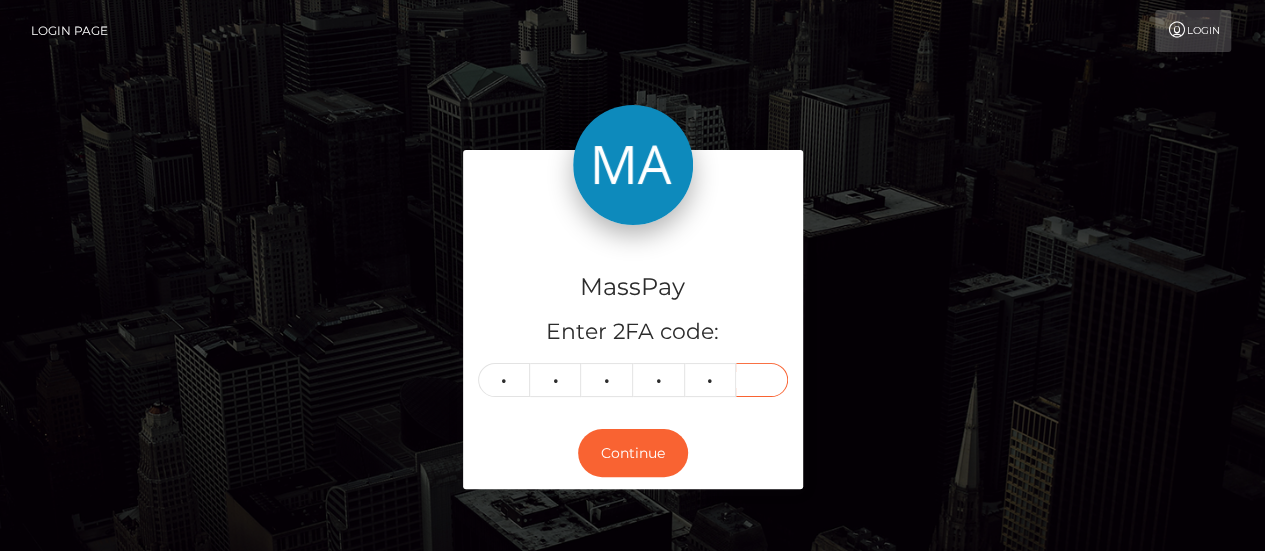 type on "4" 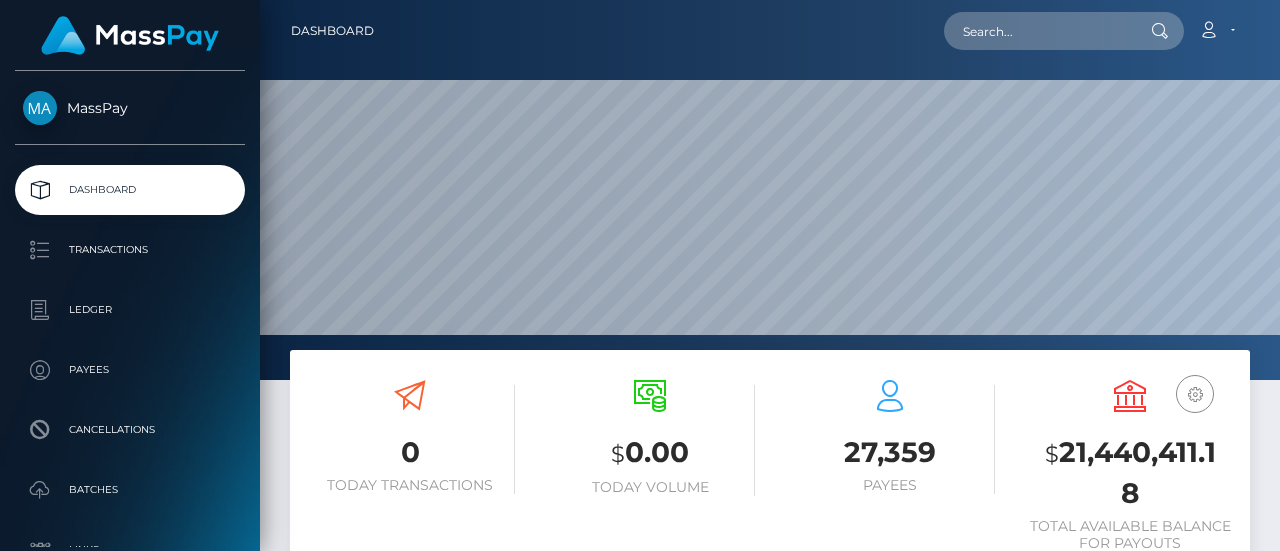 scroll, scrollTop: 0, scrollLeft: 0, axis: both 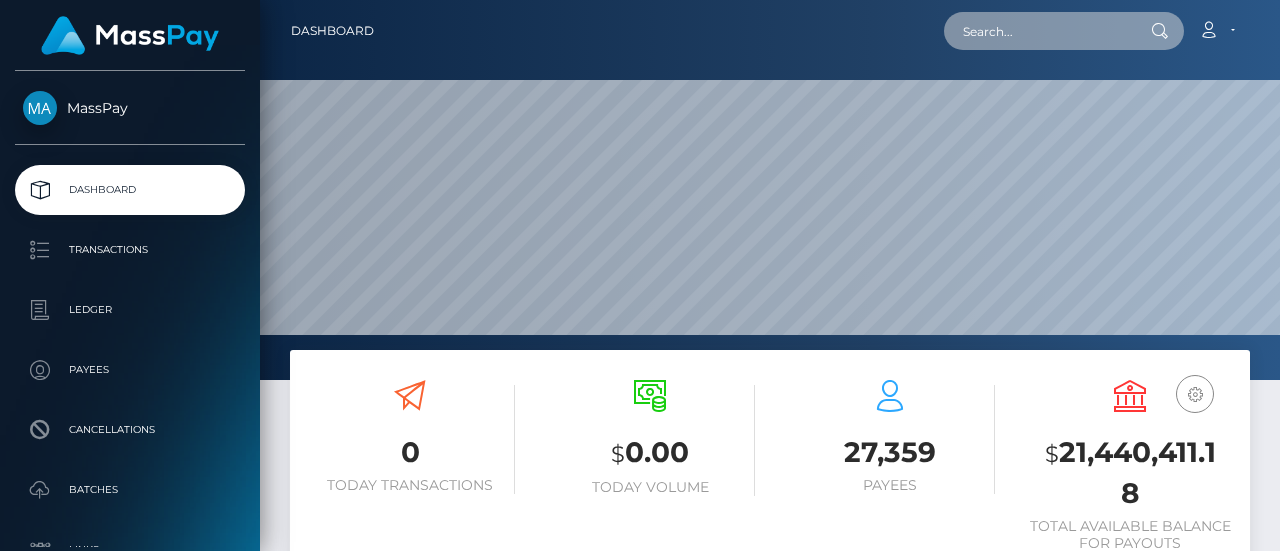 click at bounding box center [1038, 31] 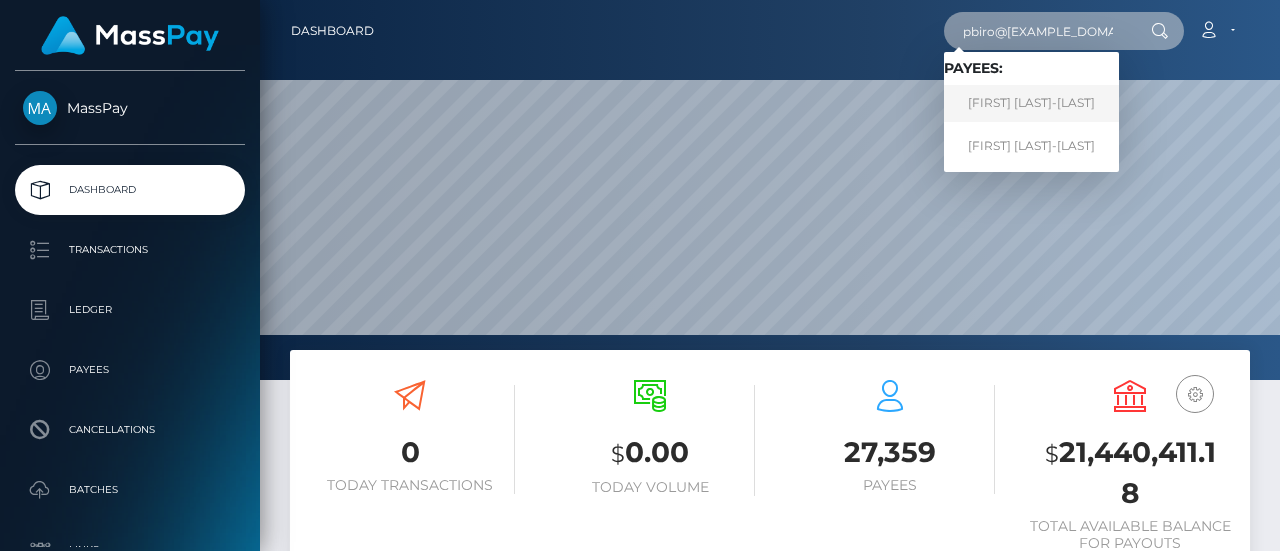 type on "pbiro@live.com" 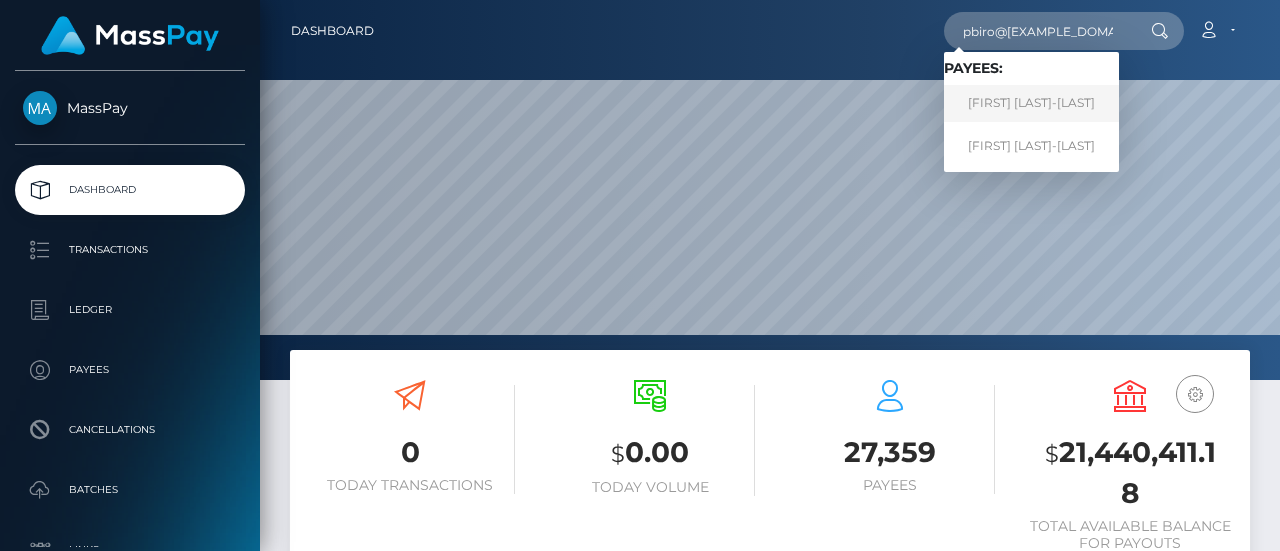 click on "Paige  Biro-Scott" at bounding box center (1031, 103) 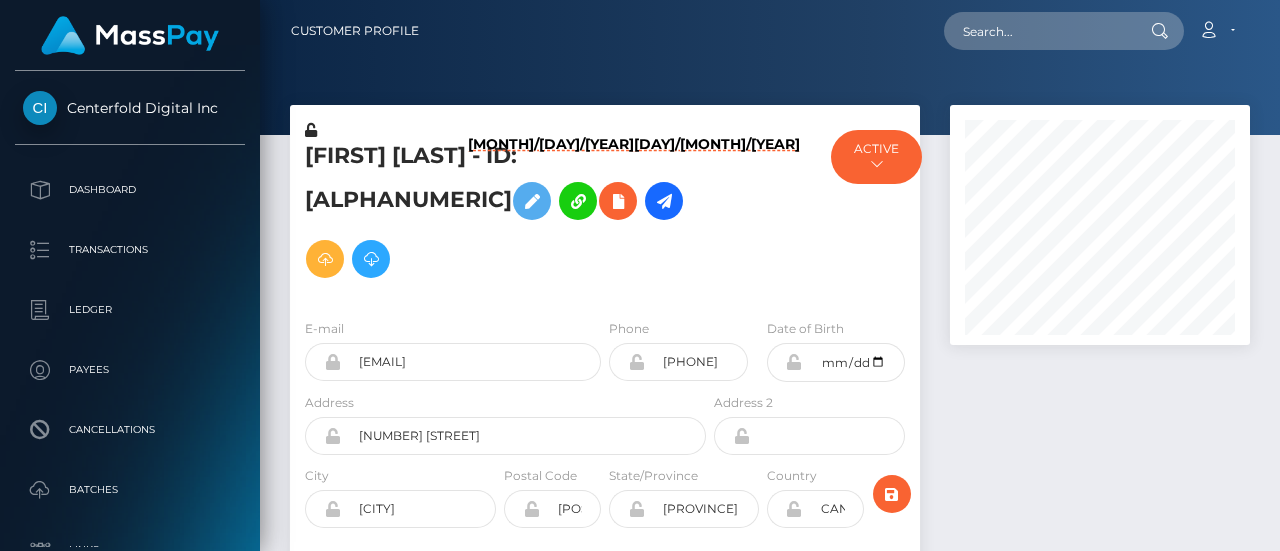 scroll, scrollTop: 0, scrollLeft: 0, axis: both 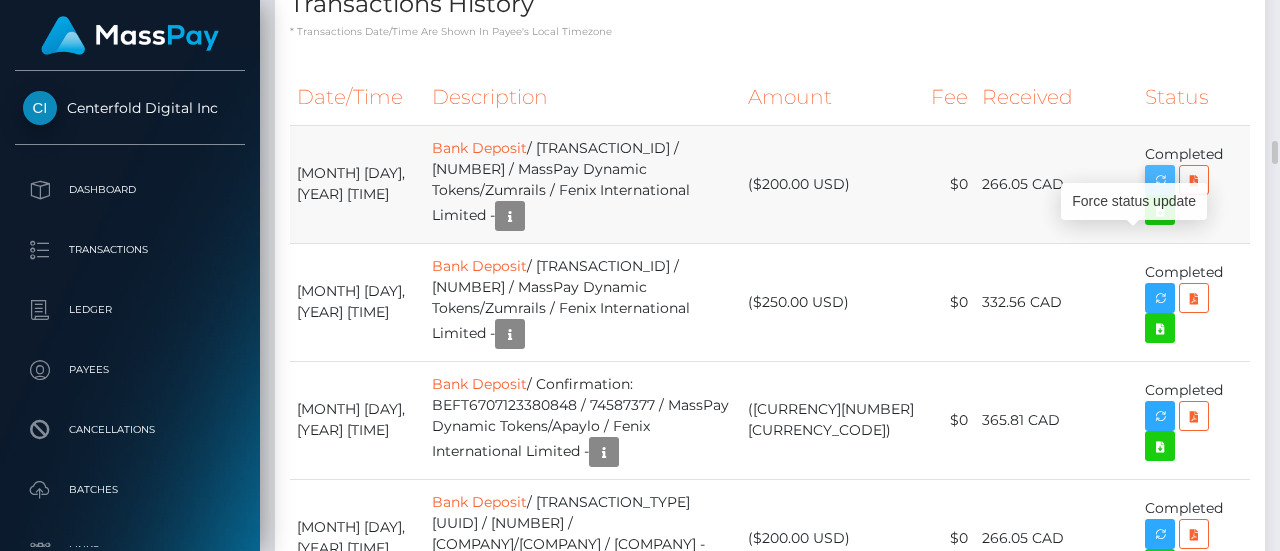 click at bounding box center (1160, 180) 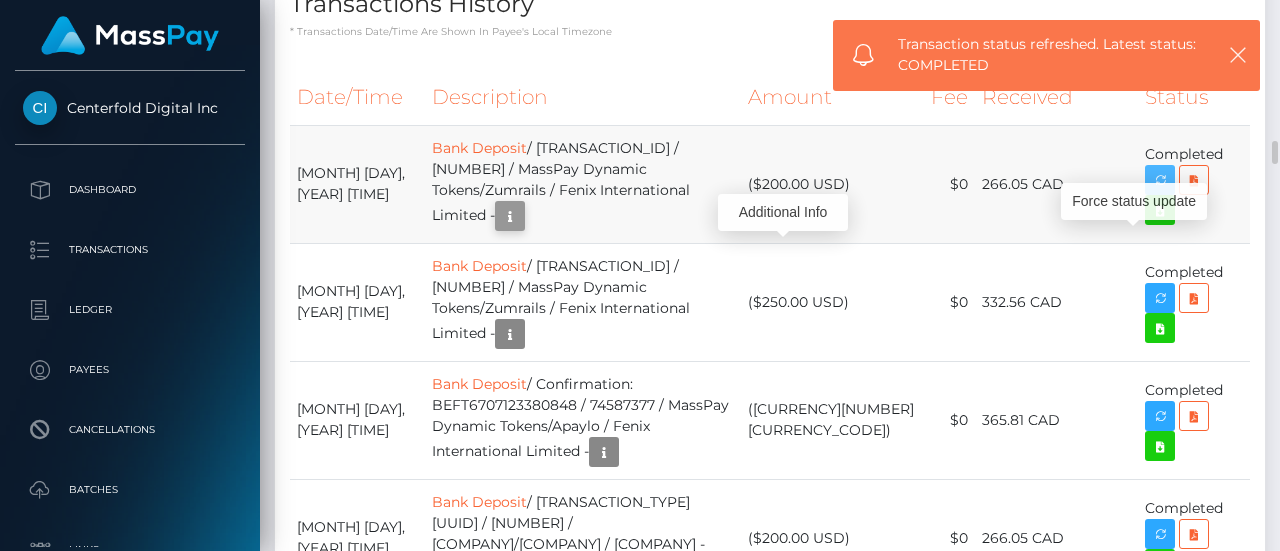 scroll, scrollTop: 240, scrollLeft: 300, axis: both 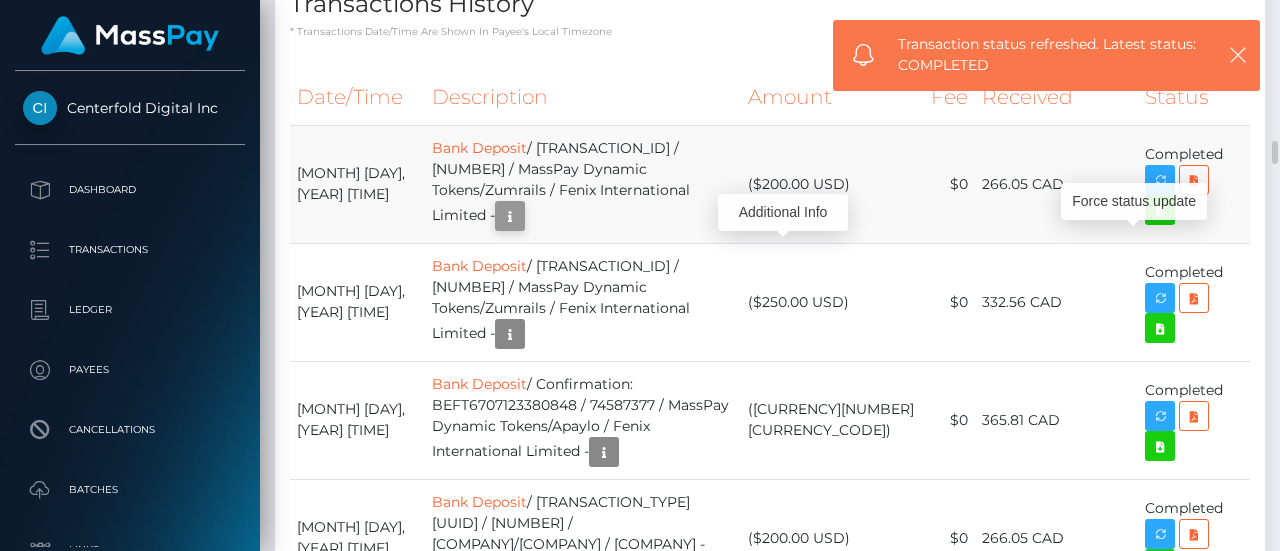 click at bounding box center [510, 216] 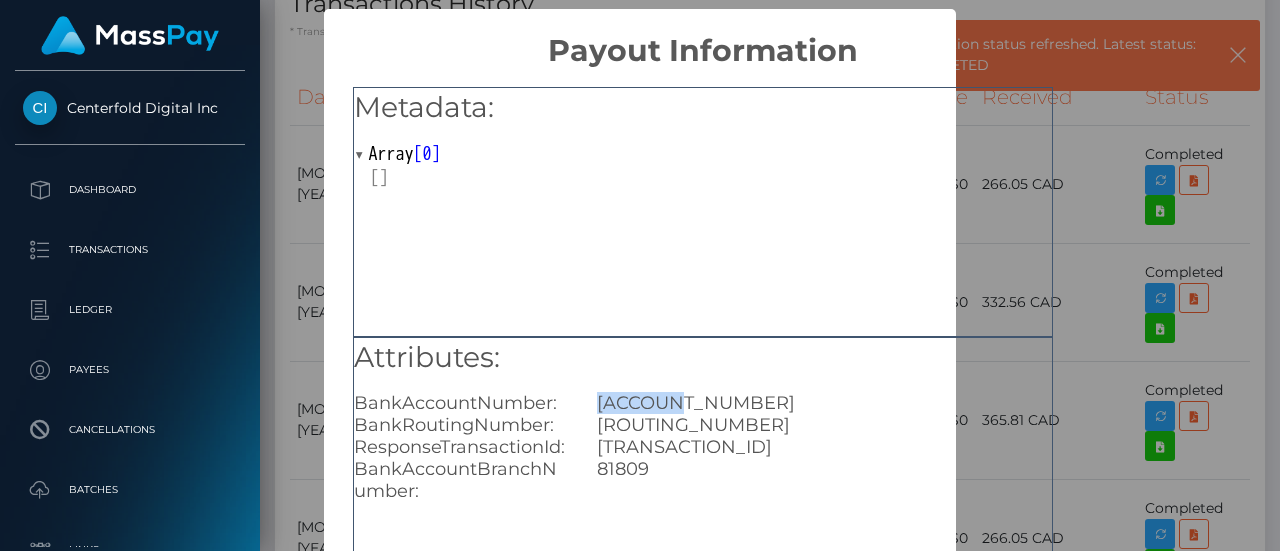drag, startPoint x: 596, startPoint y: 397, endPoint x: 723, endPoint y: 395, distance: 127.01575 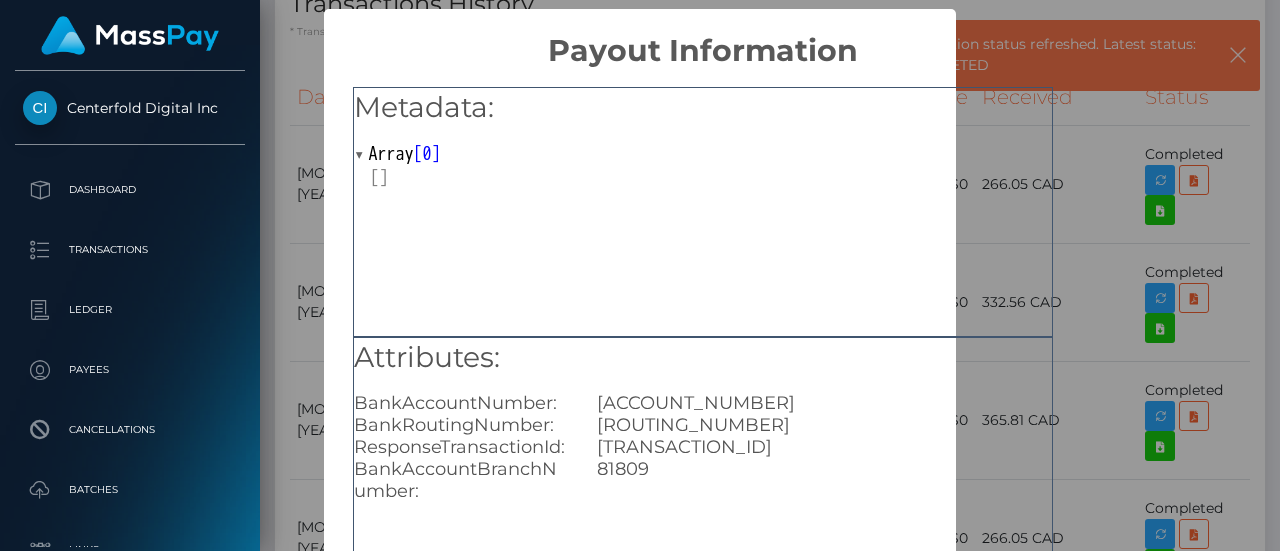 click on "× Payout Information Metadata: Array [ 0 ] Attributes: BankAccountNumber: 6677845 BankRoutingNumber: 004 ResponseTransactionId: 240fe667-c9cf-4cc2-a95c-3517ce4b7153 BankAccountBranchNumber: 81809 Status Changes: 2025-07-02 22:48:29.682 Completed 2025-07-02 11:57:04.400 Sent to Bank, Awaiting Confirmation 2025-07-02 06:25:02.000 Processing OK No Cancel" at bounding box center (640, 275) 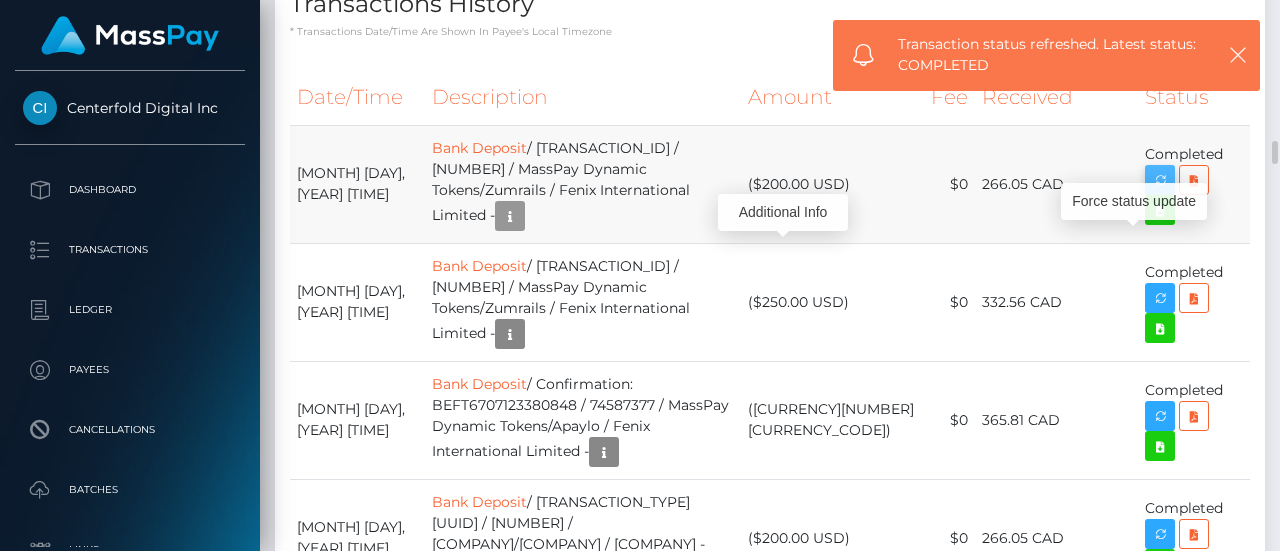 scroll, scrollTop: 240, scrollLeft: 300, axis: both 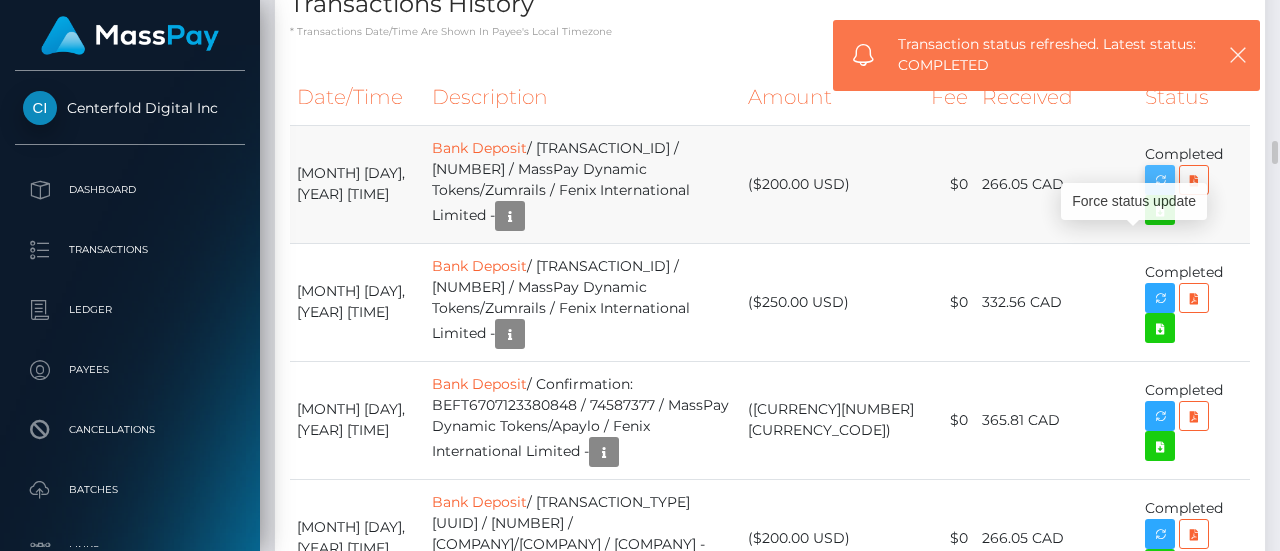 click at bounding box center (1160, 180) 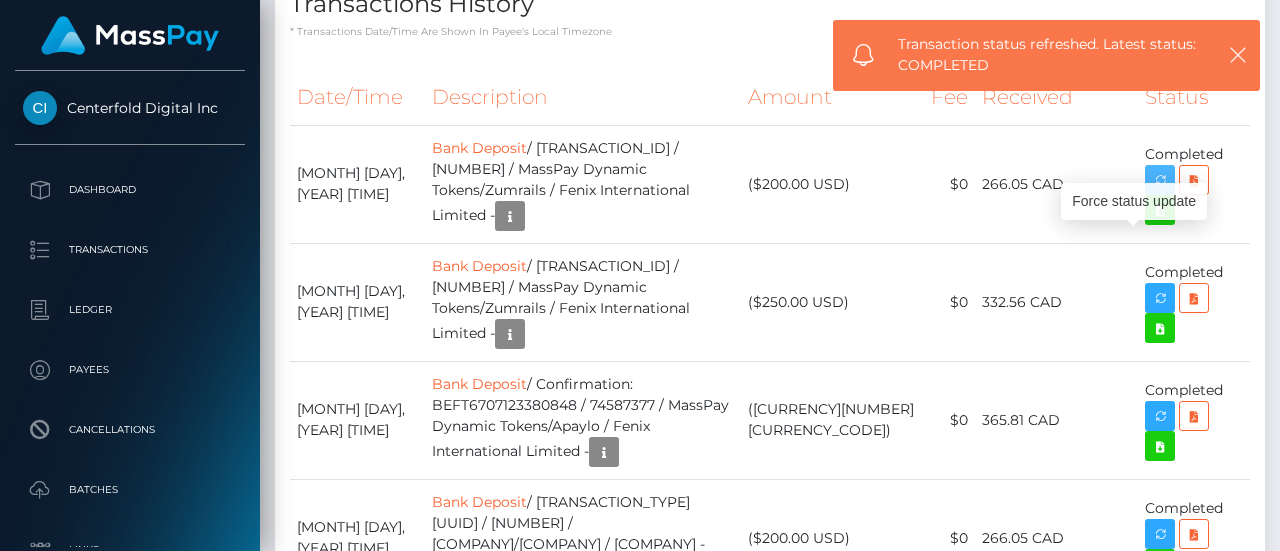 scroll, scrollTop: 240, scrollLeft: 300, axis: both 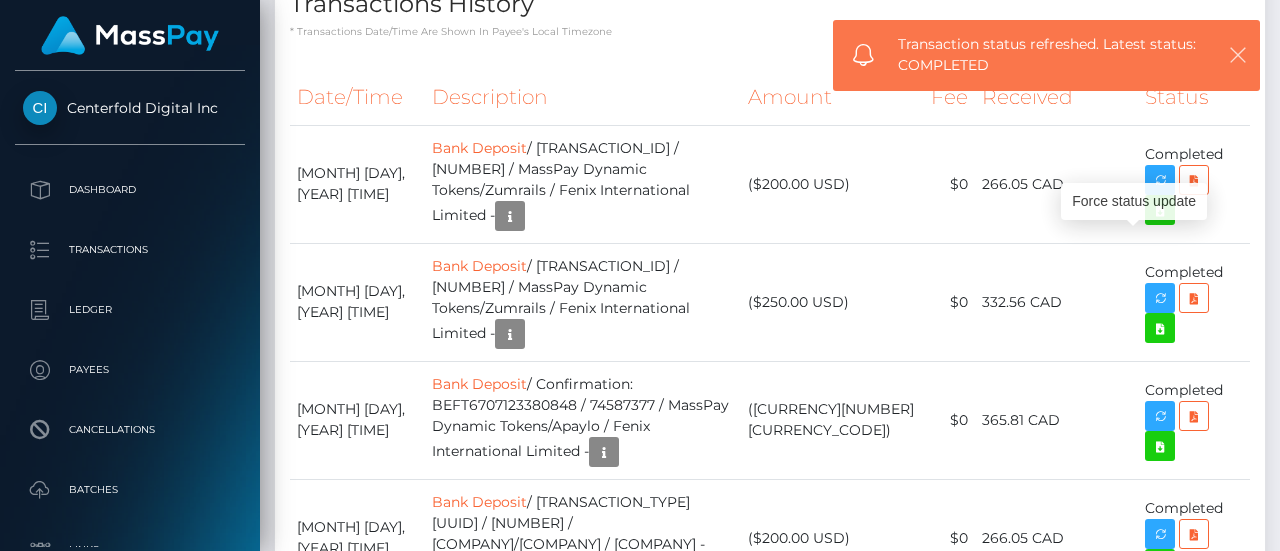 click at bounding box center [1238, 55] 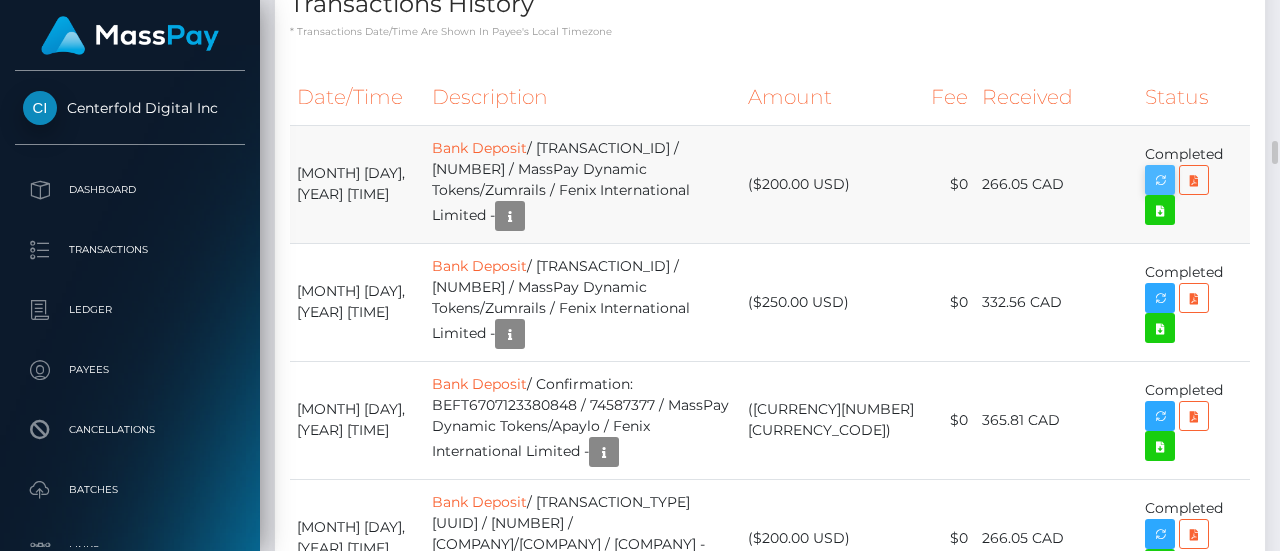 scroll, scrollTop: 240, scrollLeft: 300, axis: both 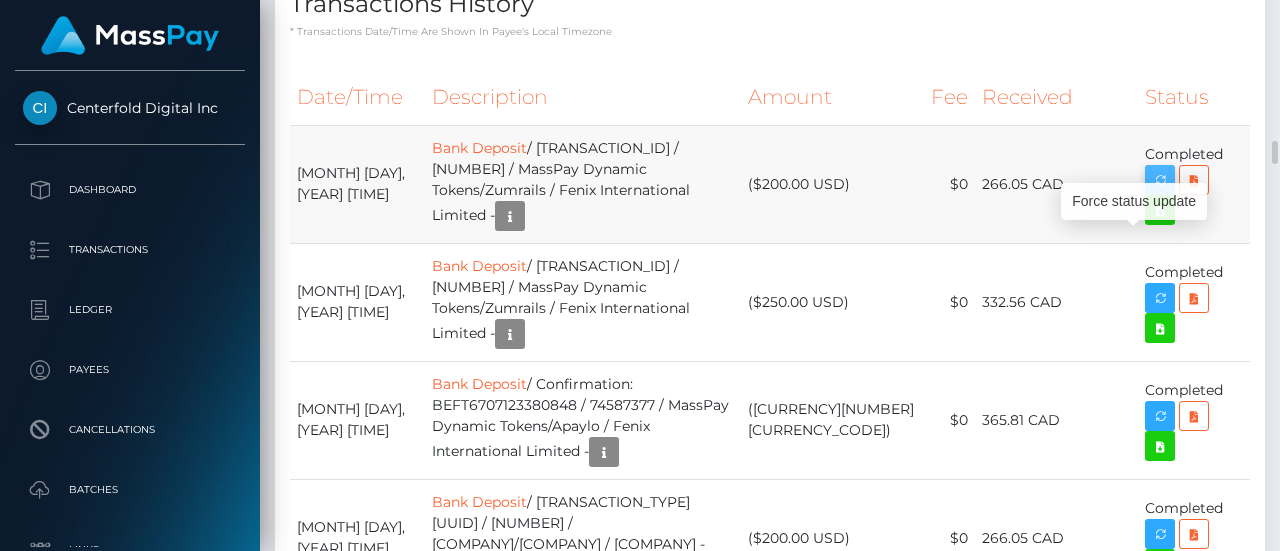 click at bounding box center [1160, 180] 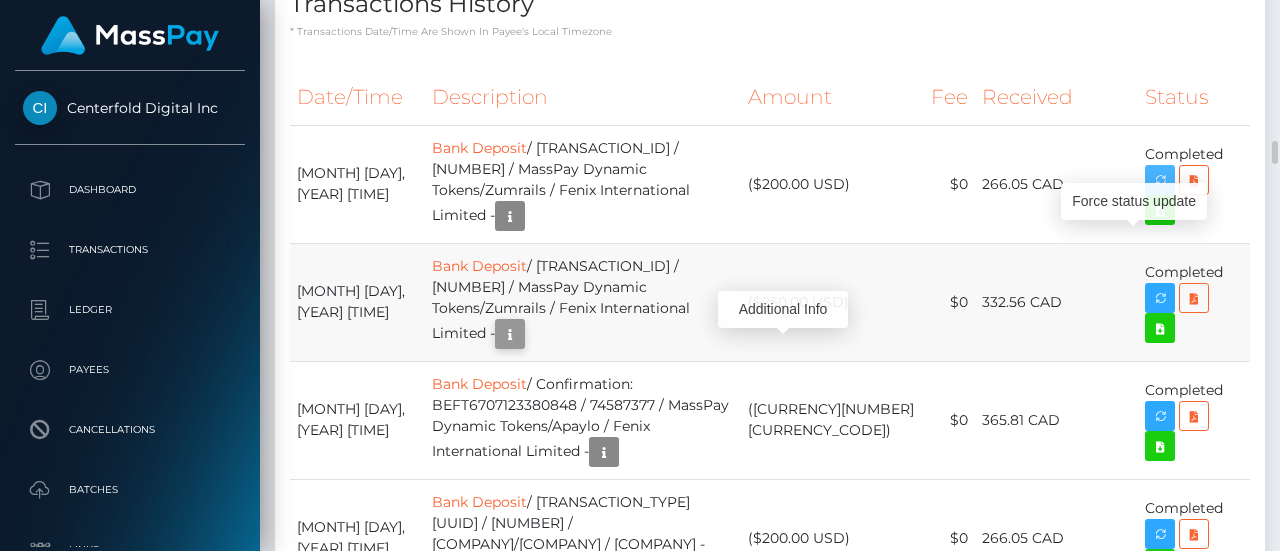 scroll, scrollTop: 240, scrollLeft: 300, axis: both 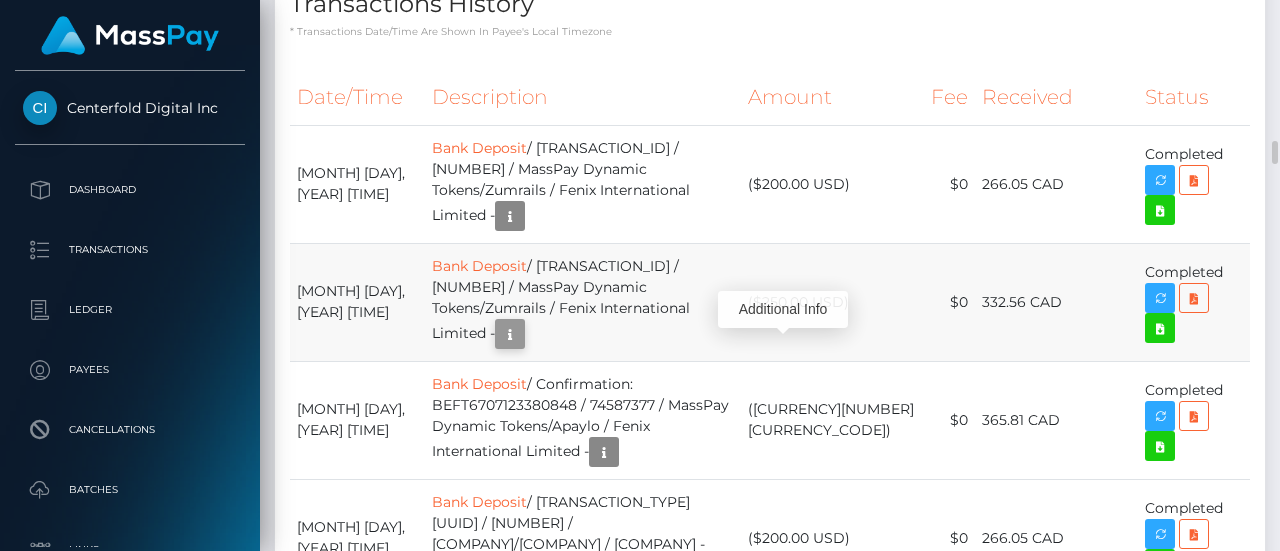 click at bounding box center [510, 334] 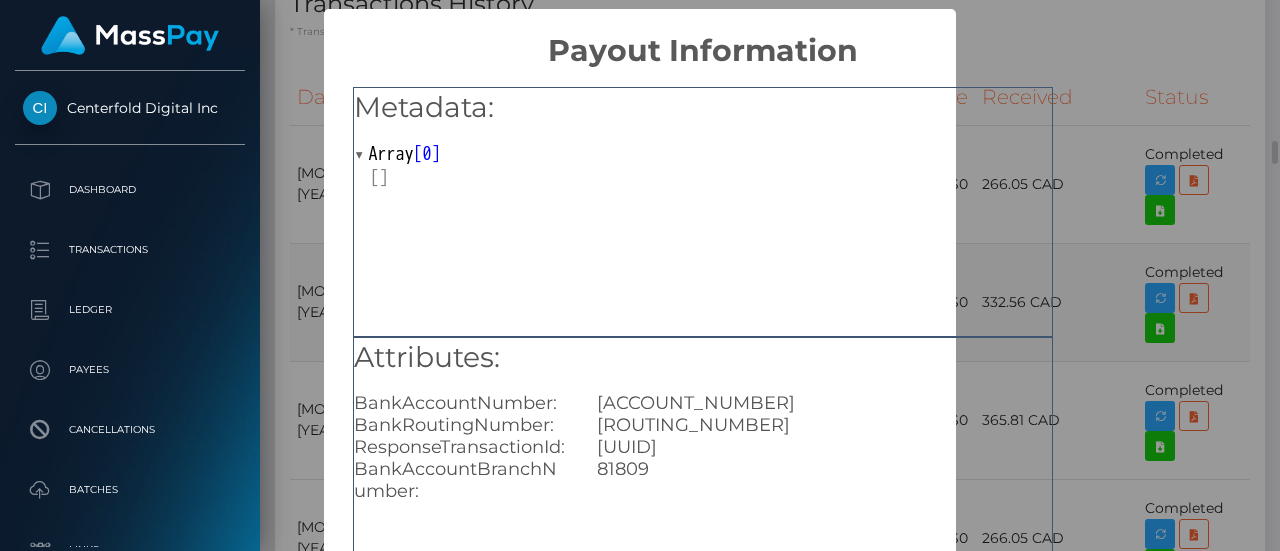 scroll, scrollTop: 0, scrollLeft: 0, axis: both 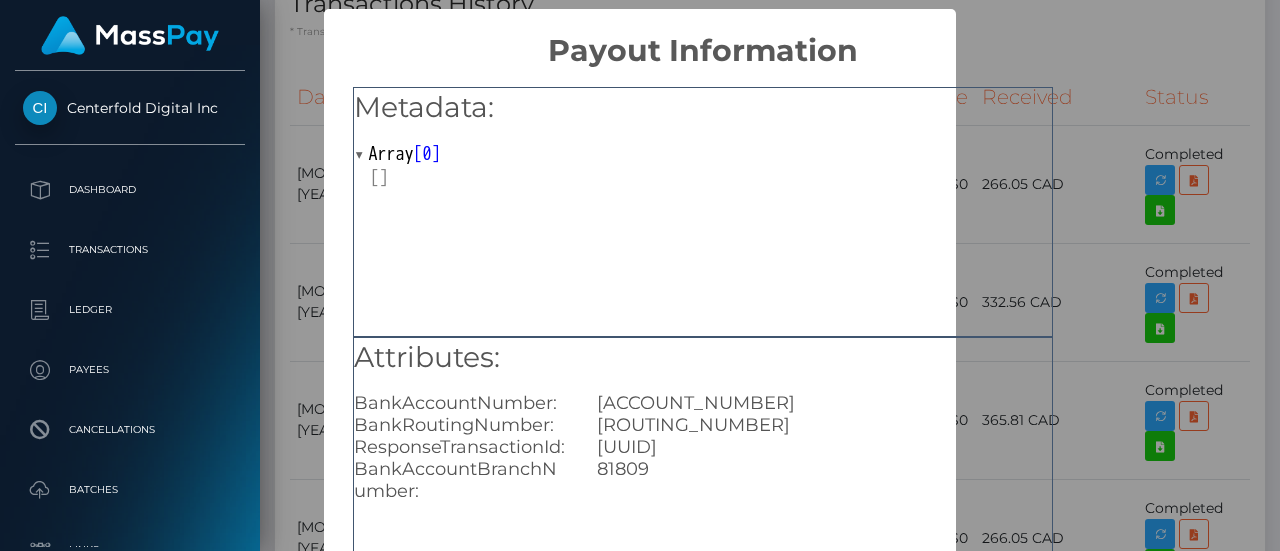 click on "× Payout Information Metadata: Array [ 0 ] Attributes: BankAccountNumber: 6677845 BankRoutingNumber: 004 ResponseTransactionId: 3addba8a-87d7-477b-8169-f8384d5a0b16 BankAccountBranchNumber: 81809 Status Changes: 2025-06-27 22:44:03.350 Completed 2025-06-27 03:01:45.606 Sent to Bank, Awaiting Confirmation 2025-06-27 02:06:10.000 Processing OK No Cancel" at bounding box center [640, 275] 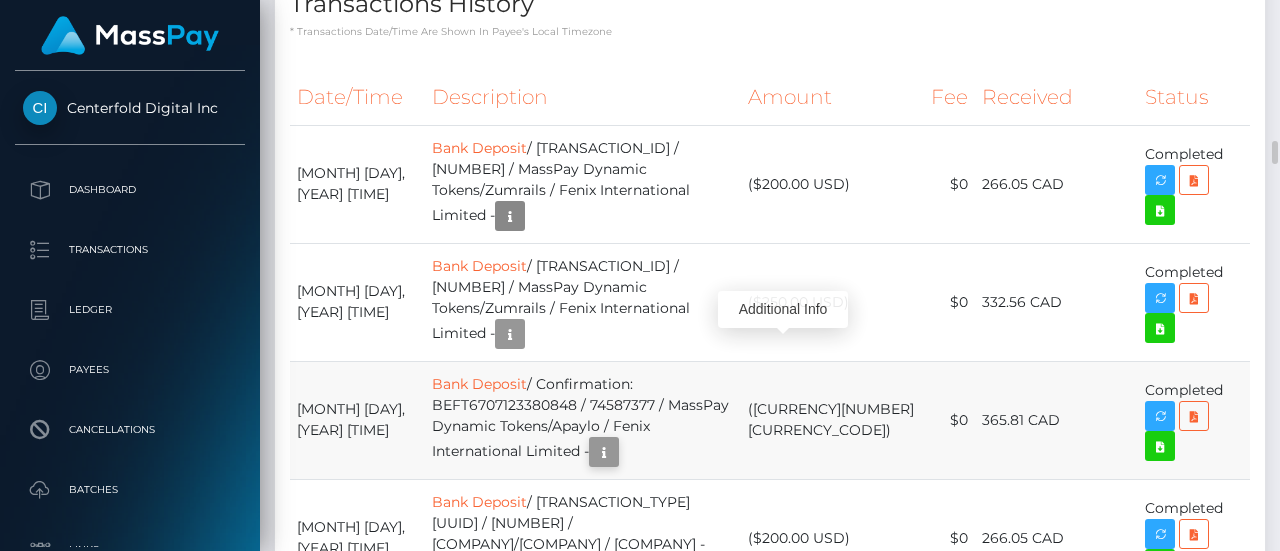 scroll, scrollTop: 240, scrollLeft: 300, axis: both 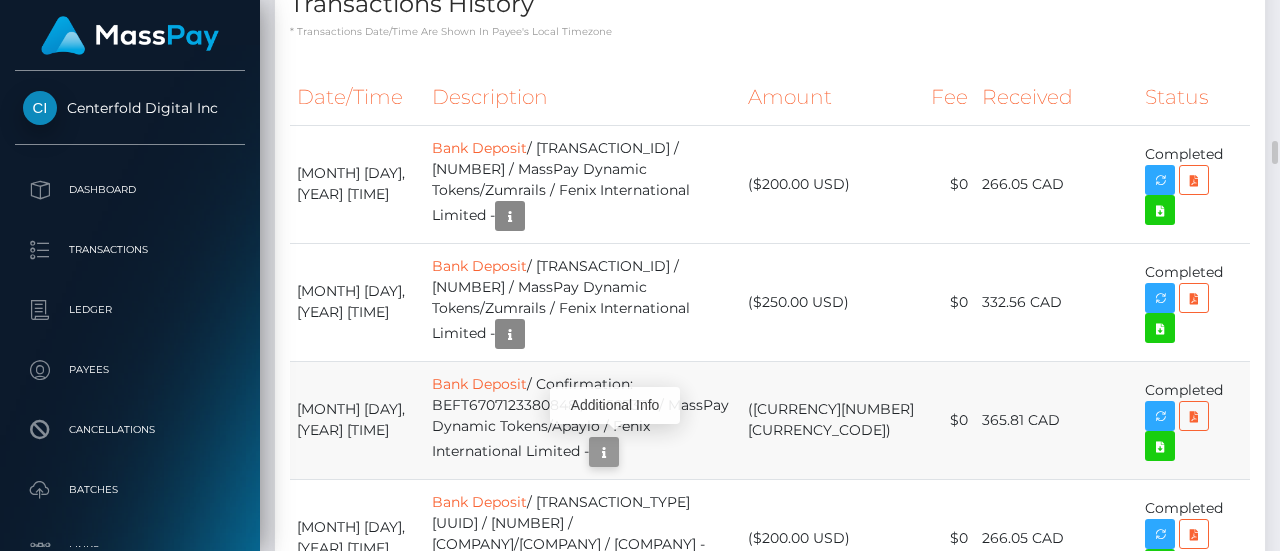 click at bounding box center (604, 452) 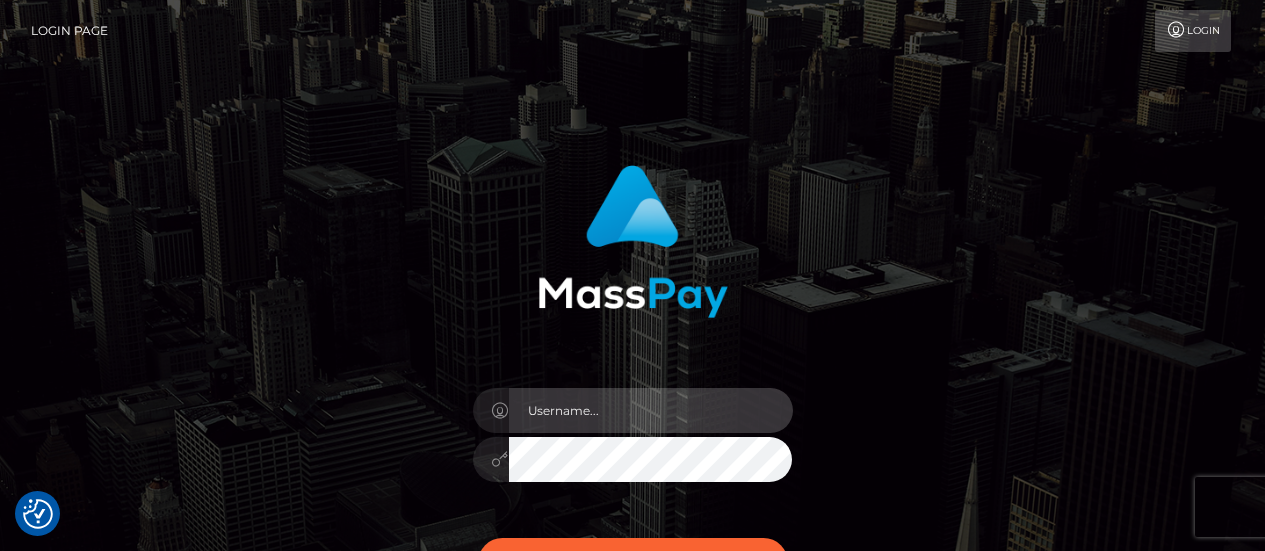 type on "fr.es" 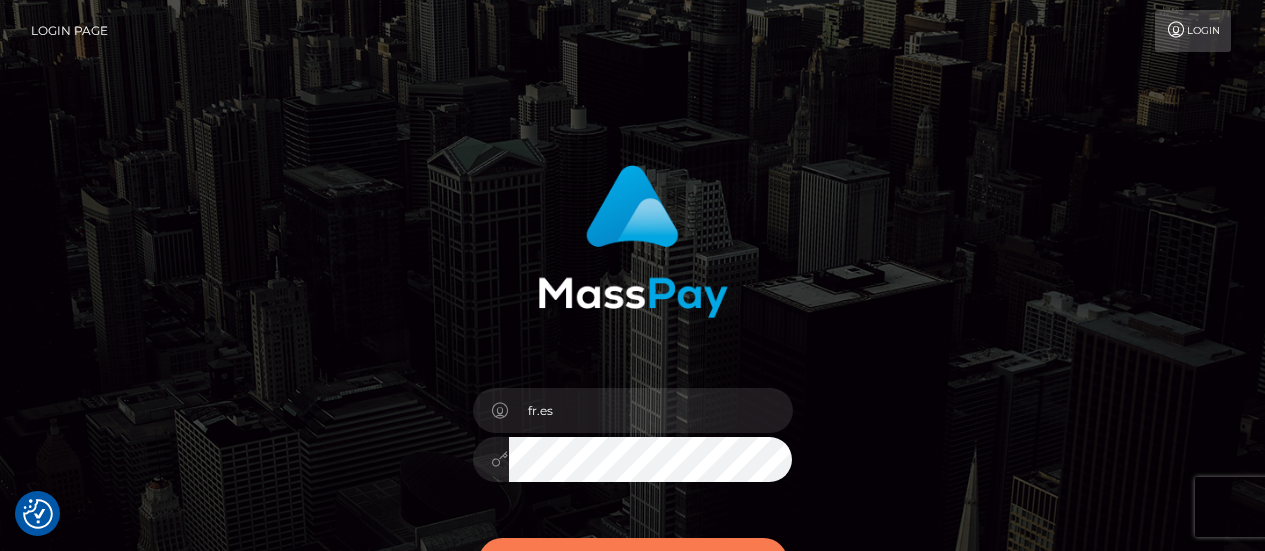 scroll, scrollTop: 0, scrollLeft: 0, axis: both 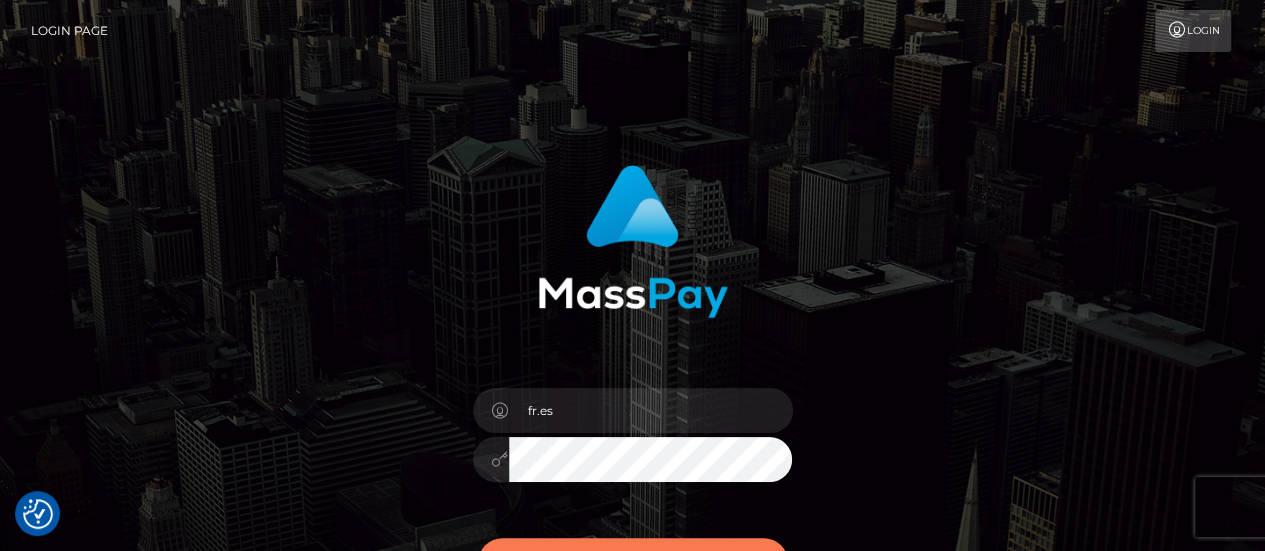 click on "Sign in" at bounding box center [633, 562] 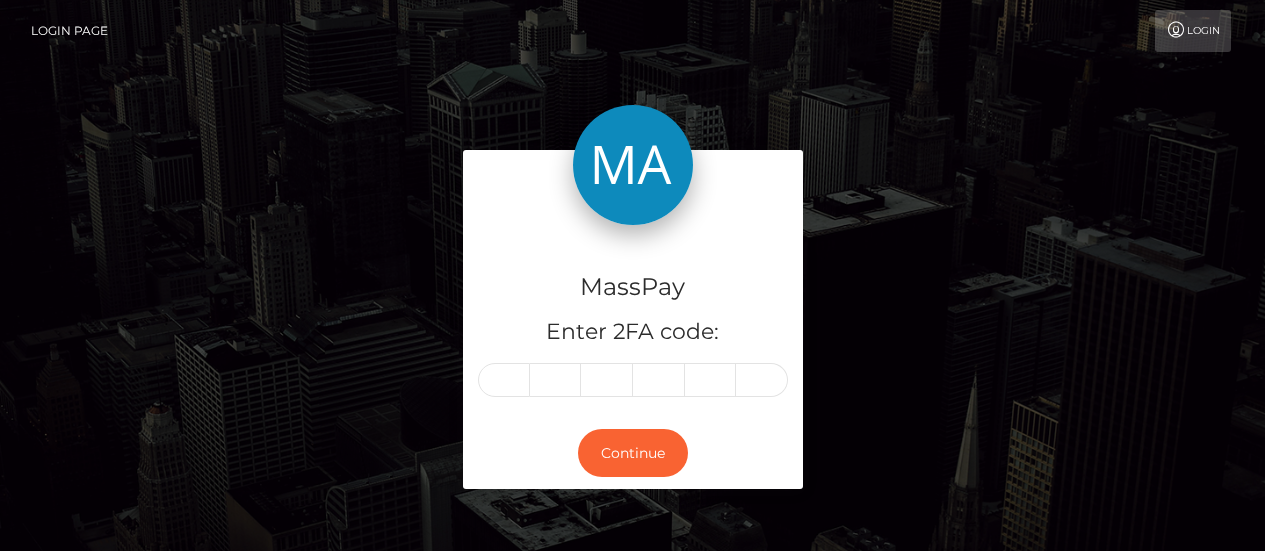 scroll, scrollTop: 0, scrollLeft: 0, axis: both 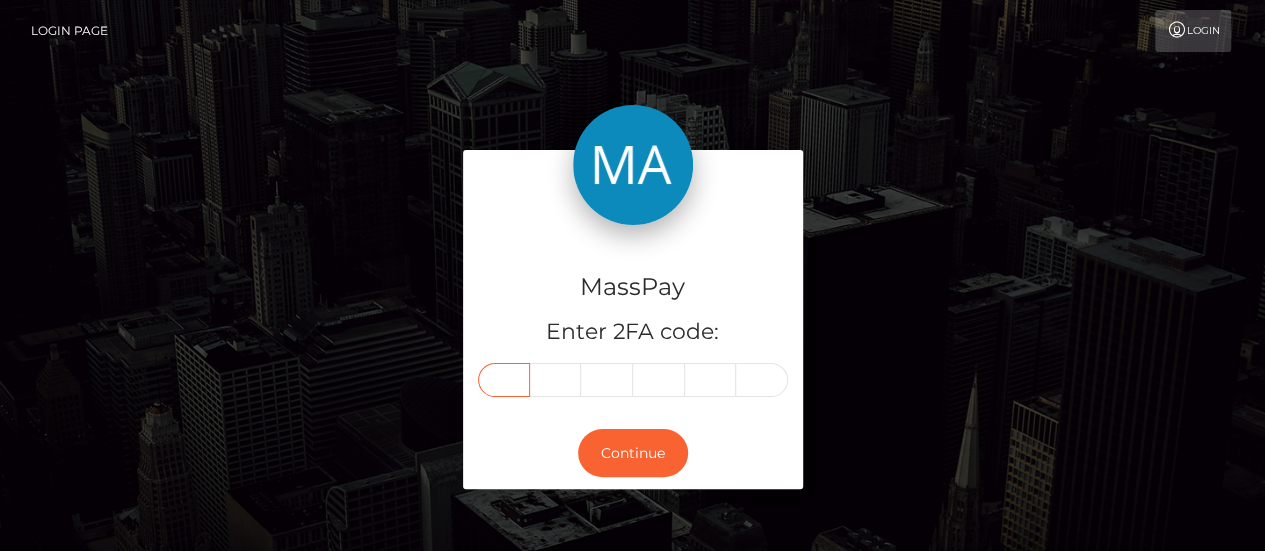 click at bounding box center [504, 380] 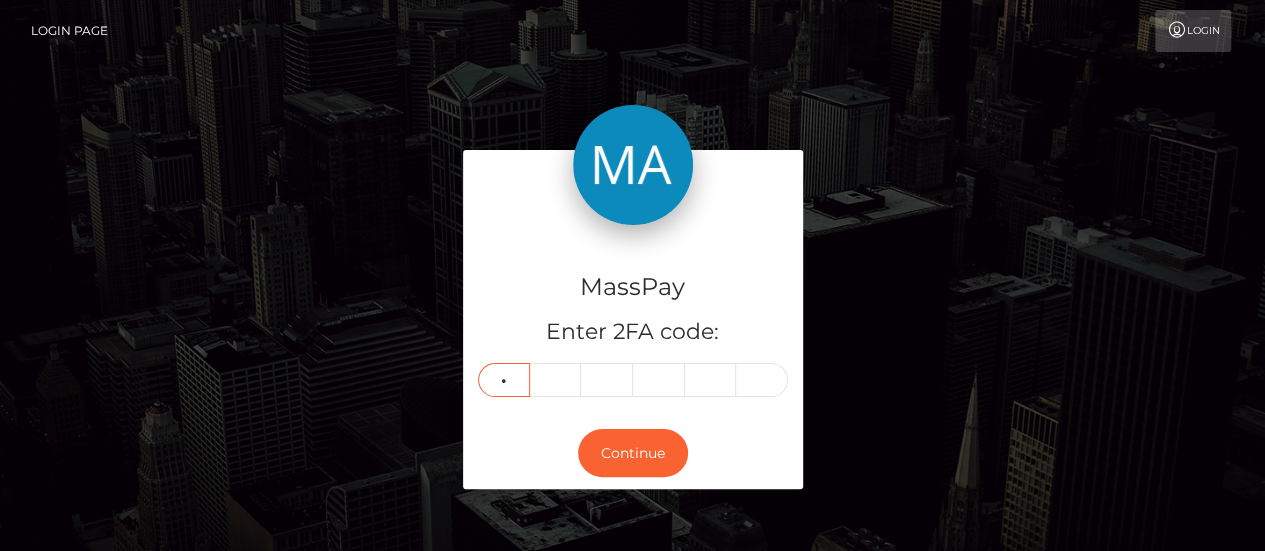 type on "0" 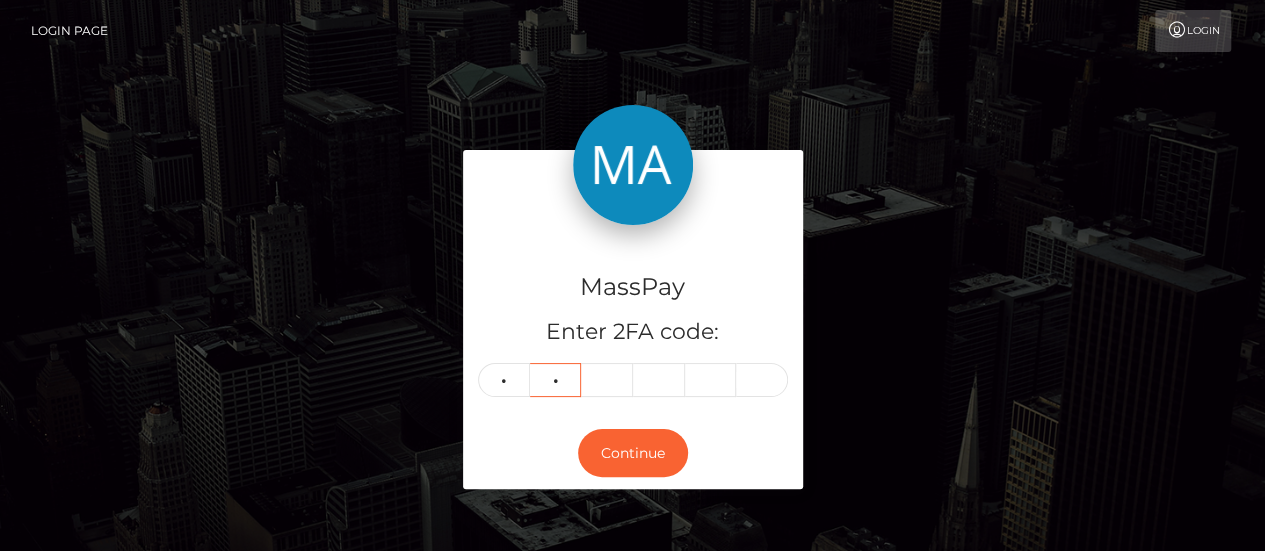 type on "2" 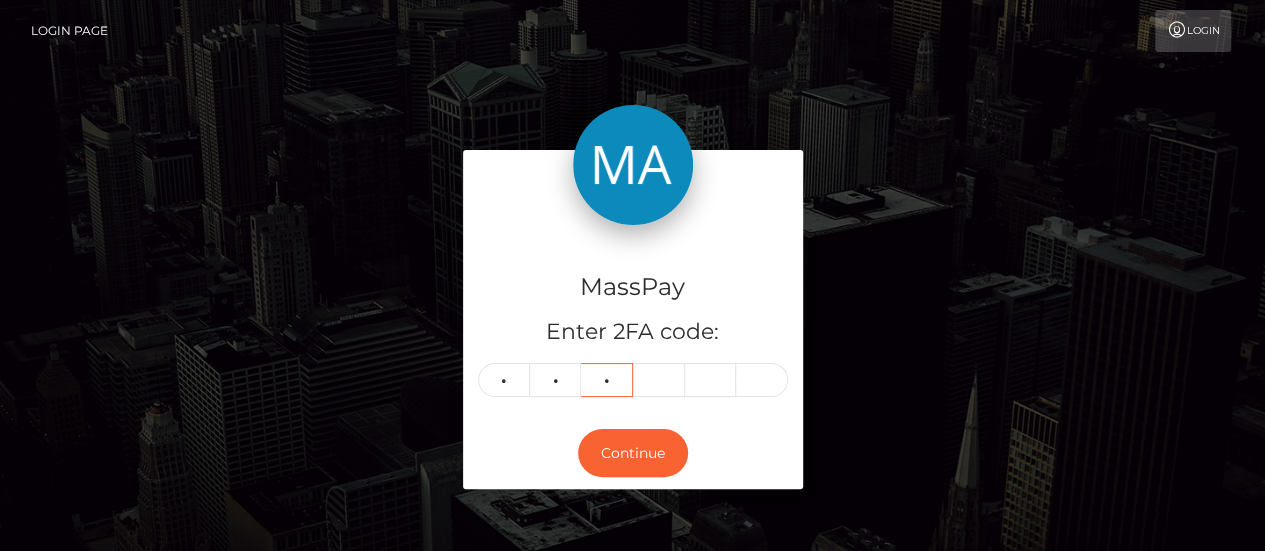 type on "1" 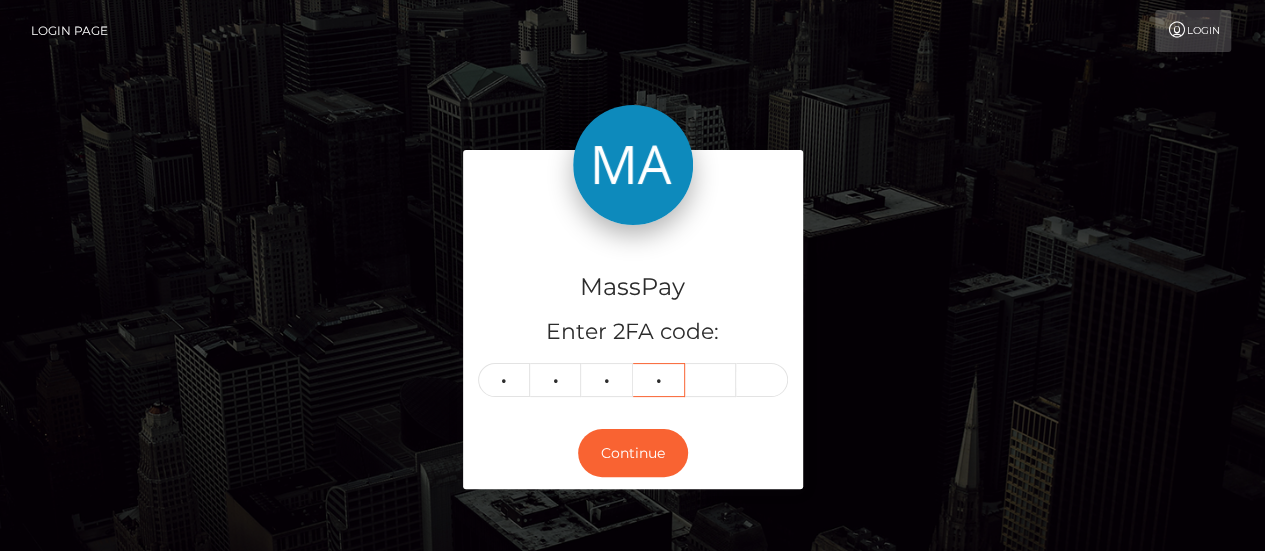 type on "2" 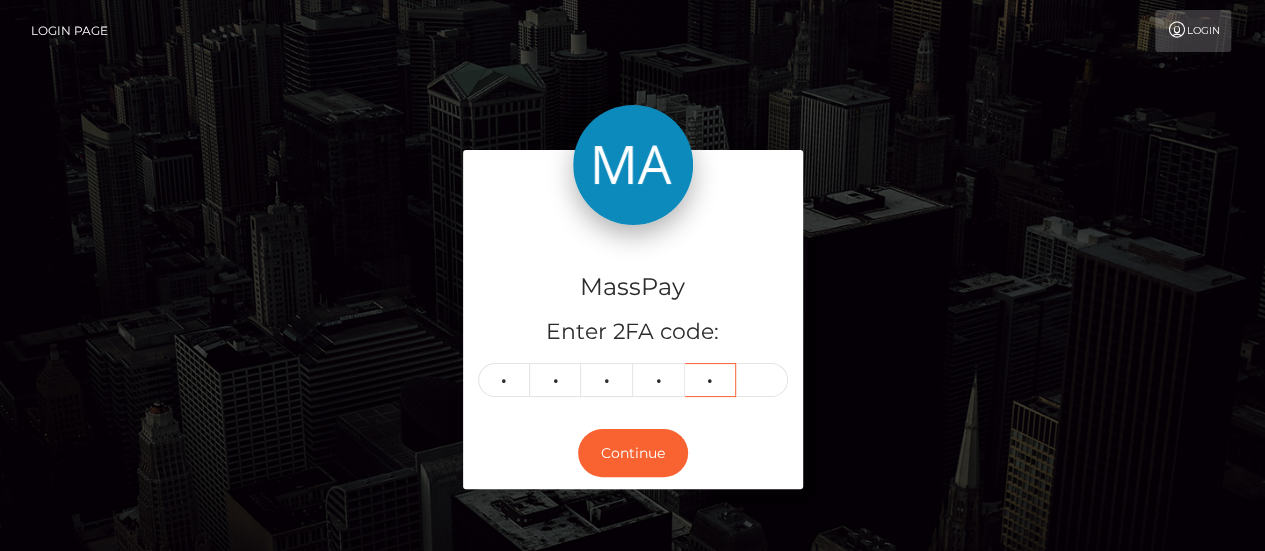 type on "4" 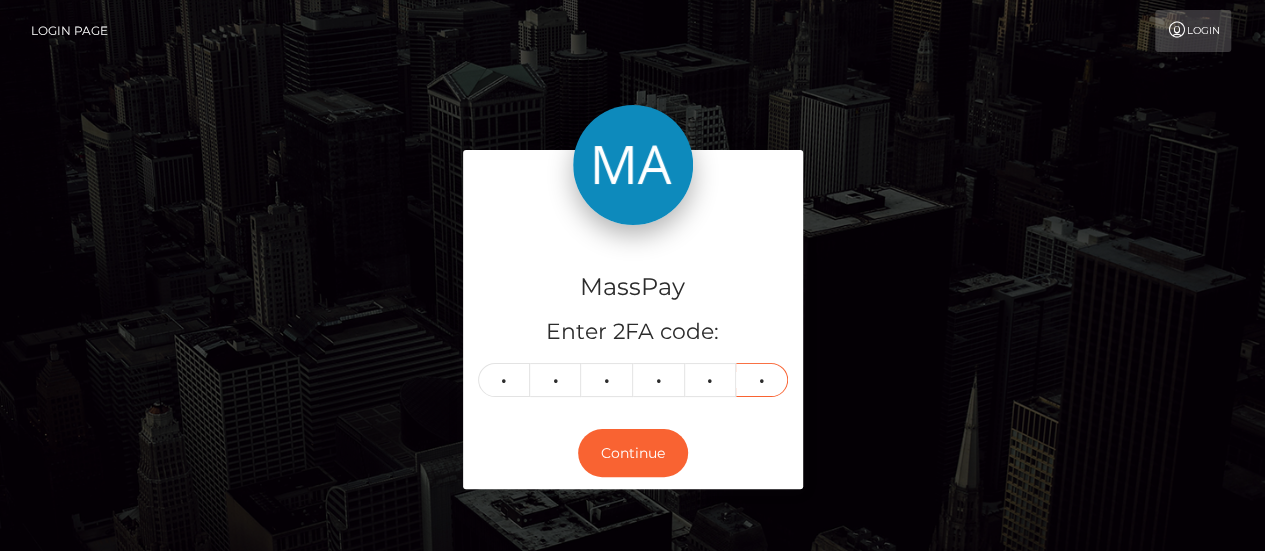 type on "4" 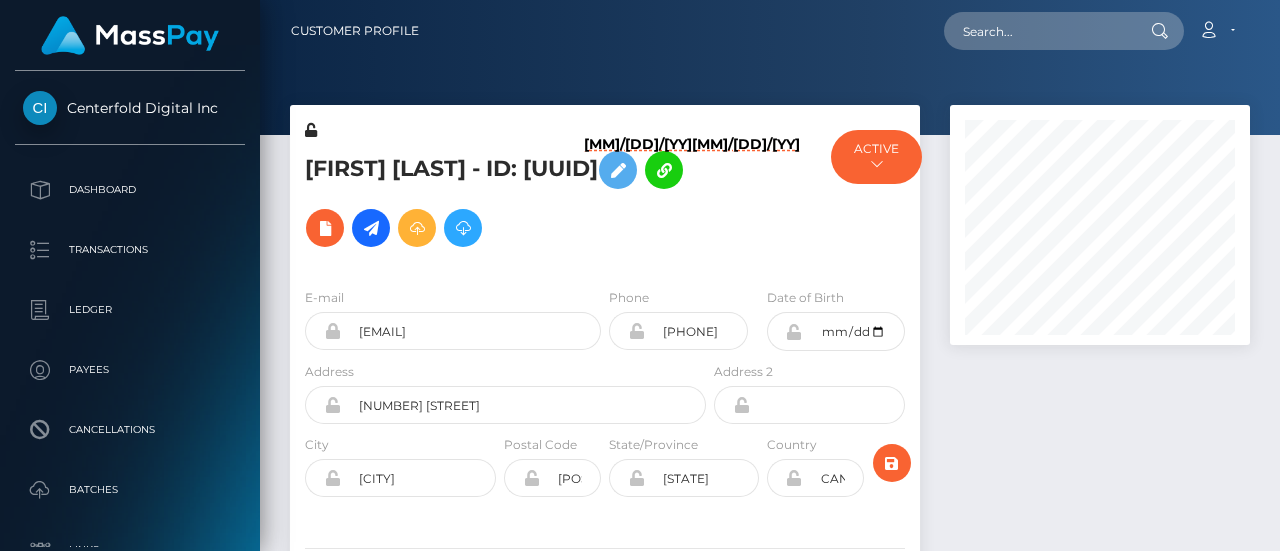 scroll, scrollTop: 0, scrollLeft: 0, axis: both 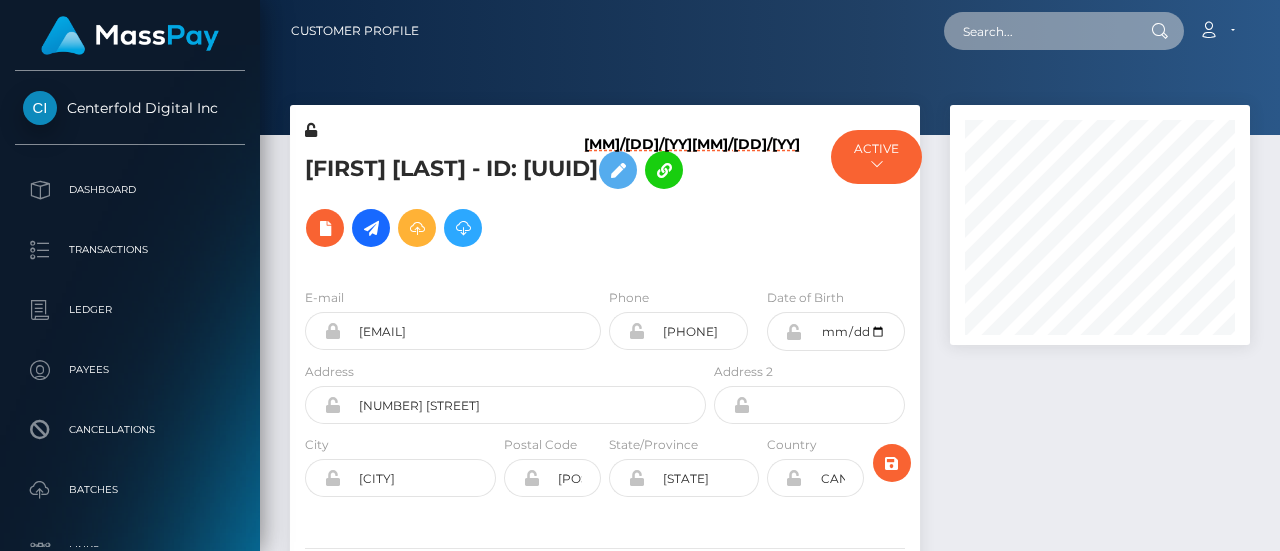 click at bounding box center (1038, 31) 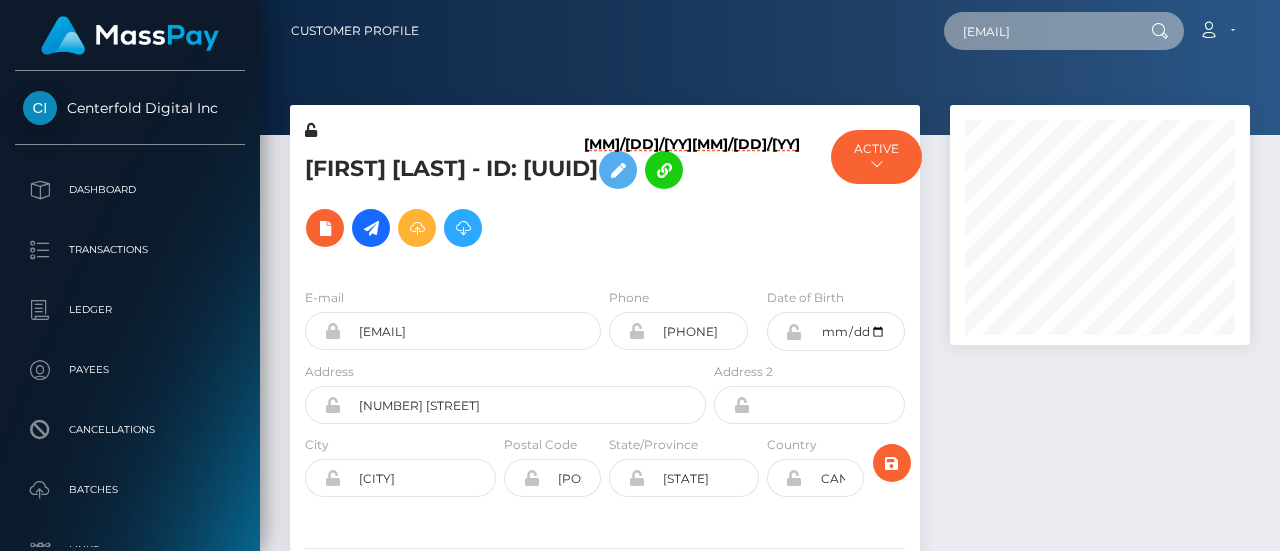 scroll, scrollTop: 0, scrollLeft: 14, axis: horizontal 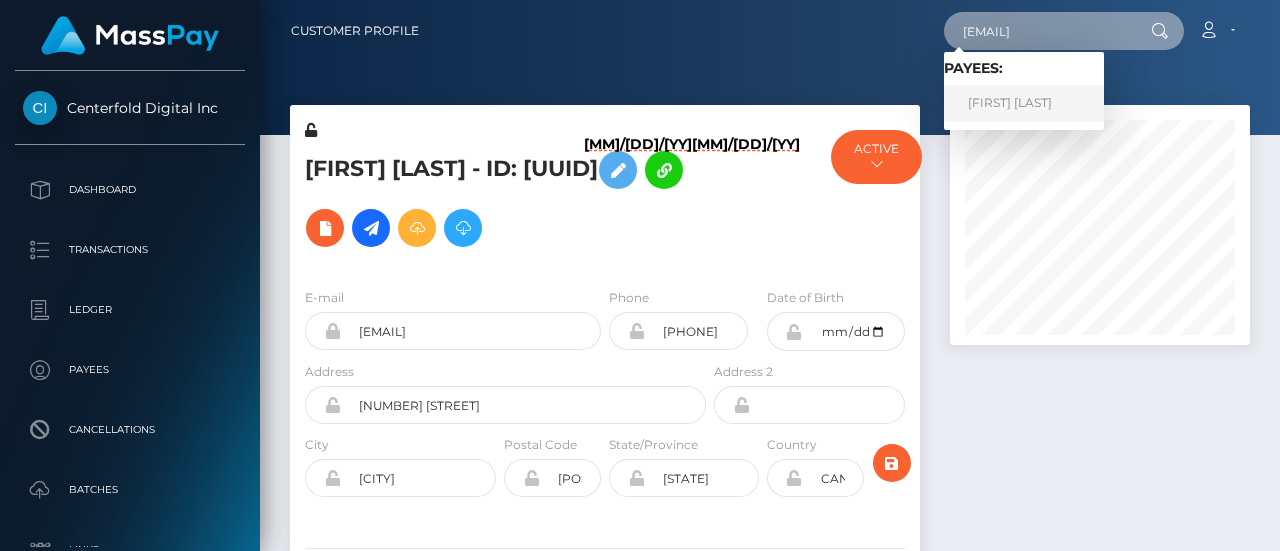 type on "manonalexslut@gmail.com" 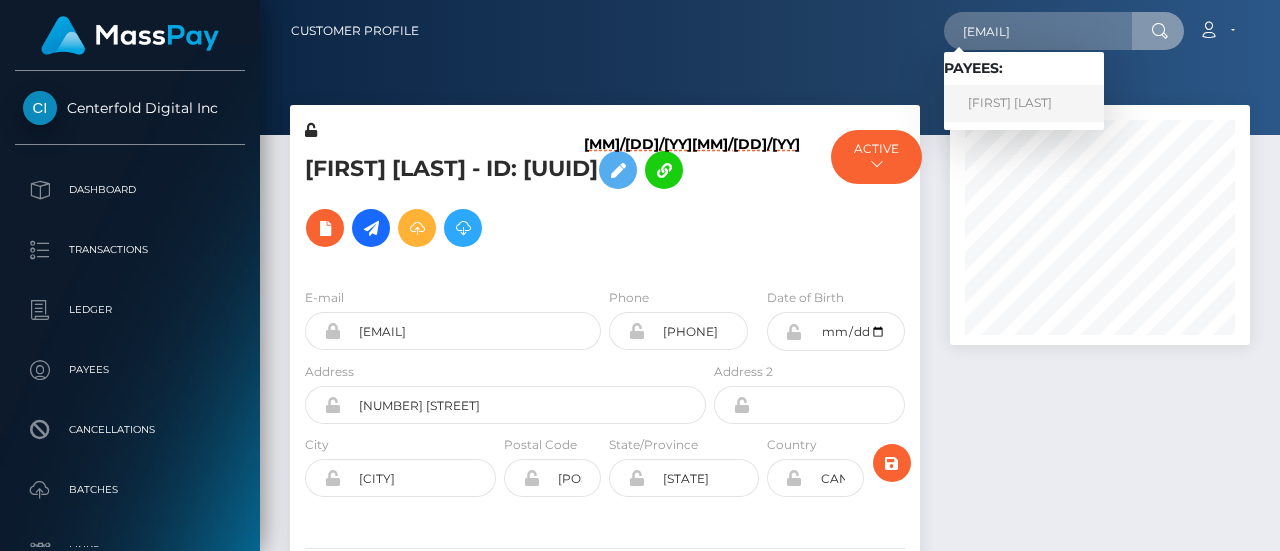 scroll, scrollTop: 0, scrollLeft: 0, axis: both 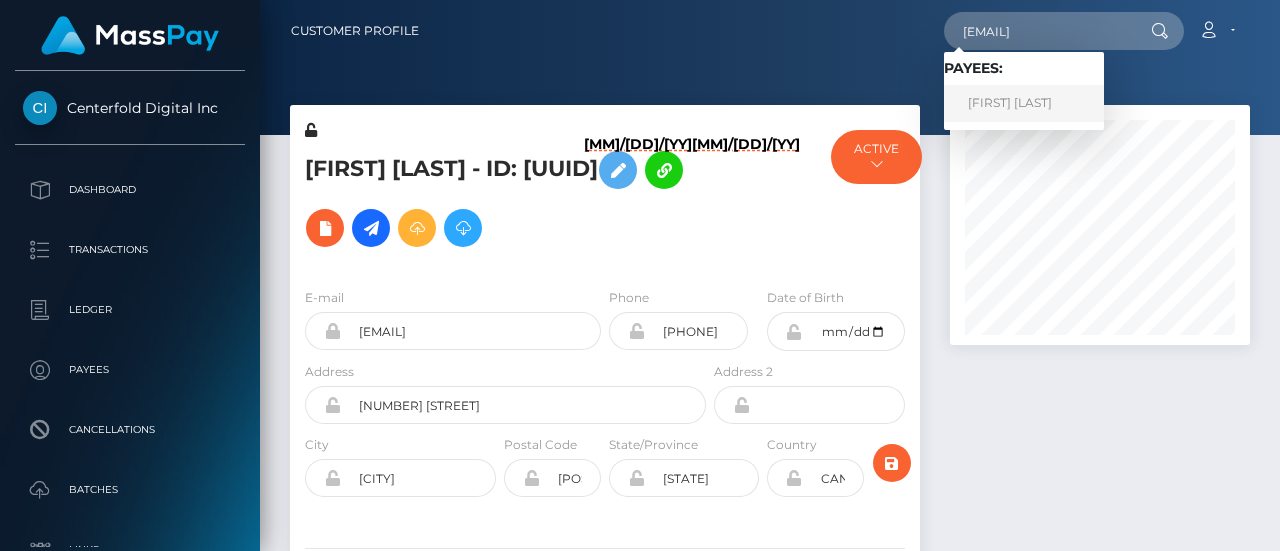 click on "MANON  WANECQUE" at bounding box center [1024, 103] 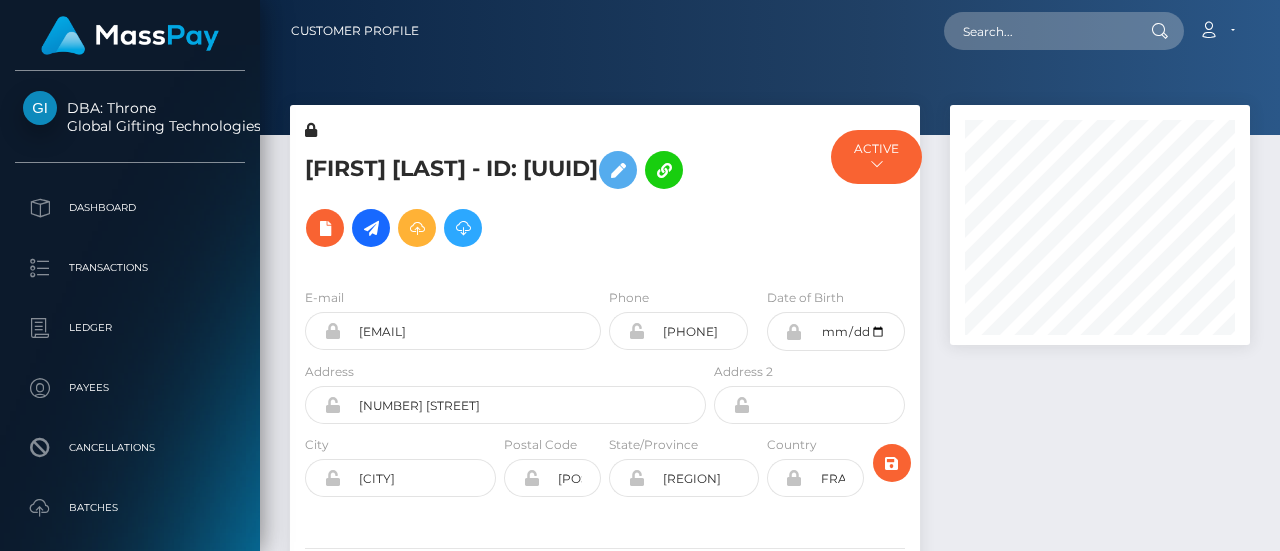 scroll, scrollTop: 0, scrollLeft: 0, axis: both 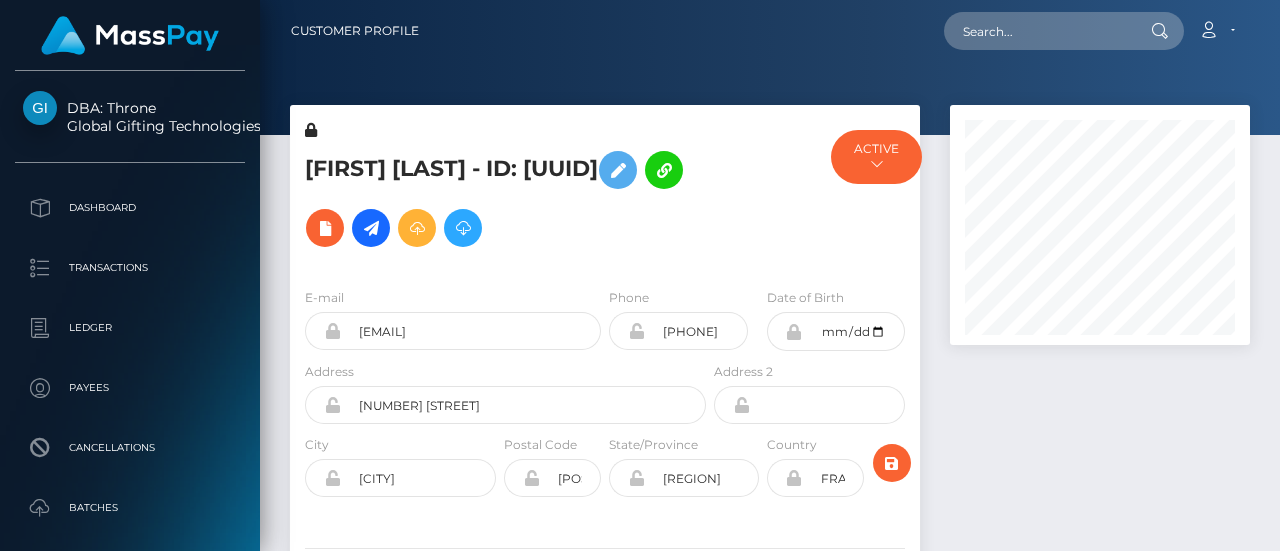 click at bounding box center [1100, 391] 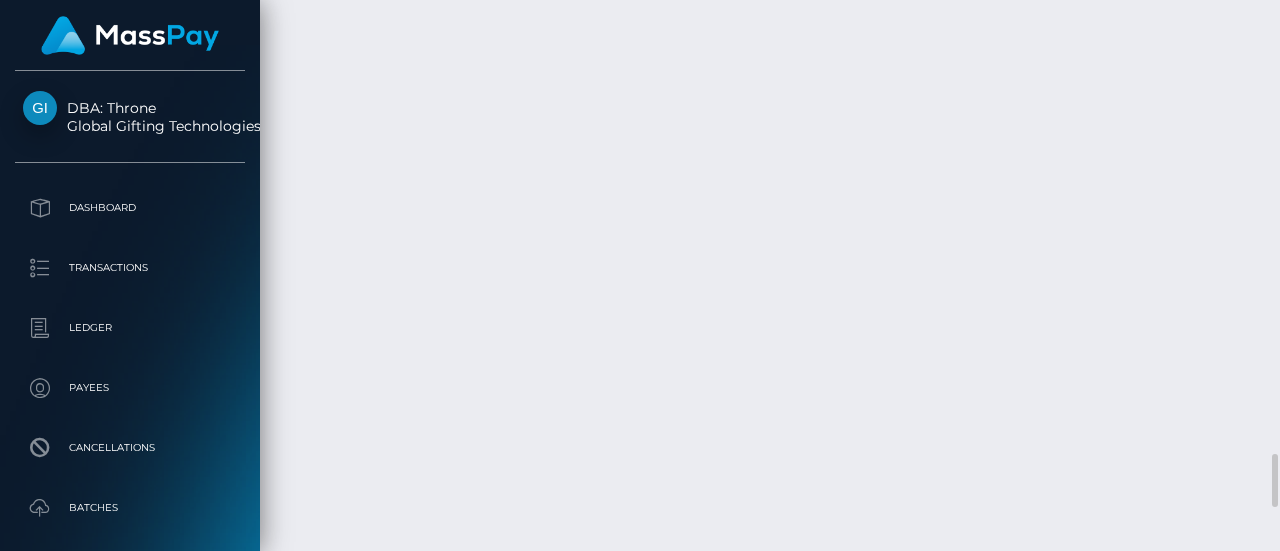 scroll, scrollTop: 4642, scrollLeft: 0, axis: vertical 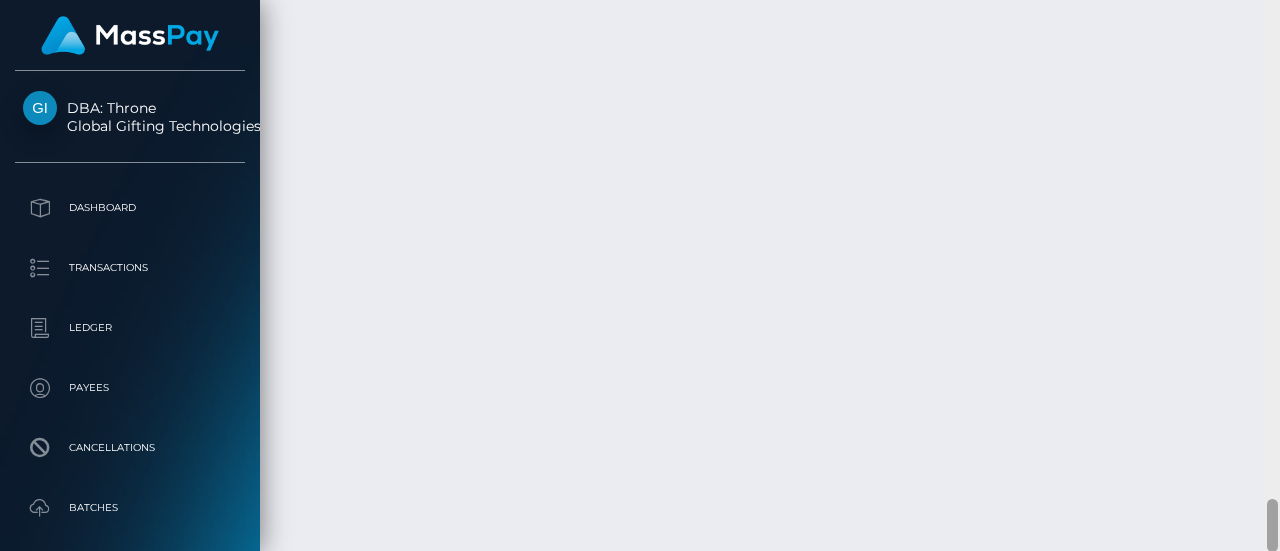 drag, startPoint x: 1265, startPoint y: 485, endPoint x: 1274, endPoint y: 542, distance: 57.706154 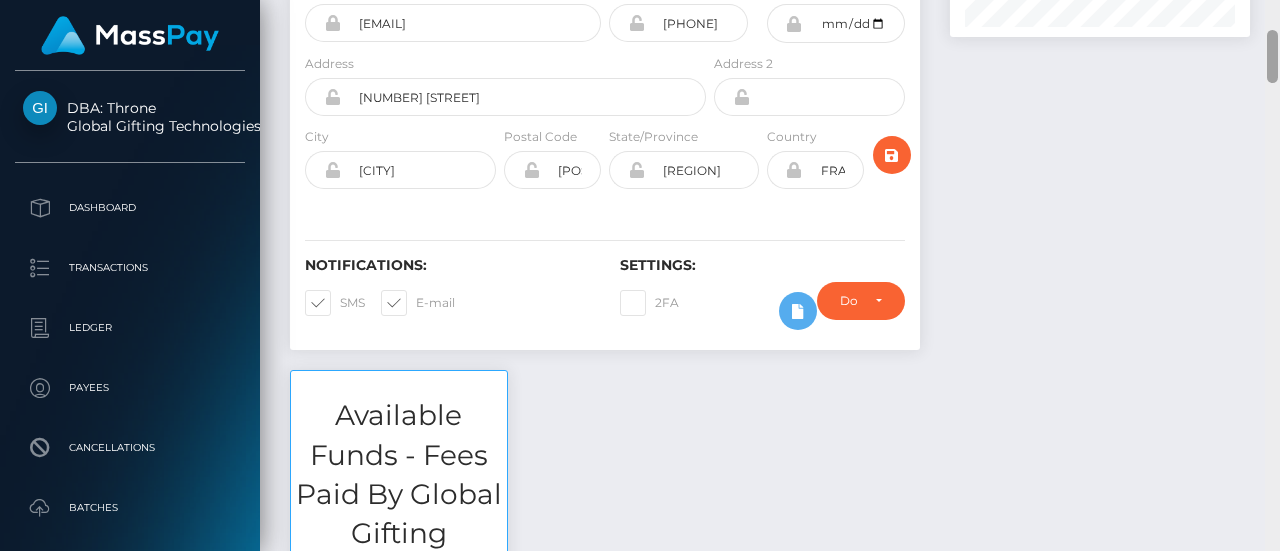 scroll, scrollTop: 0, scrollLeft: 0, axis: both 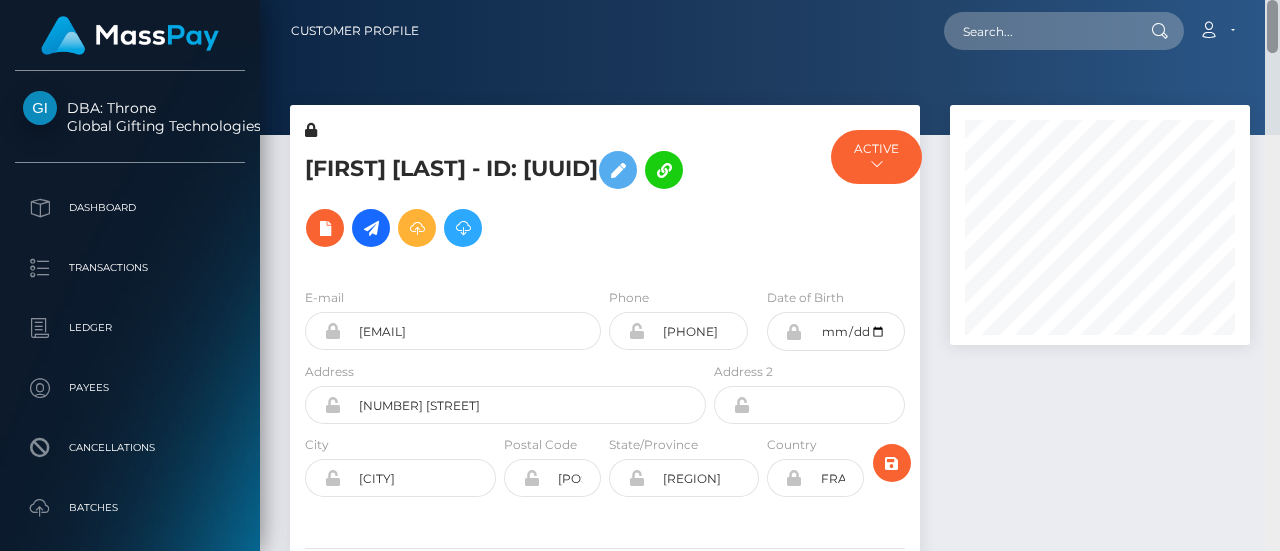 drag, startPoint x: 1274, startPoint y: 542, endPoint x: 1252, endPoint y: 34, distance: 508.47617 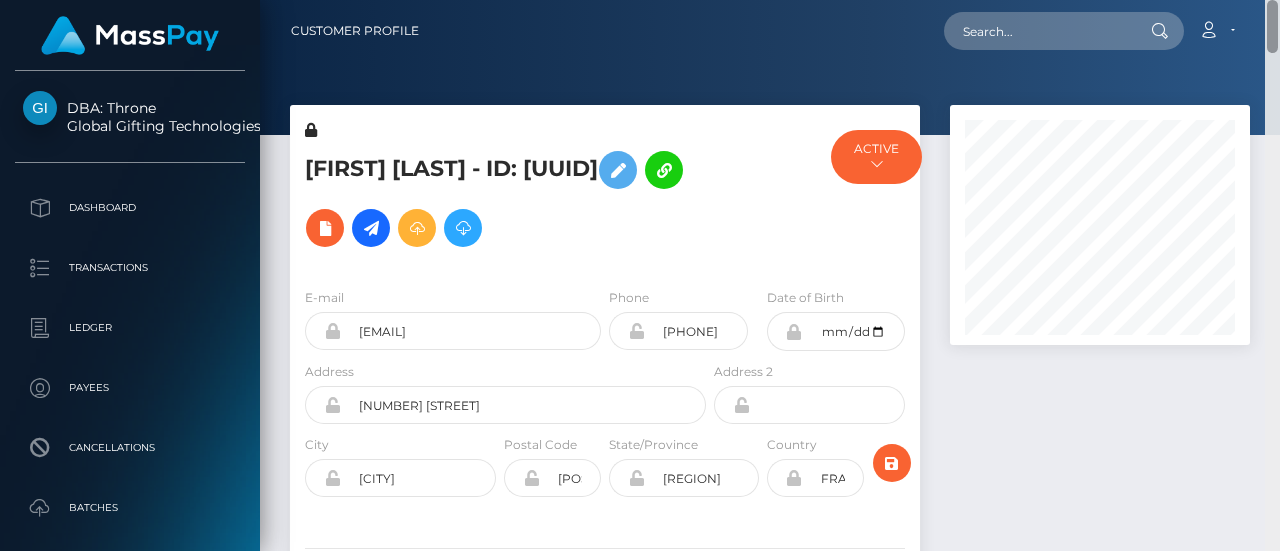 click on "Customer Profile
Loading...
Loading..." at bounding box center (770, 275) 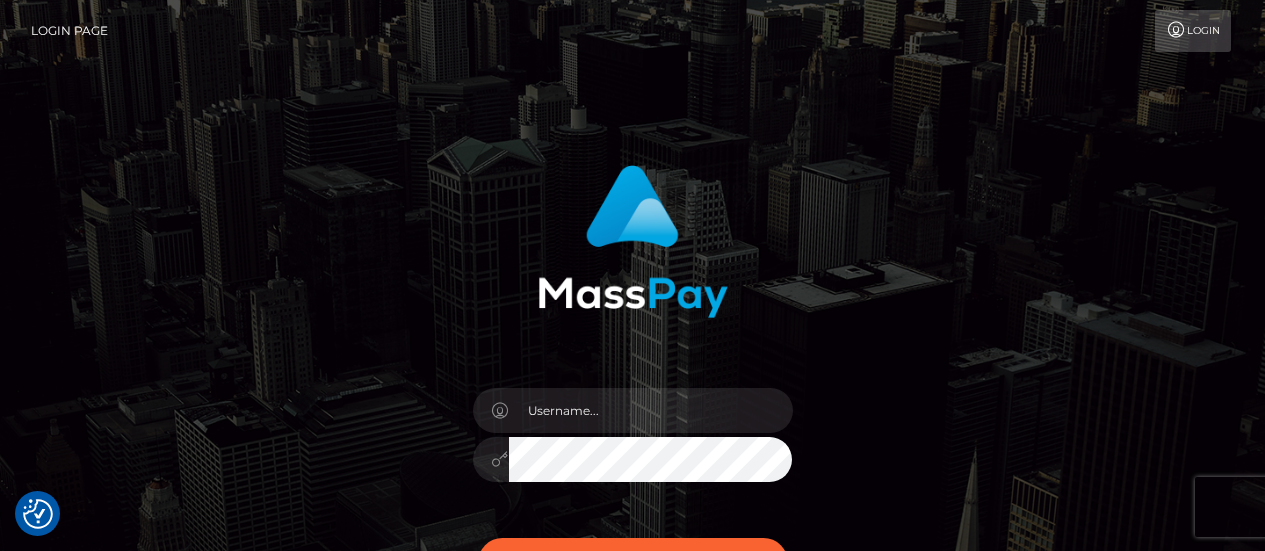 scroll, scrollTop: 0, scrollLeft: 0, axis: both 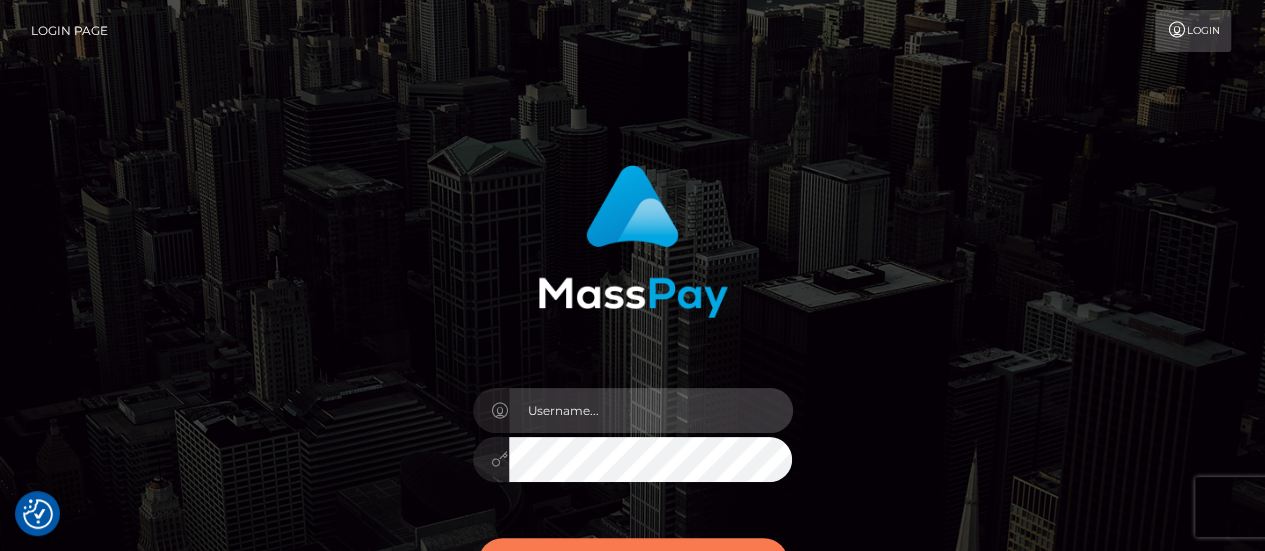 type on "fr.es" 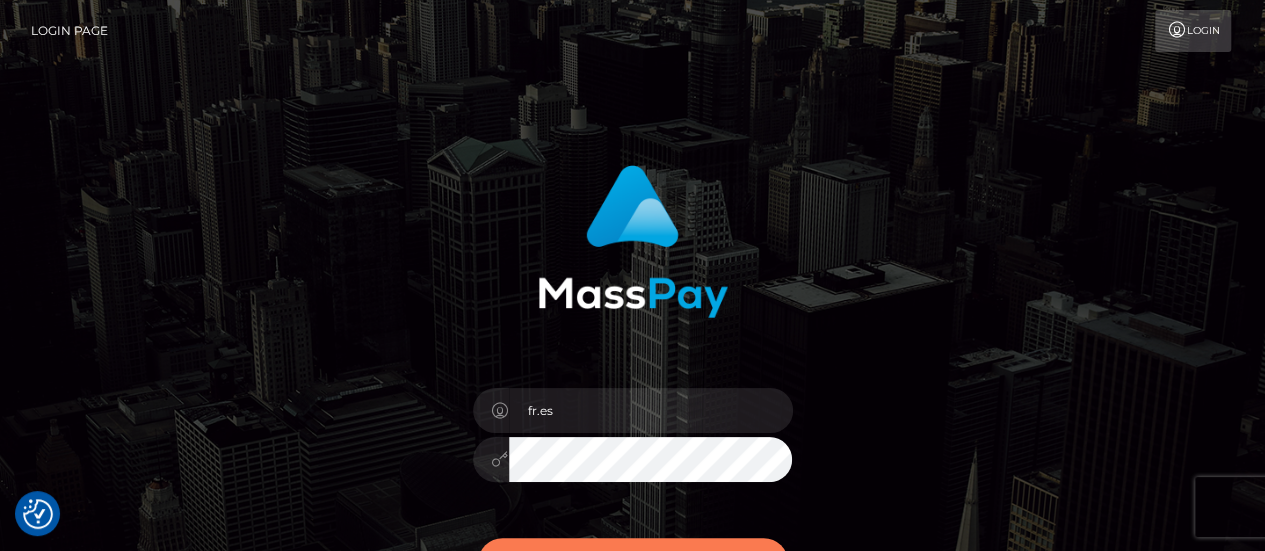 click on "Sign in" at bounding box center [633, 562] 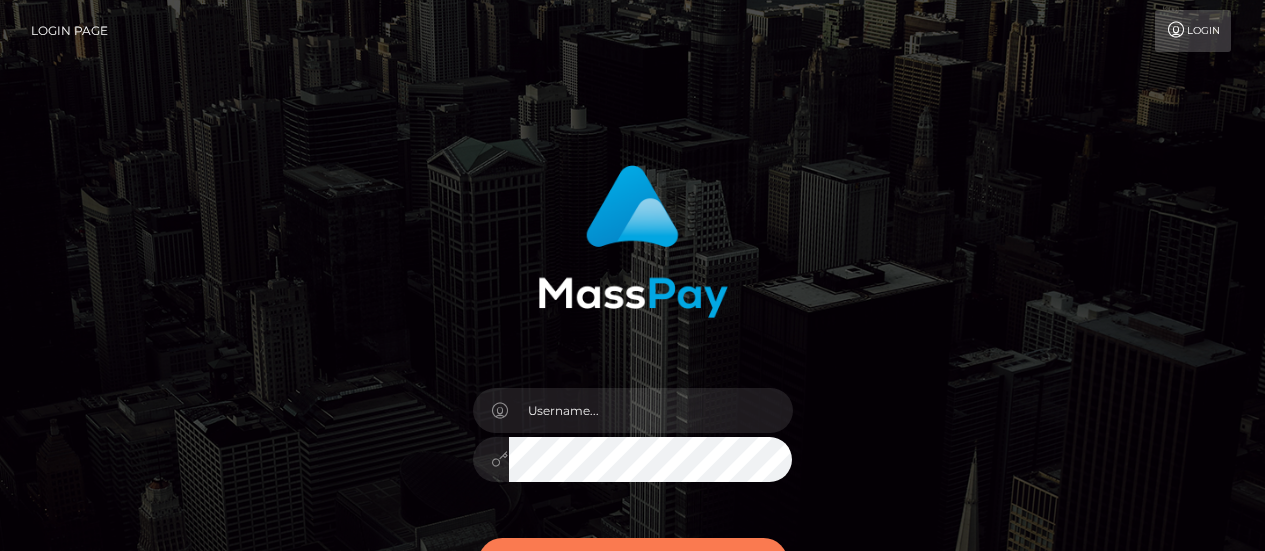 scroll, scrollTop: 0, scrollLeft: 0, axis: both 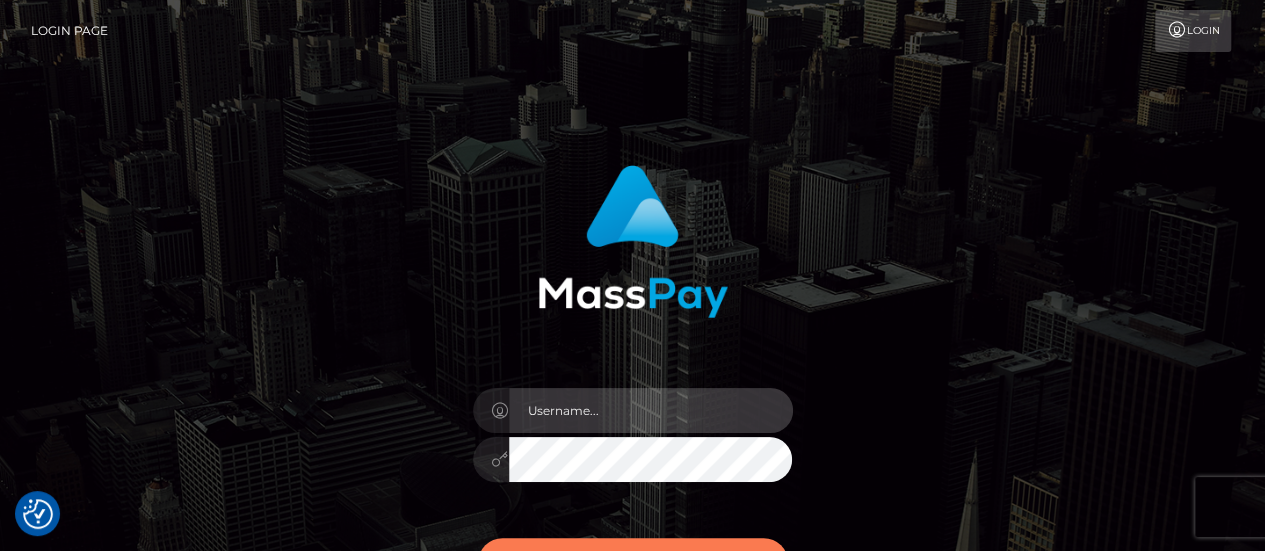 type on "fr.es" 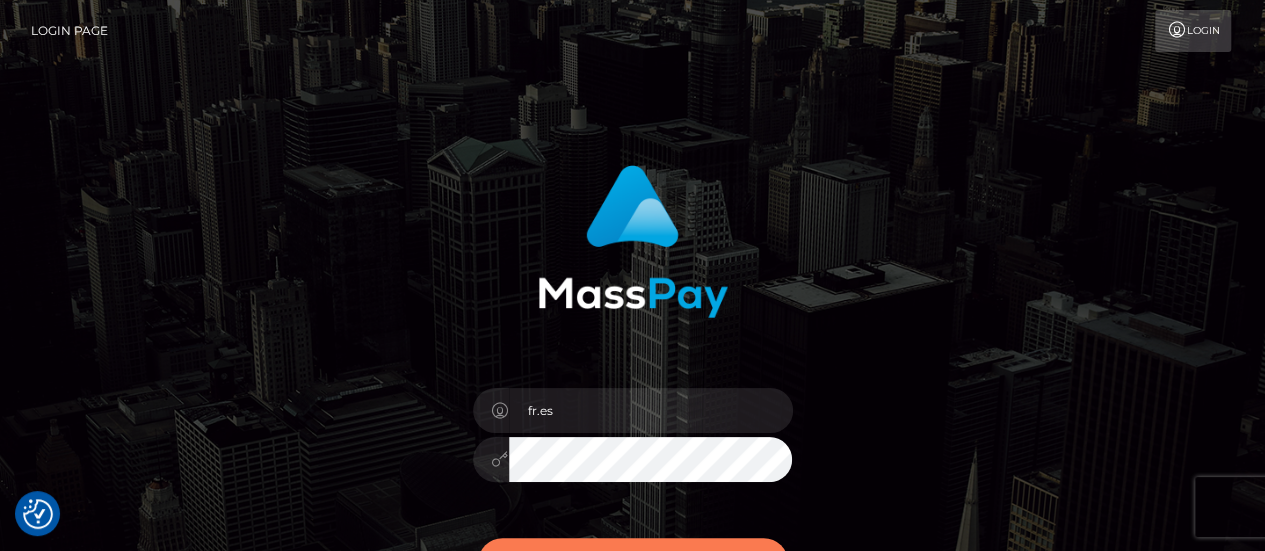 click on "Sign in" at bounding box center (633, 562) 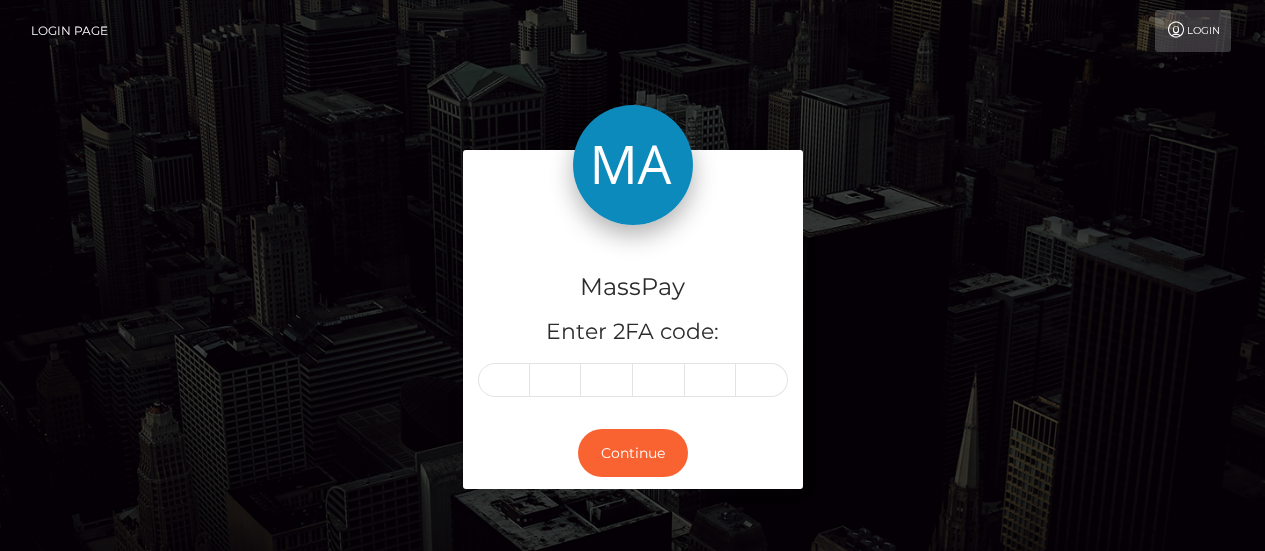 scroll, scrollTop: 0, scrollLeft: 0, axis: both 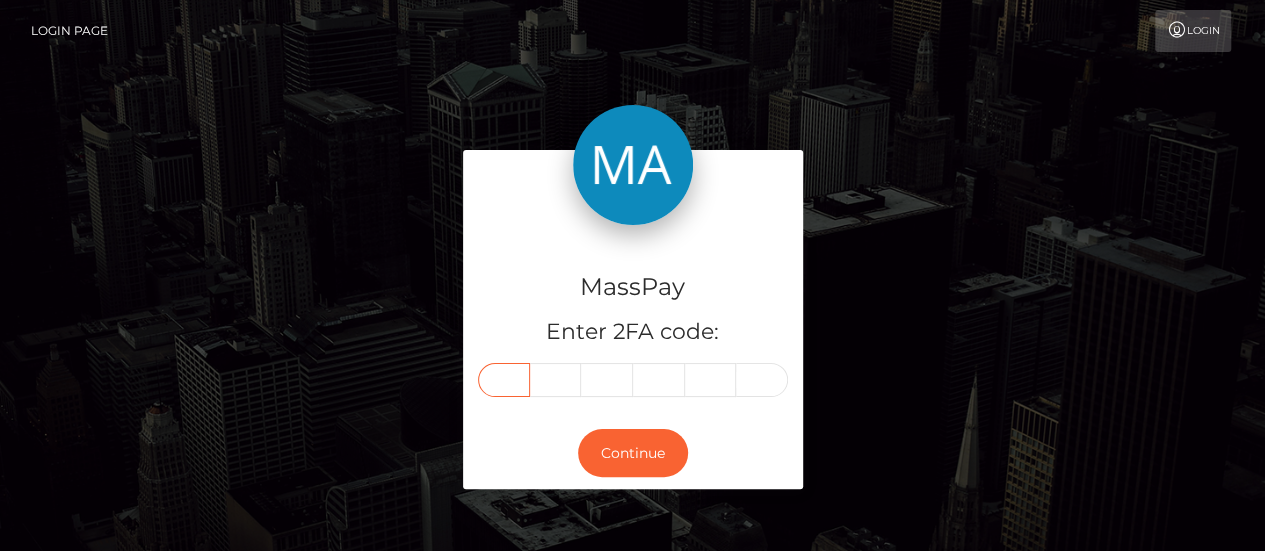 click at bounding box center [504, 380] 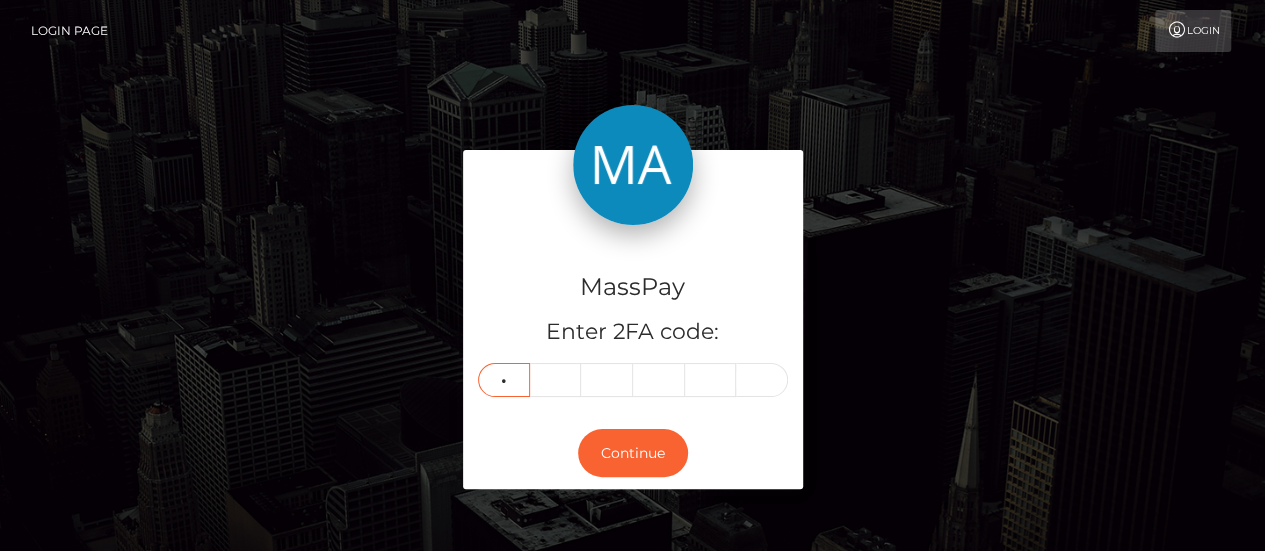type on "4" 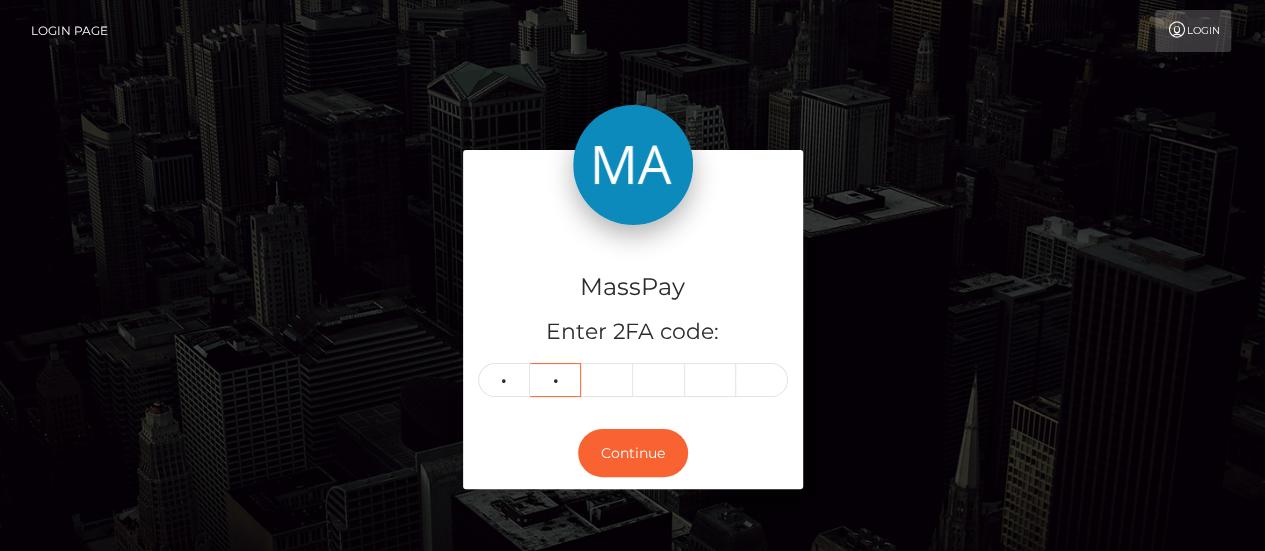 type on "6" 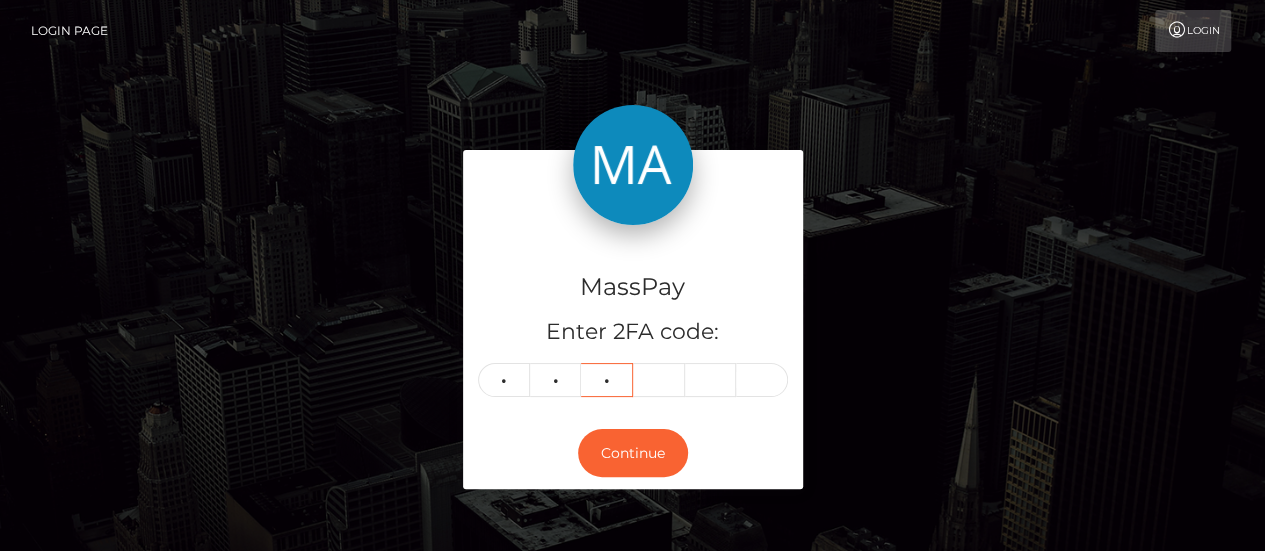 type on "1" 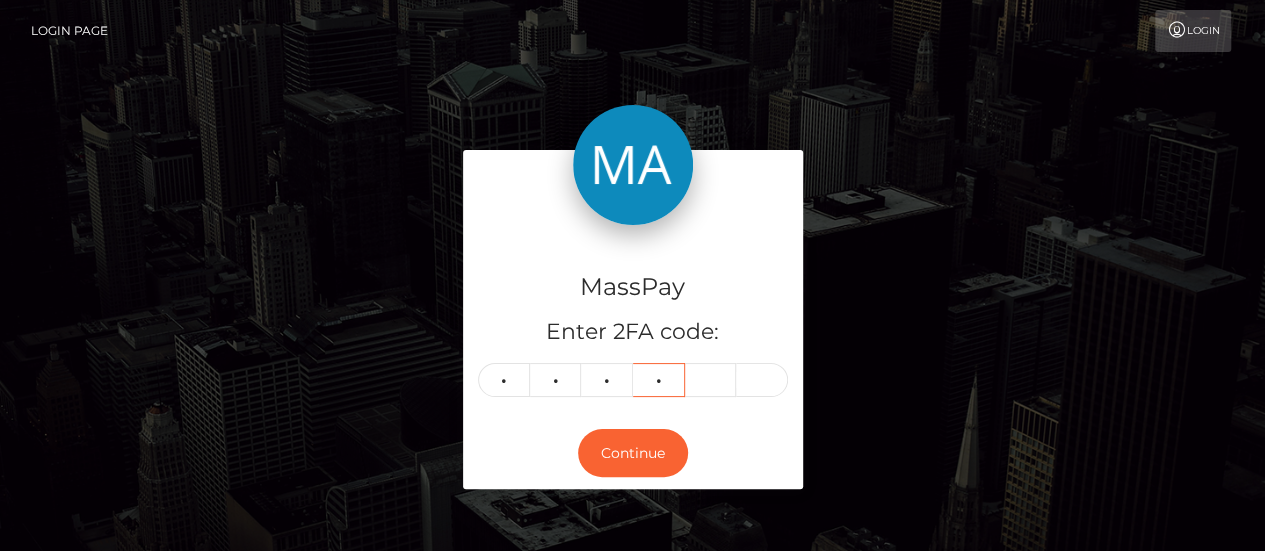 type on "8" 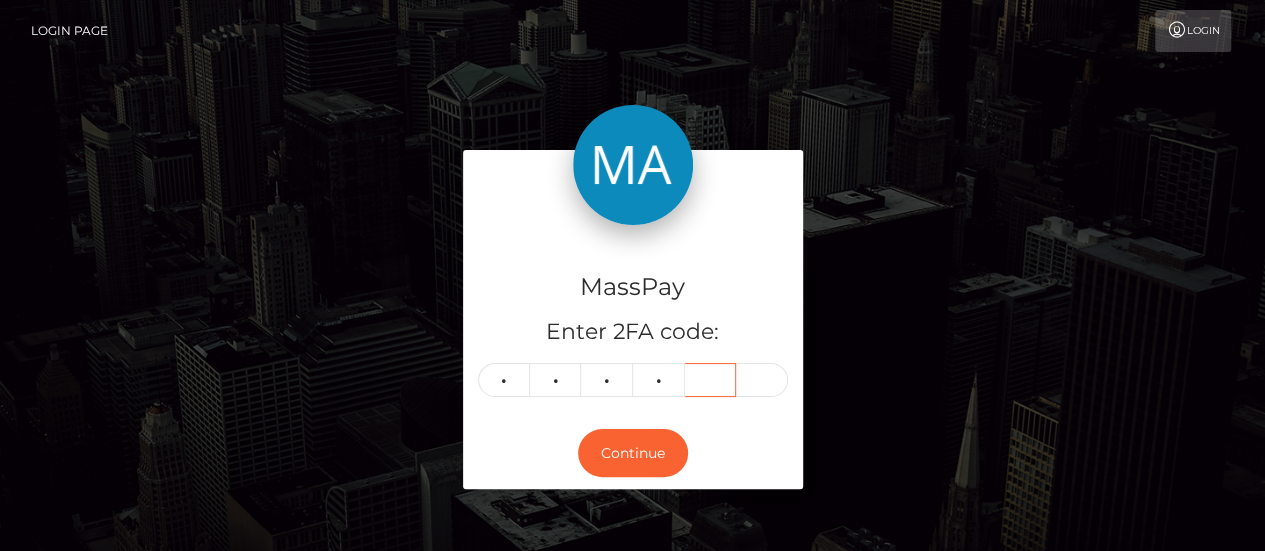 click at bounding box center [711, 380] 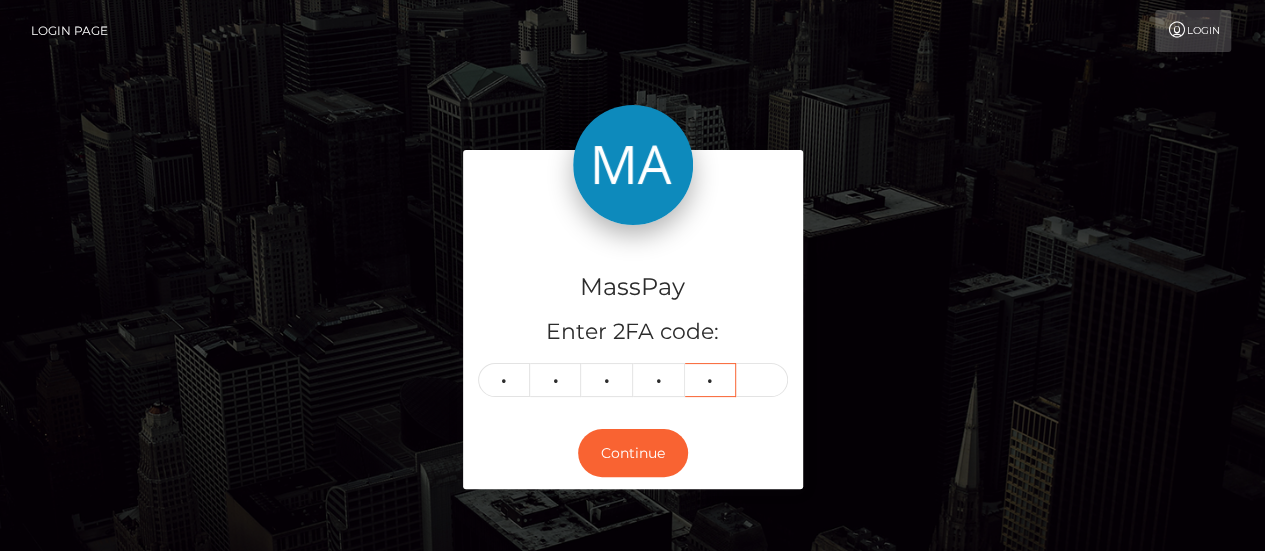 type on "7" 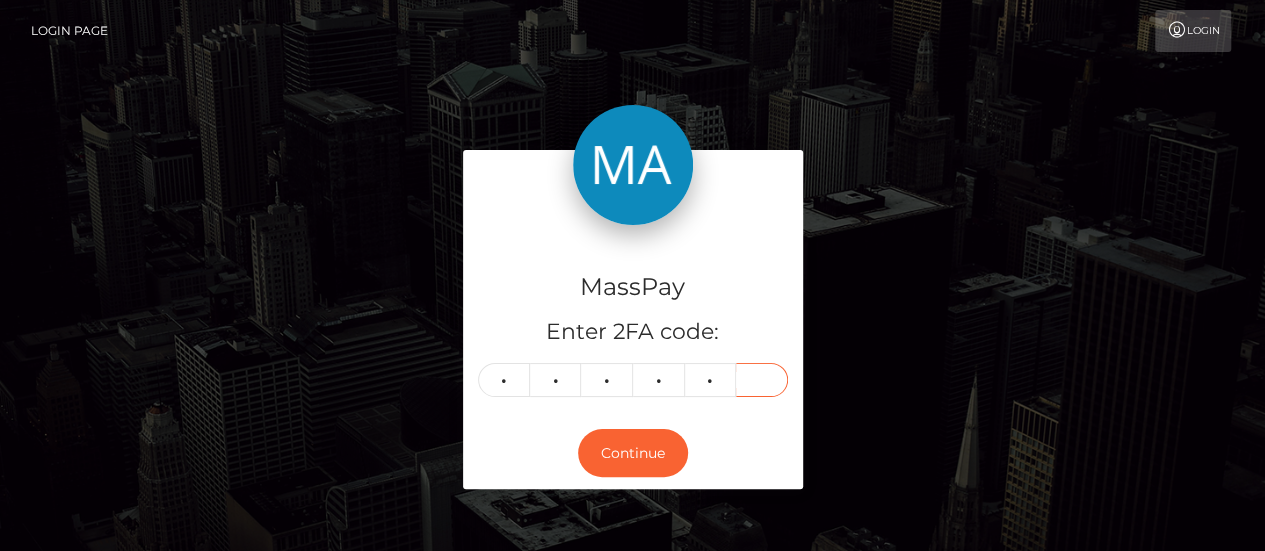 type on "9" 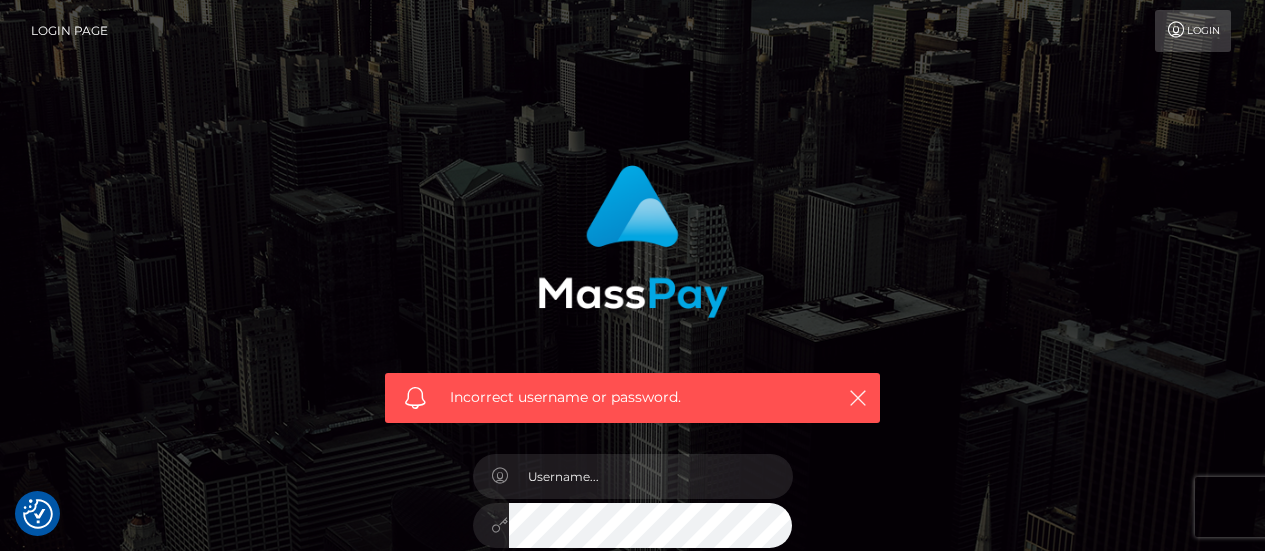 scroll, scrollTop: 0, scrollLeft: 0, axis: both 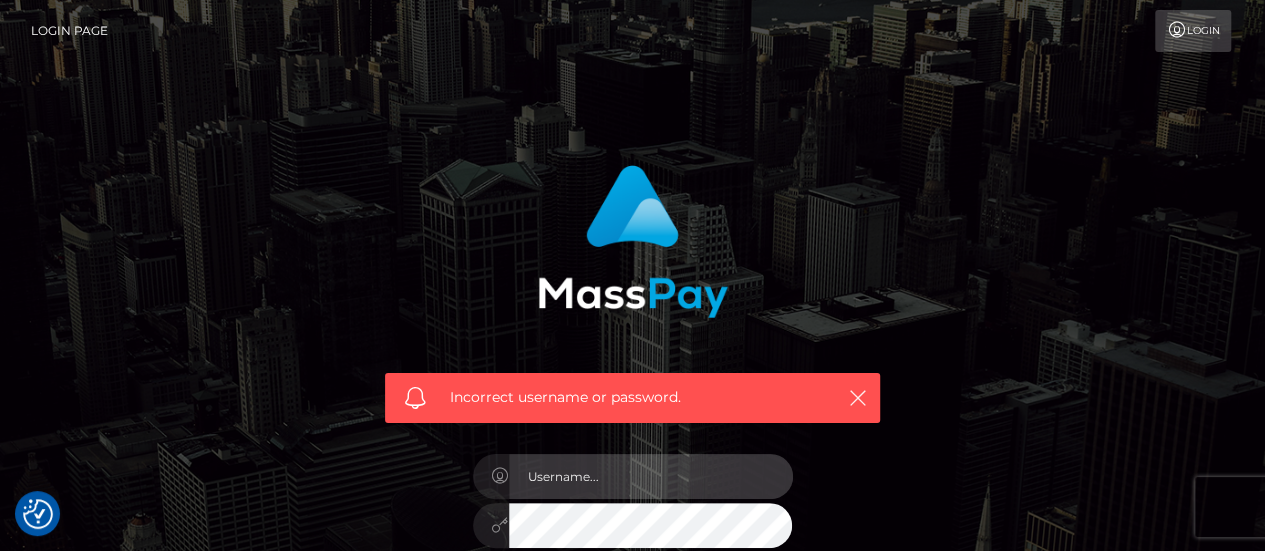type on "fr.es" 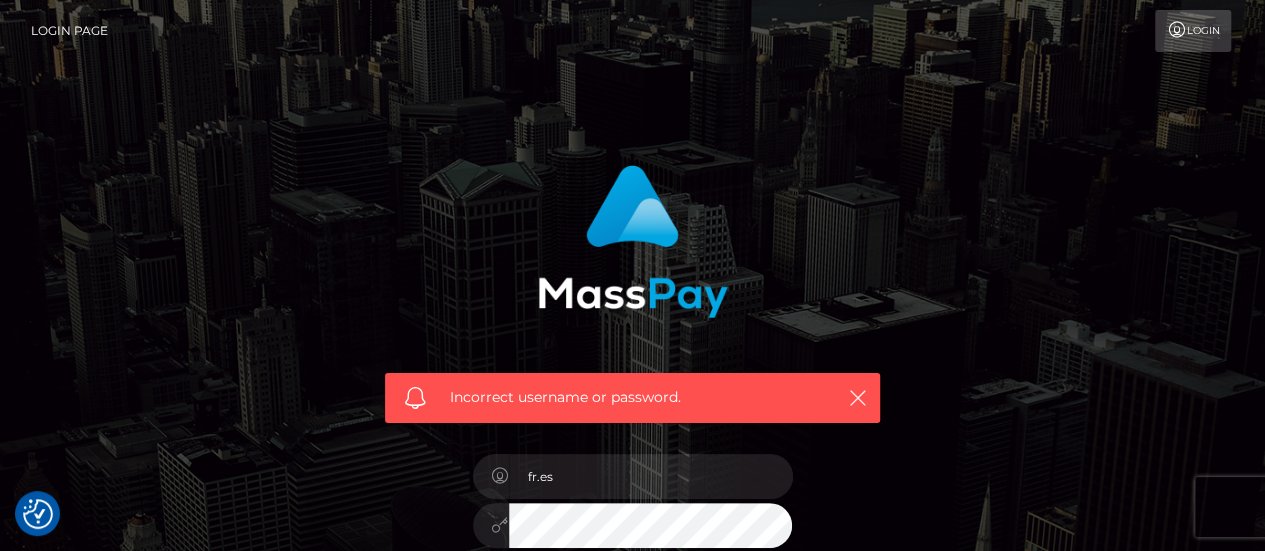 scroll, scrollTop: 120, scrollLeft: 0, axis: vertical 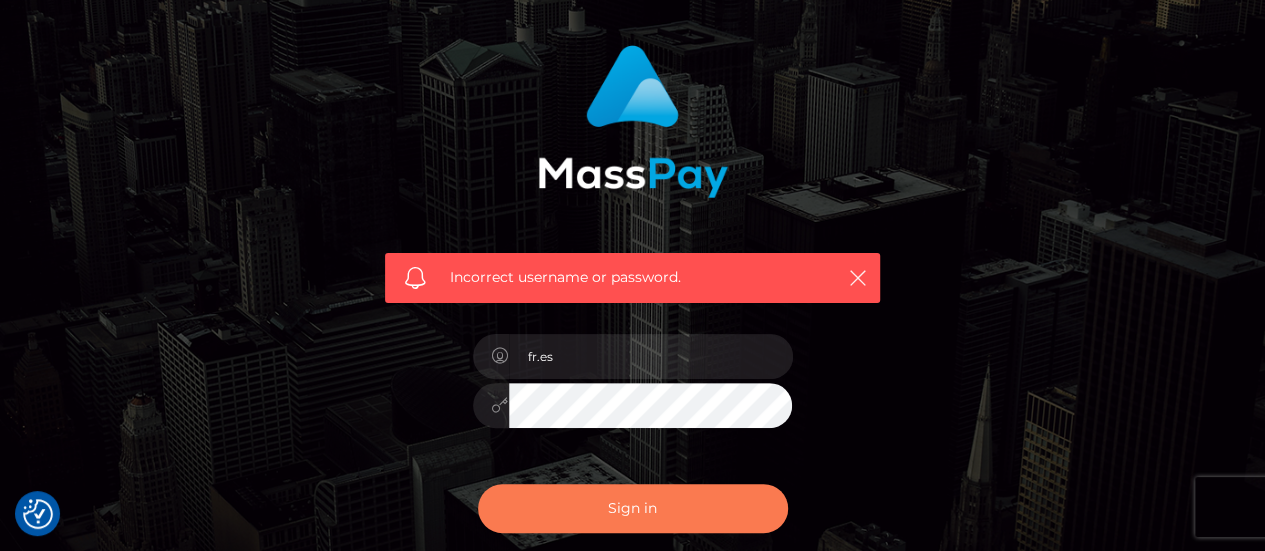 click on "Sign in" at bounding box center [633, 508] 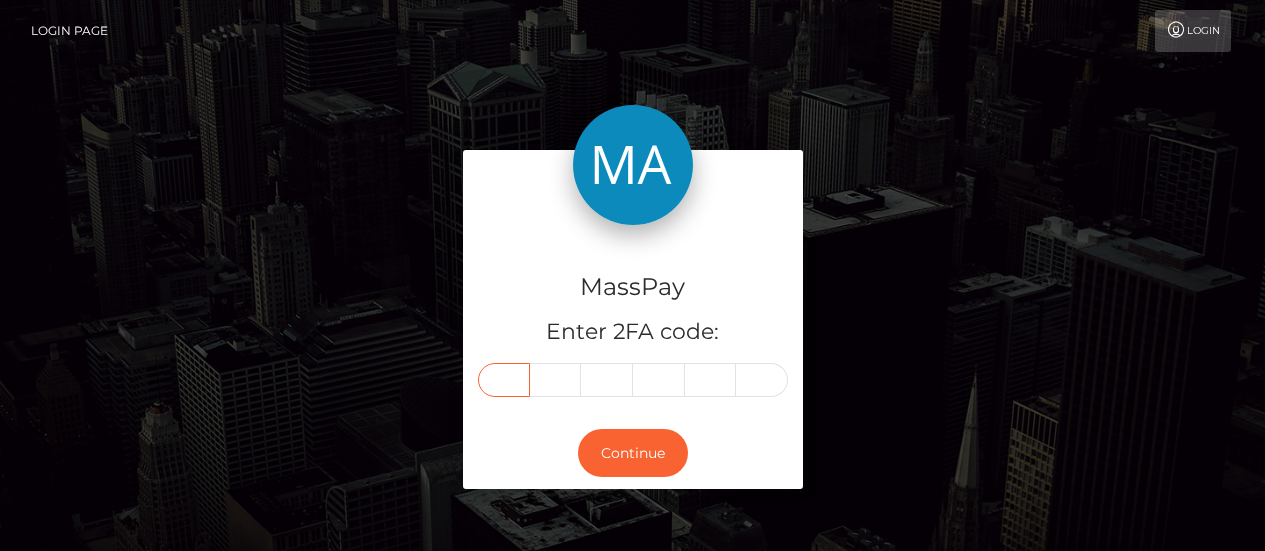 scroll, scrollTop: 0, scrollLeft: 0, axis: both 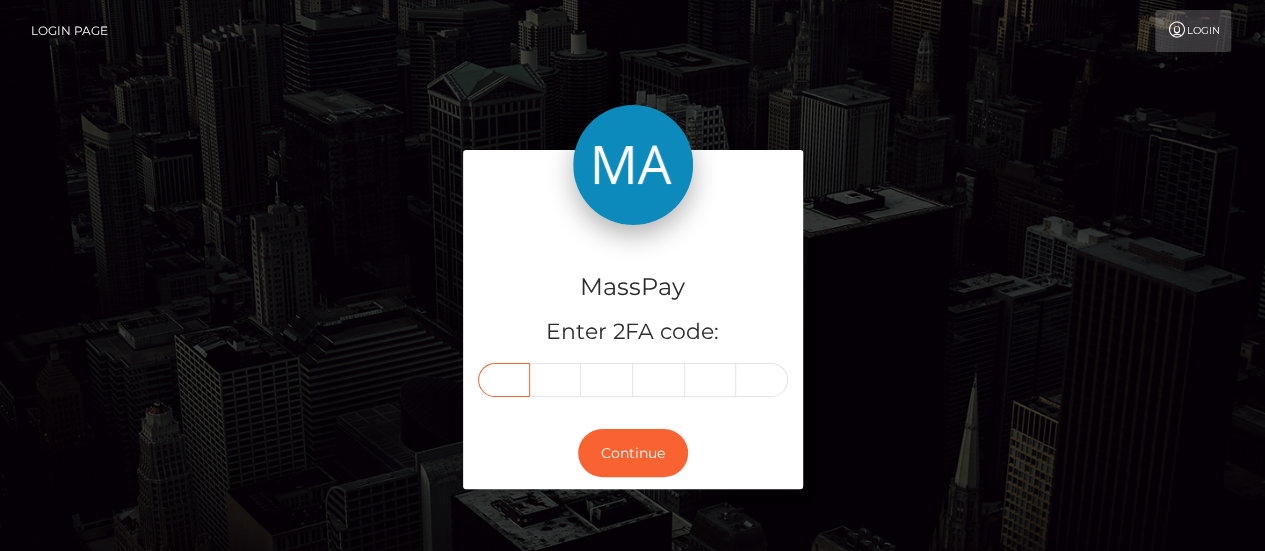 click at bounding box center [504, 380] 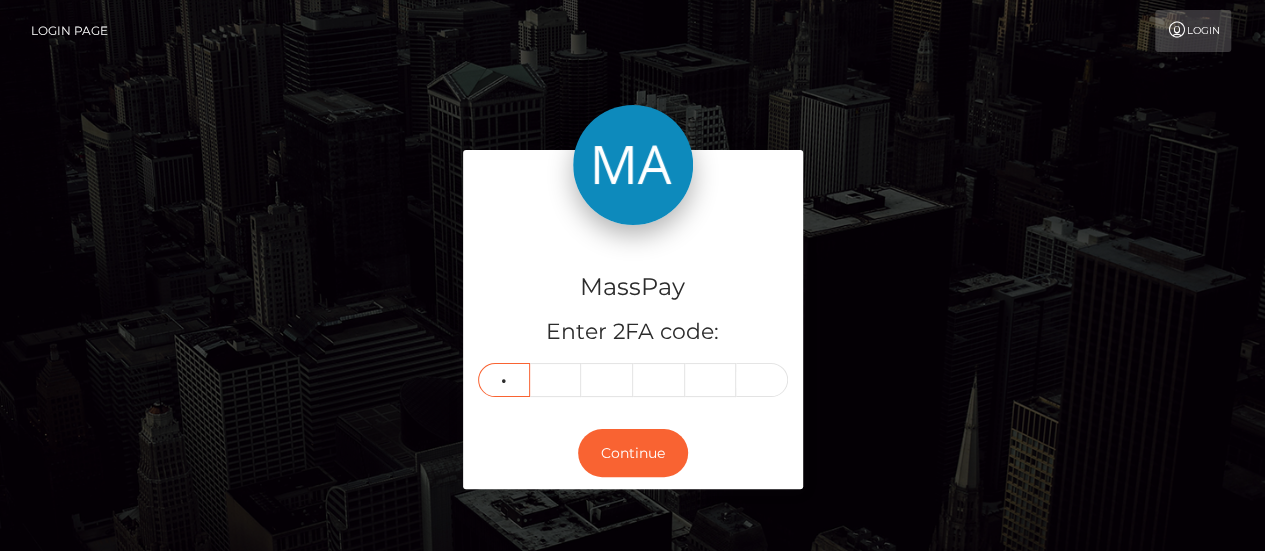 type on "8" 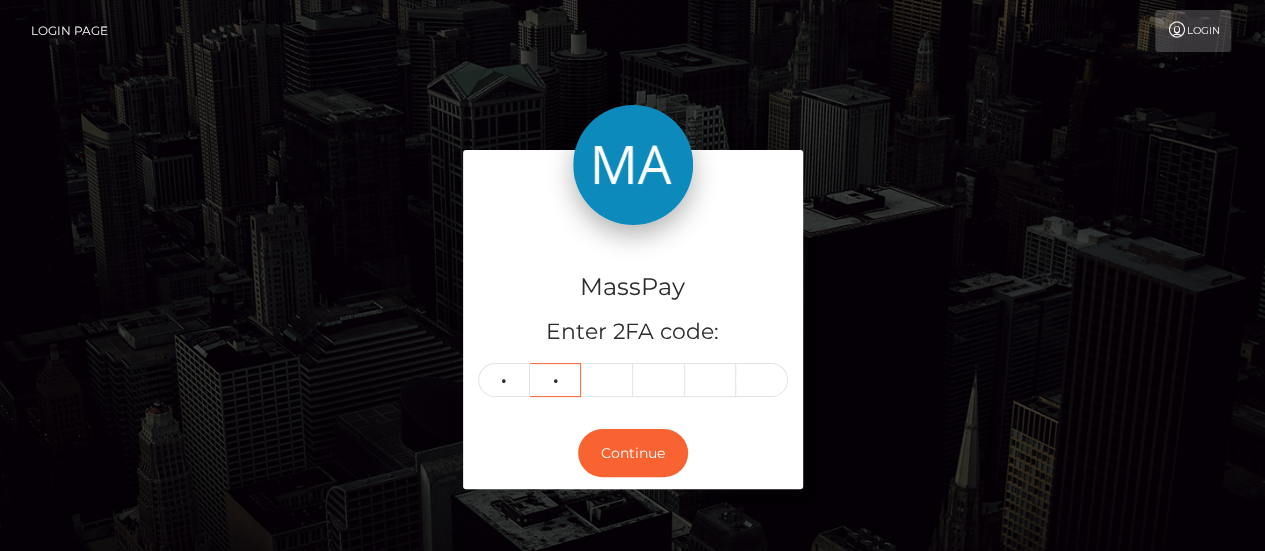 type on "3" 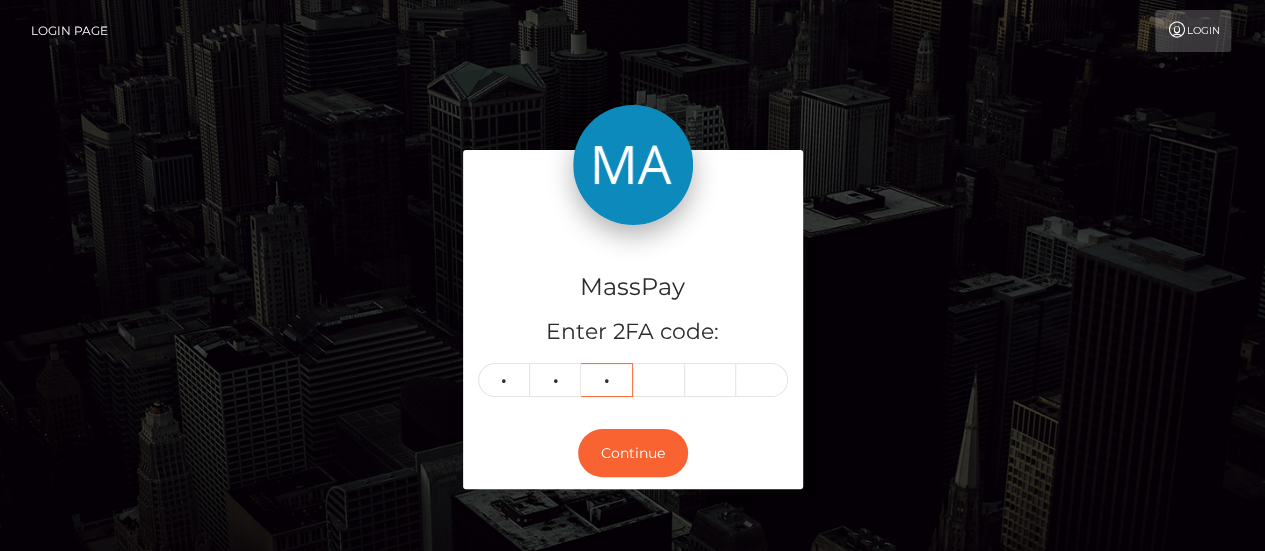 type on "9" 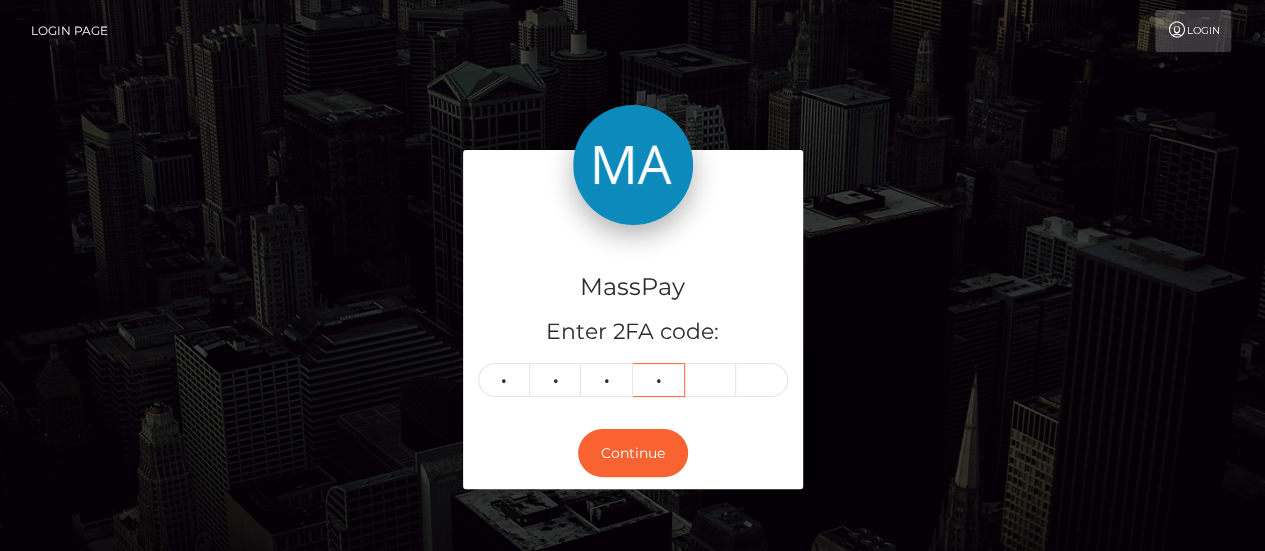 type on "2" 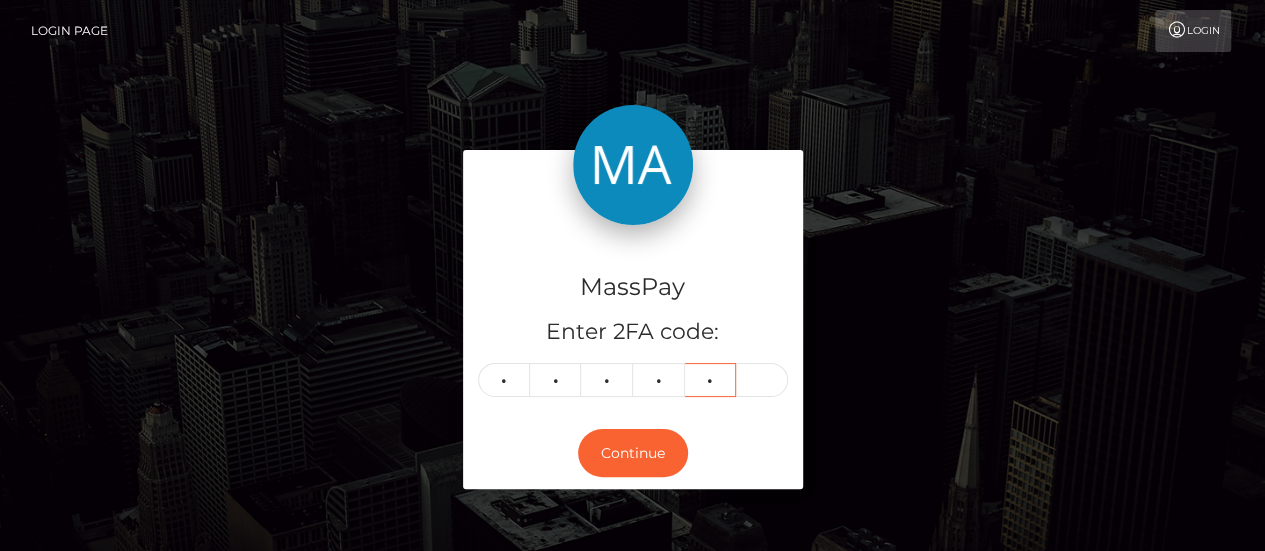type on "7" 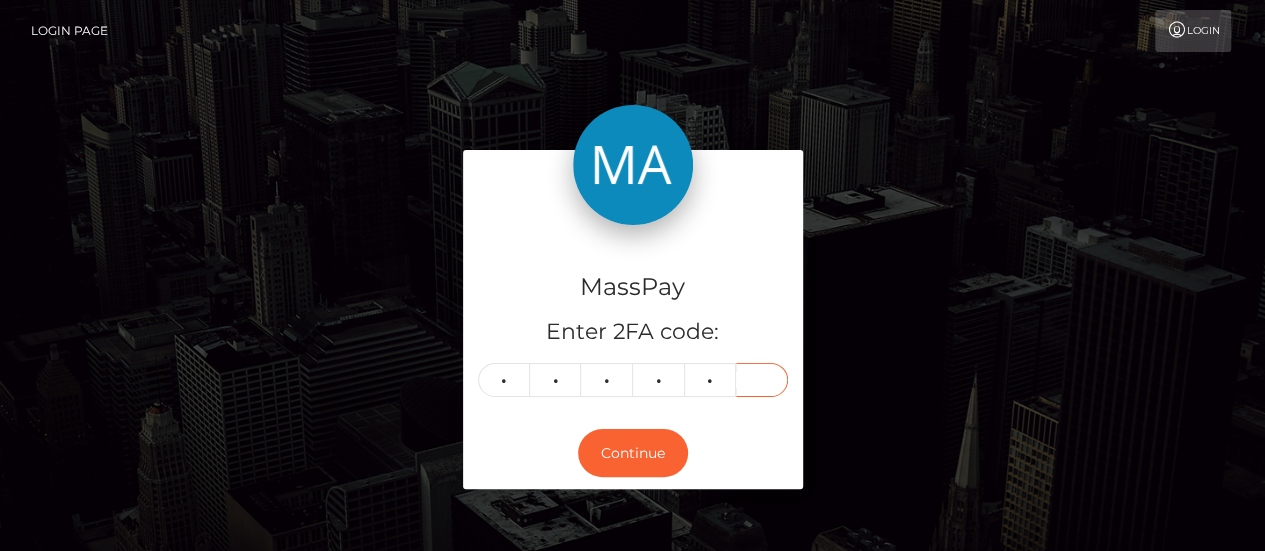 type on "4" 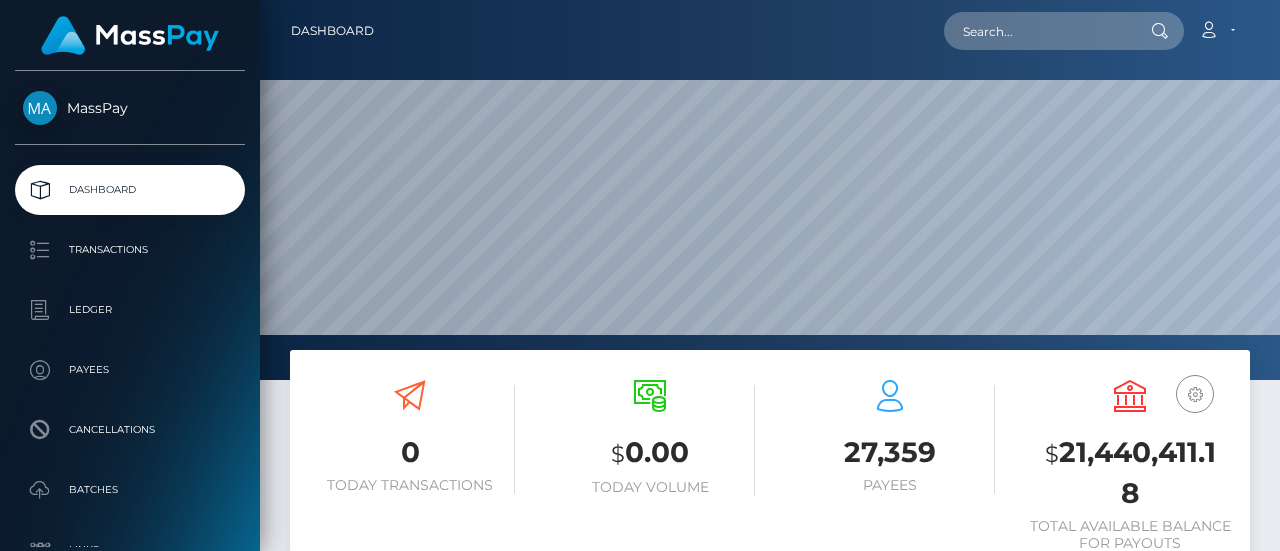 scroll, scrollTop: 0, scrollLeft: 0, axis: both 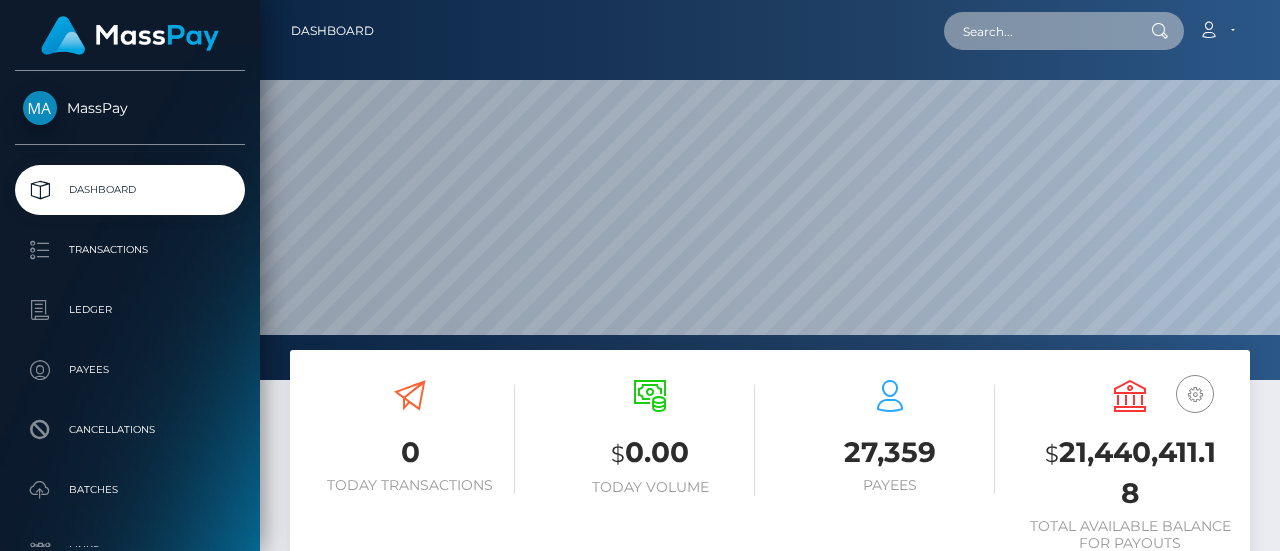 click at bounding box center [1038, 31] 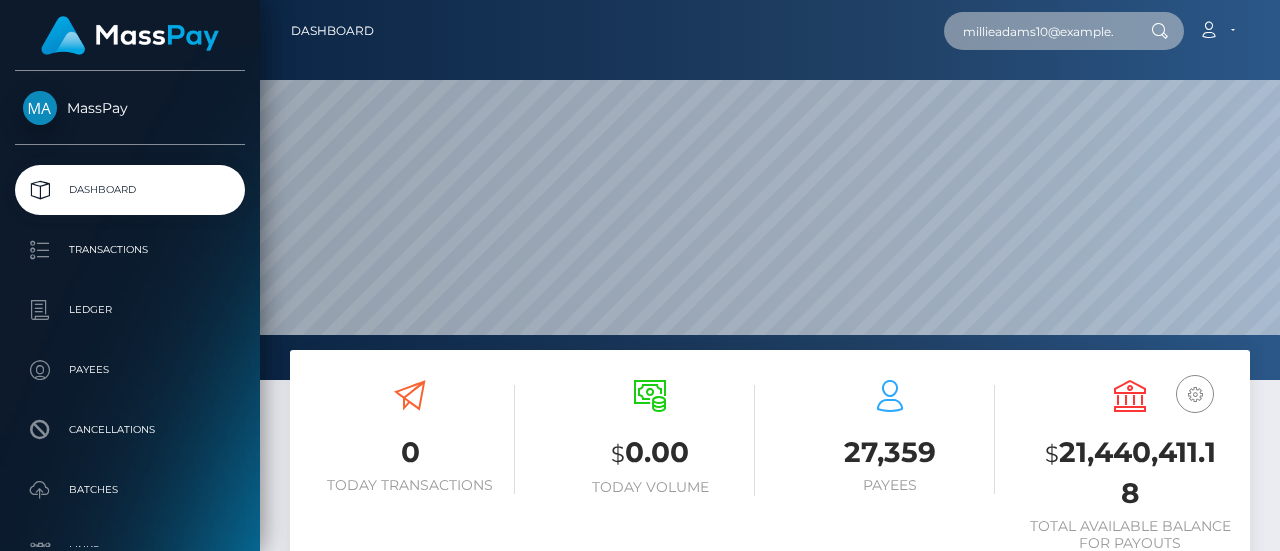 scroll, scrollTop: 0, scrollLeft: 12, axis: horizontal 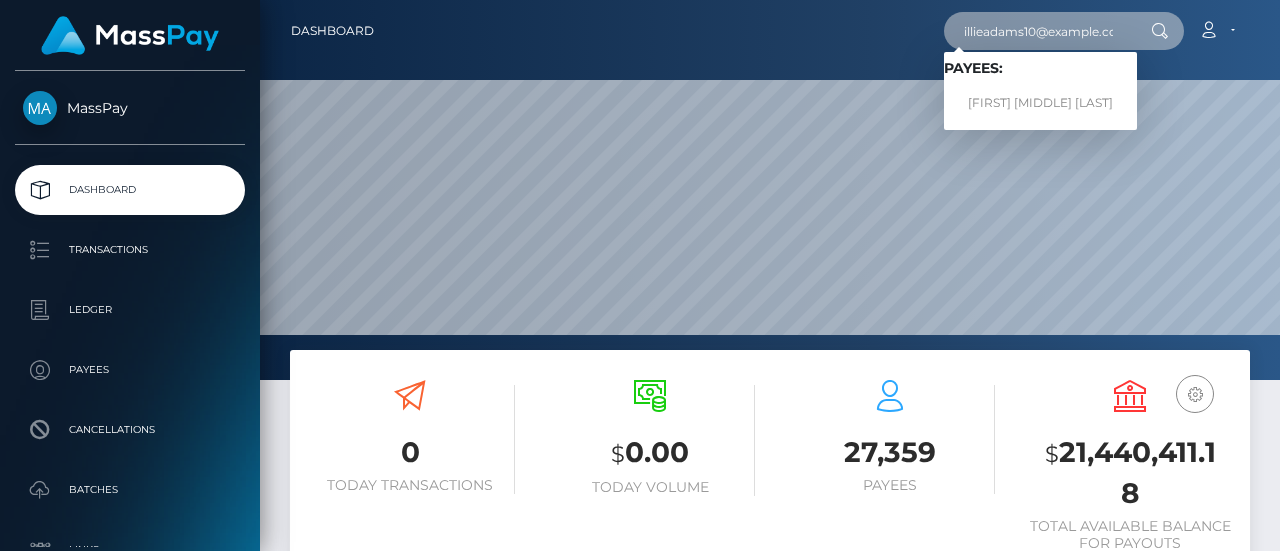 type on "millieadams10@icloud.com" 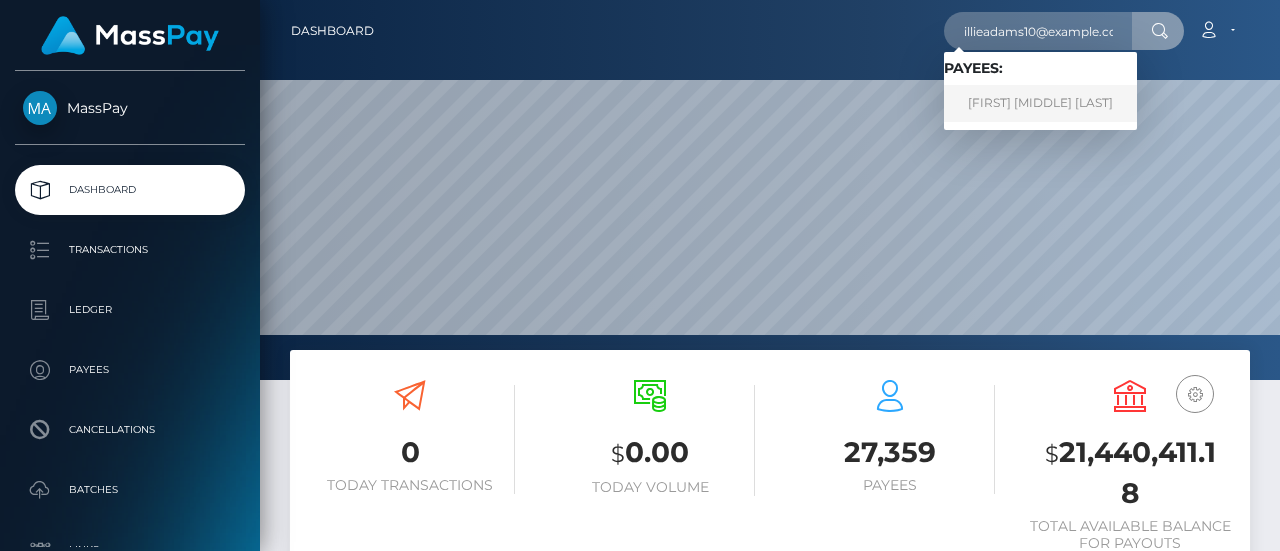scroll, scrollTop: 0, scrollLeft: 0, axis: both 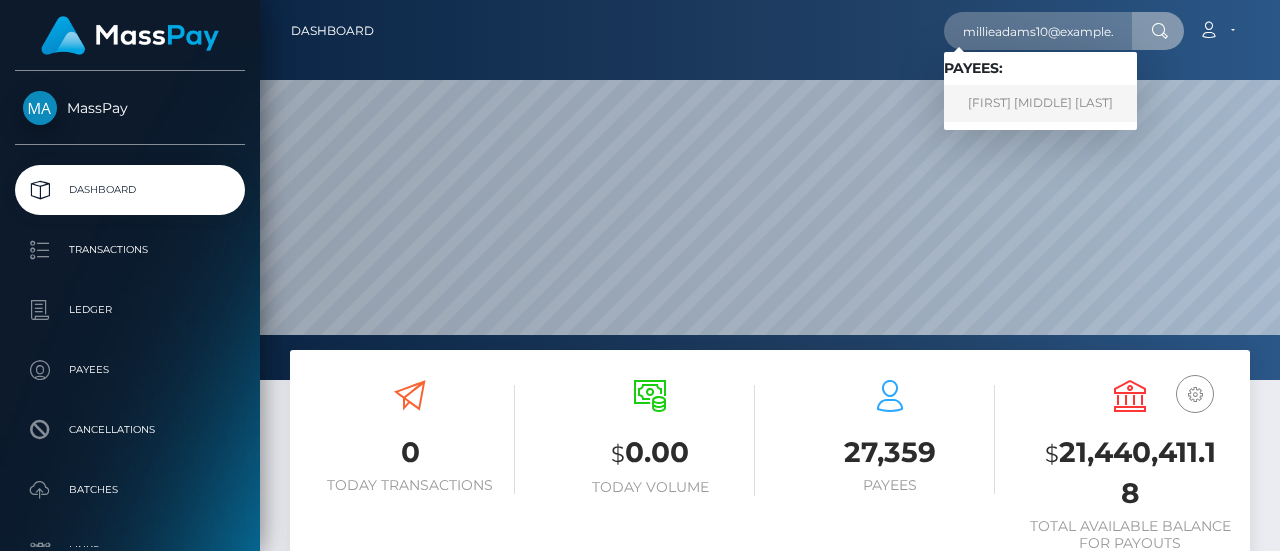 click on "Millie Rose Adams" at bounding box center [1040, 103] 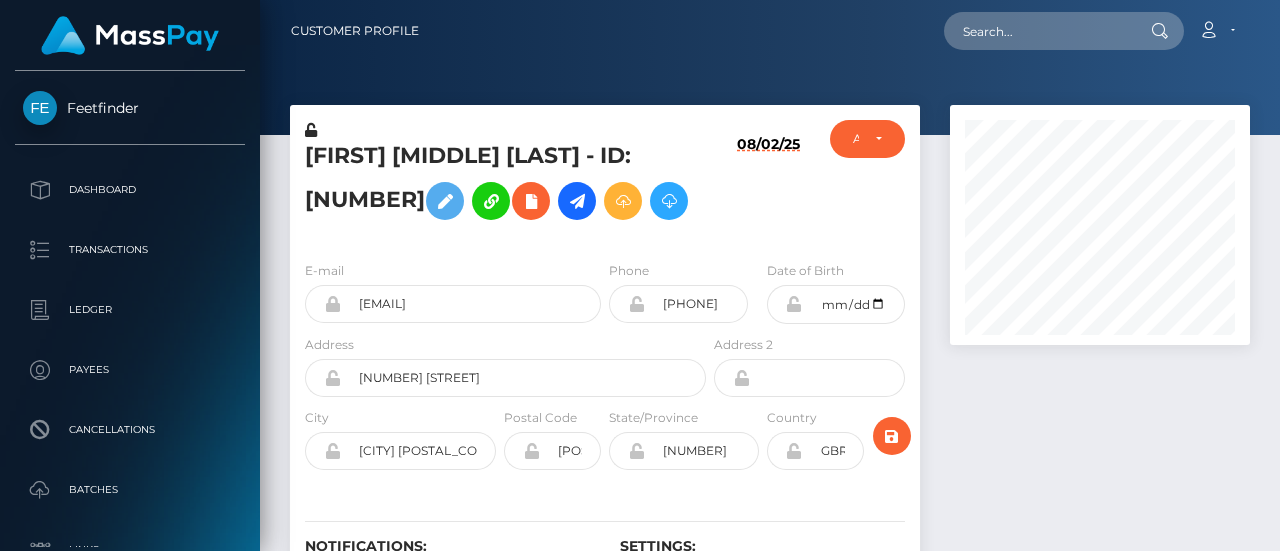 scroll, scrollTop: 0, scrollLeft: 0, axis: both 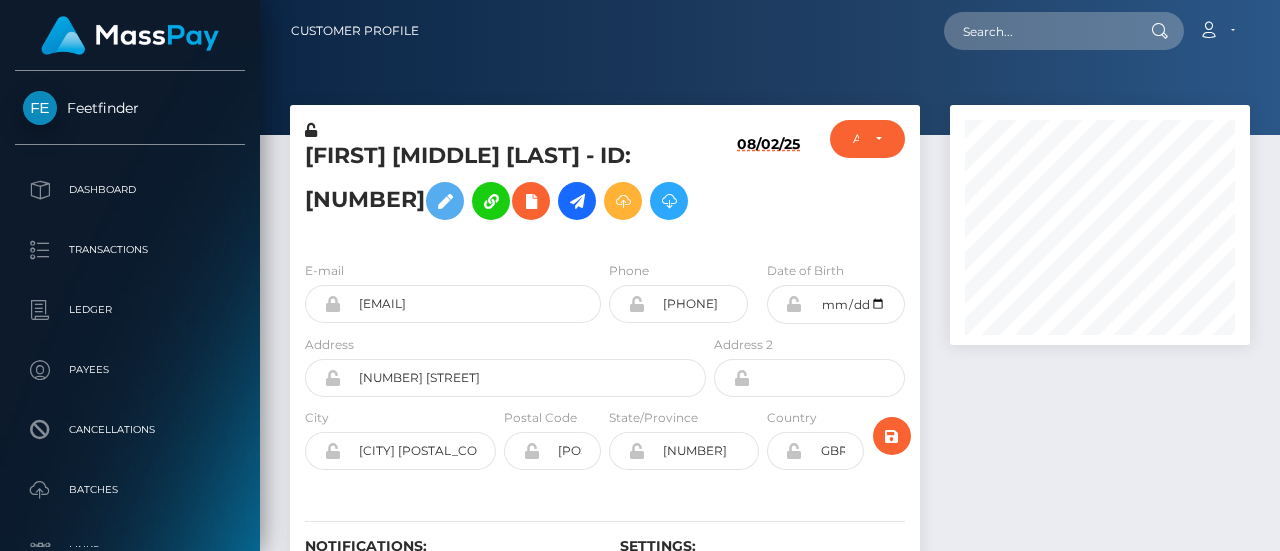 click at bounding box center (1100, 378) 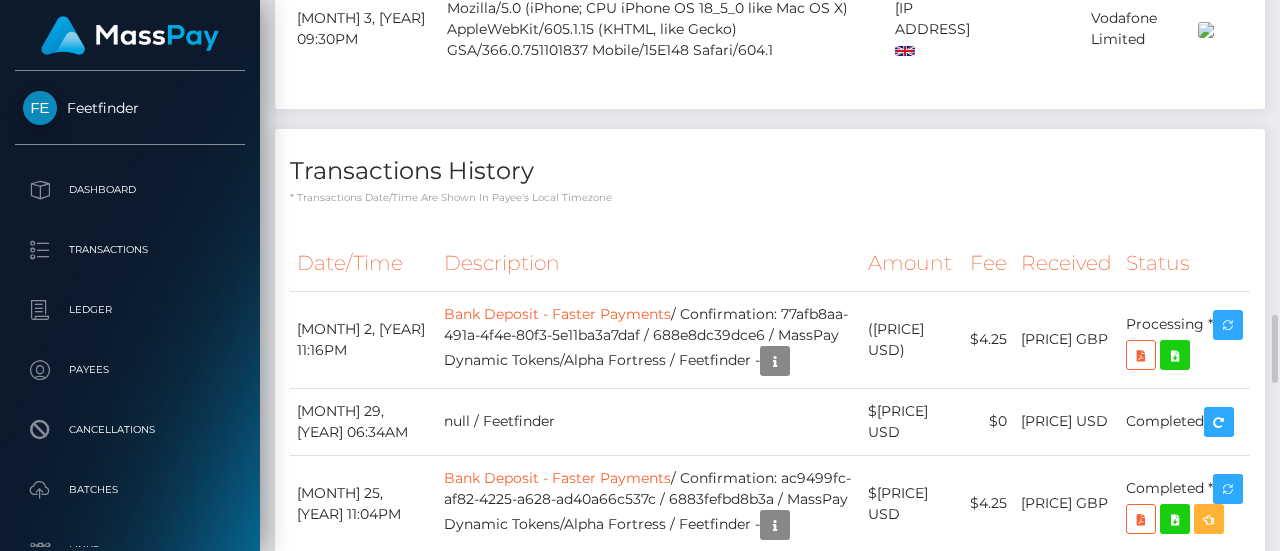 scroll, scrollTop: 2580, scrollLeft: 0, axis: vertical 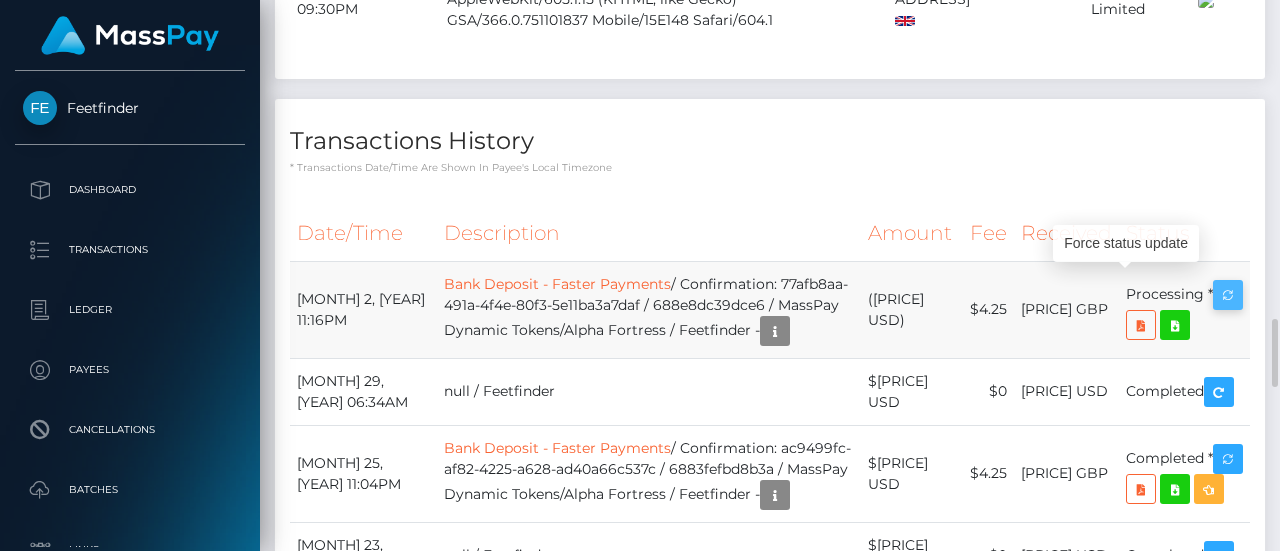 click at bounding box center (1228, 295) 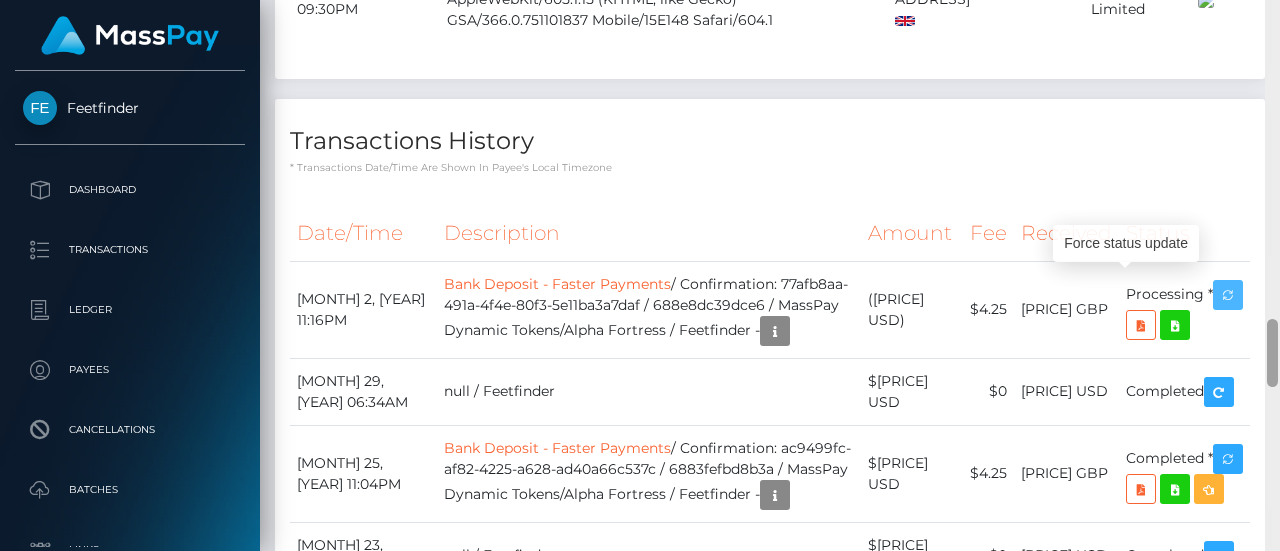 click on "Feetfinder
Dashboard
Transactions
Ledger
Payees
Cancellations" at bounding box center [640, 275] 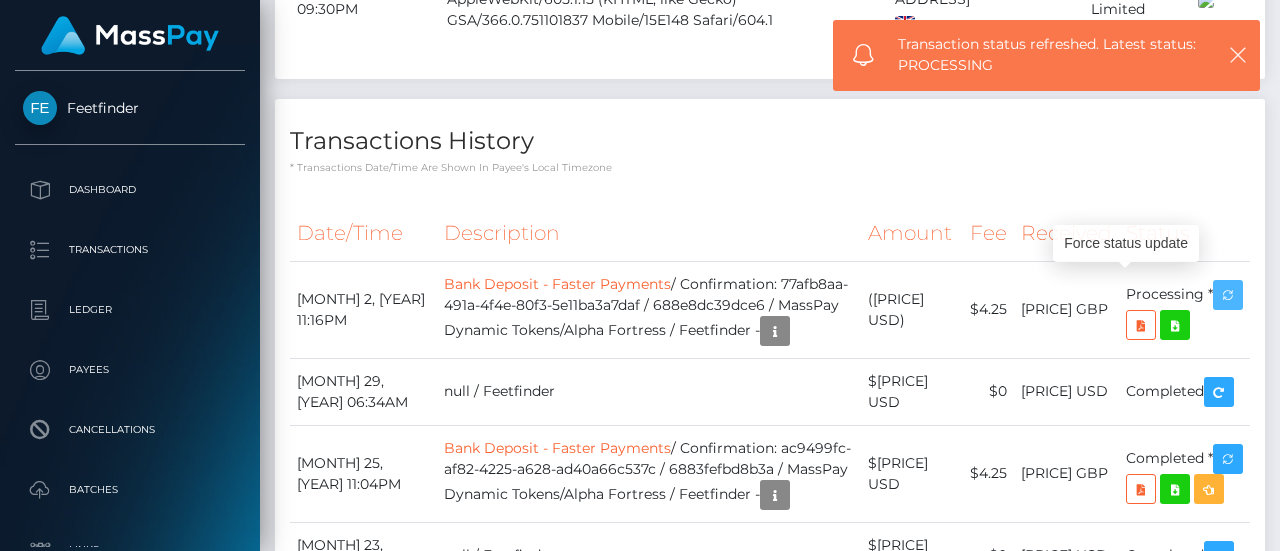 scroll, scrollTop: 0, scrollLeft: 0, axis: both 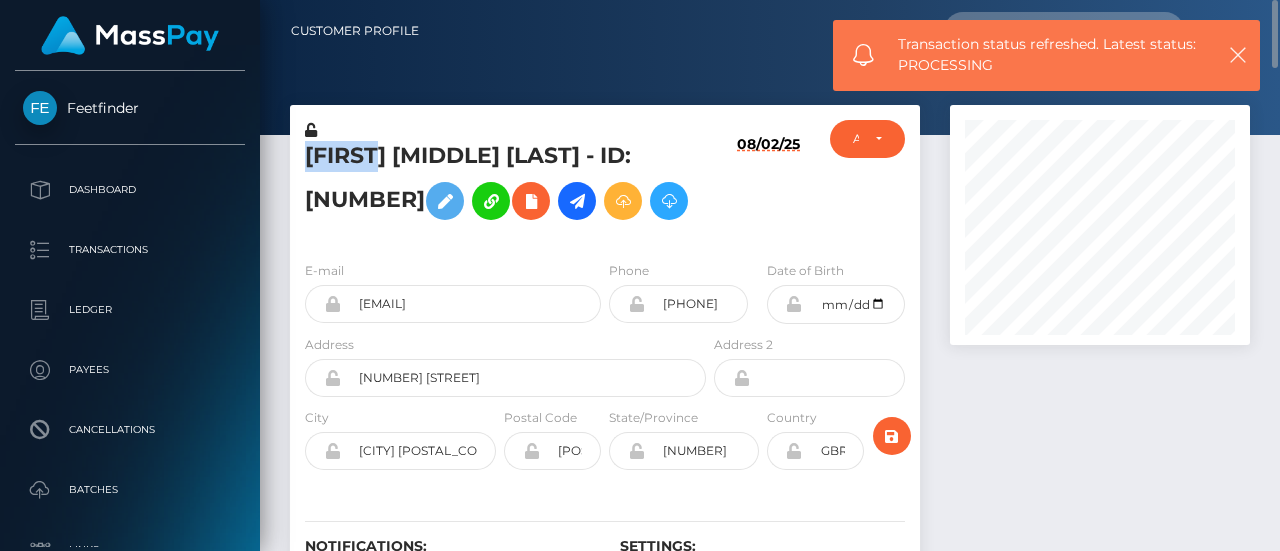 drag, startPoint x: 308, startPoint y: 154, endPoint x: 364, endPoint y: 159, distance: 56.22277 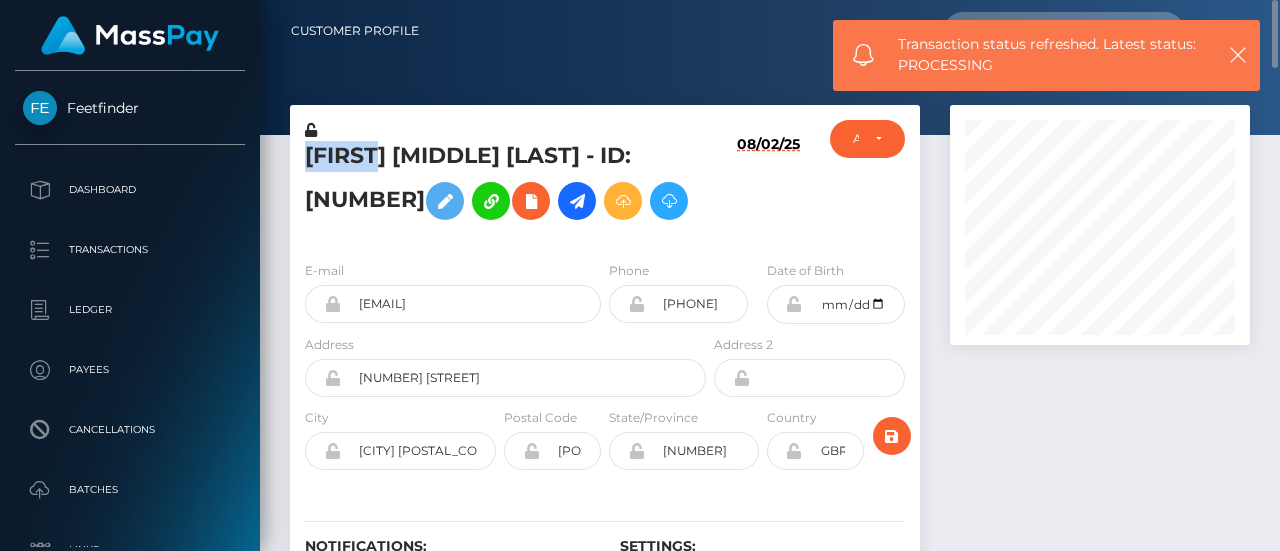 click on "Millie Rose Adams
- ID: 8771726" at bounding box center (500, 185) 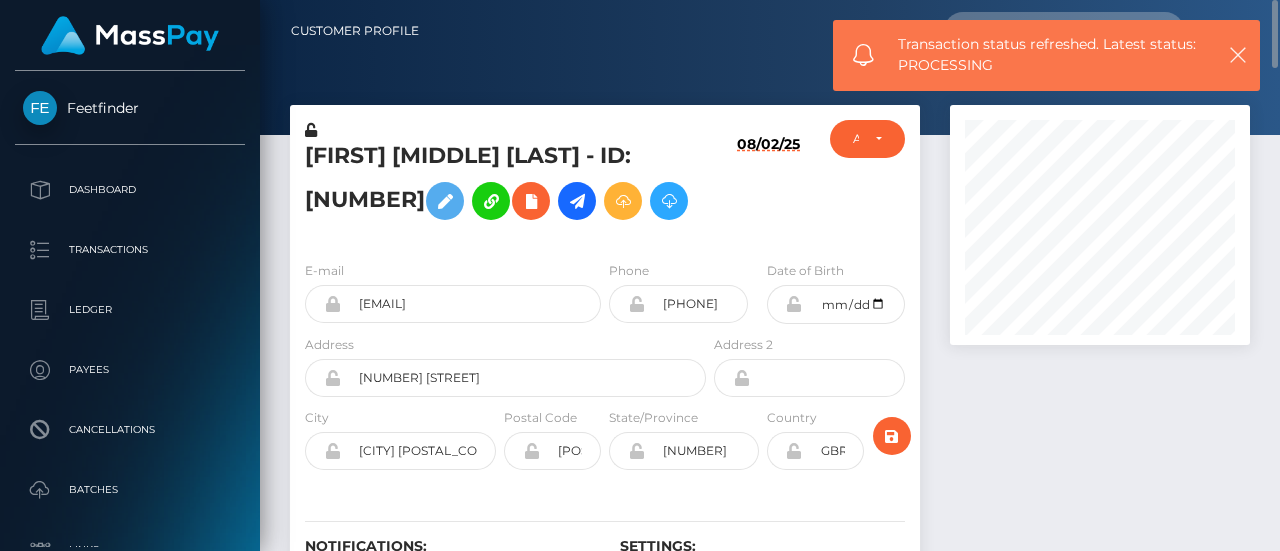 click on "Millie Rose Adams
- ID: 8771726
08/02/25" at bounding box center [605, 175] 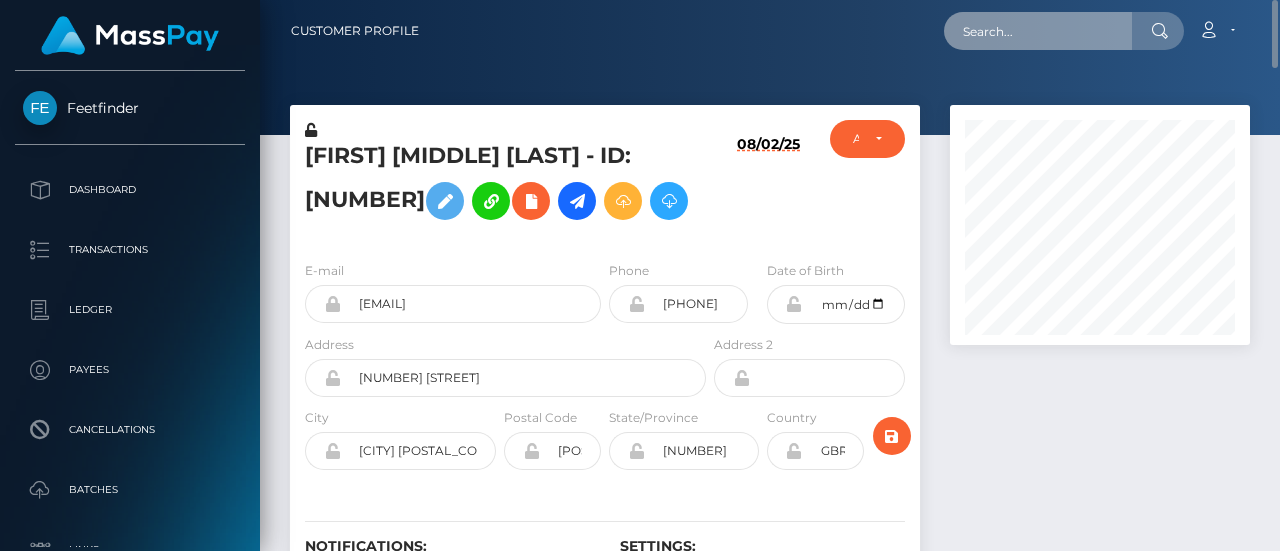click at bounding box center [1038, 31] 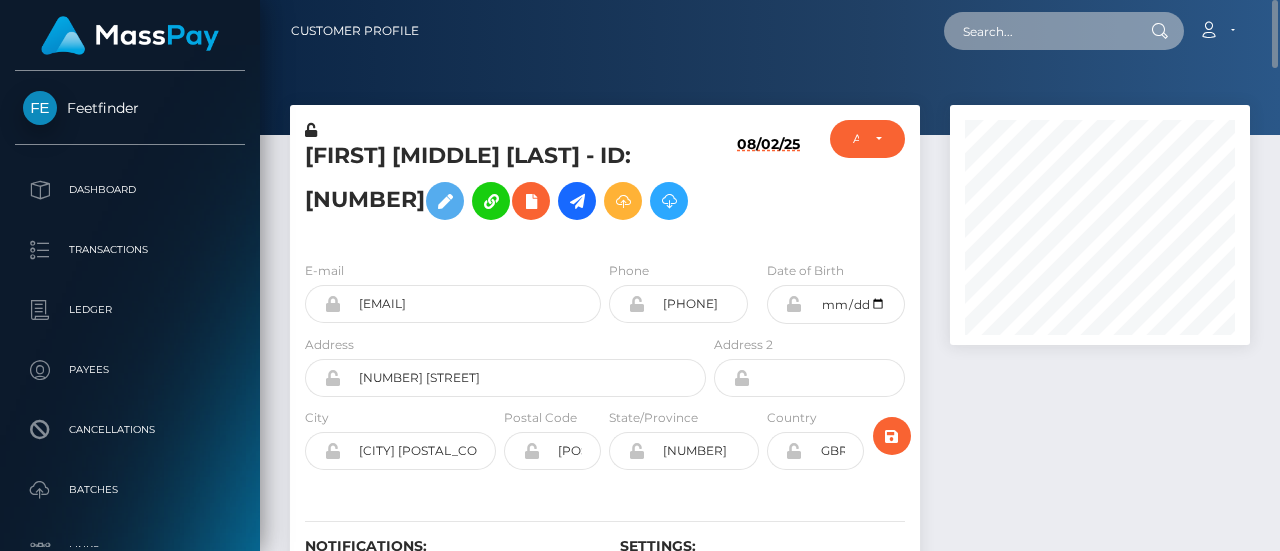 paste on "manonalexslut@gmail.com" 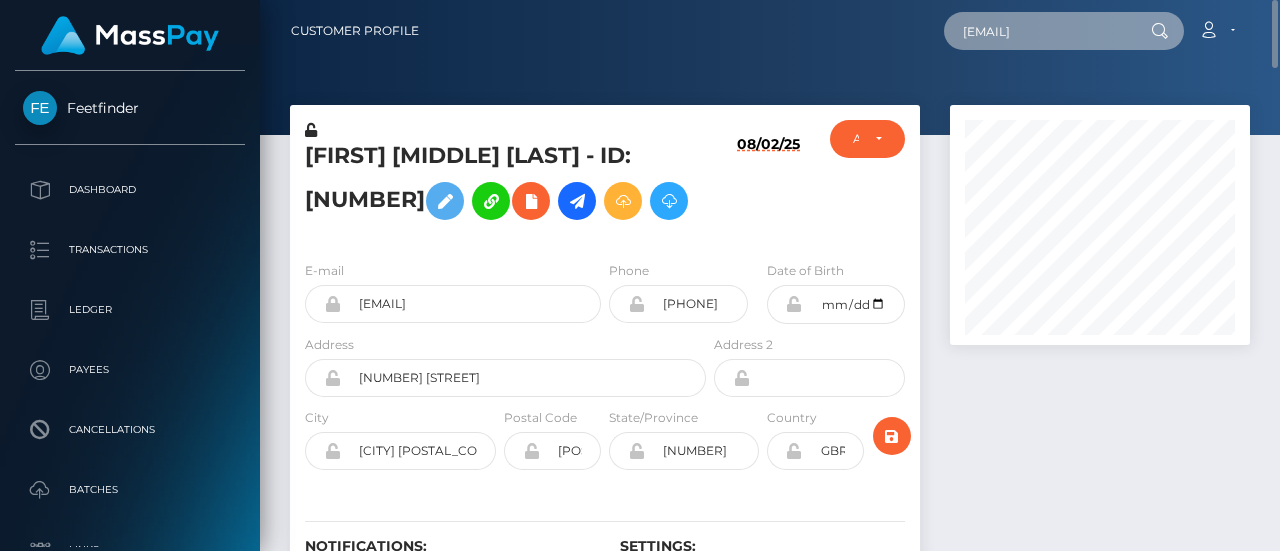 scroll, scrollTop: 0, scrollLeft: 14, axis: horizontal 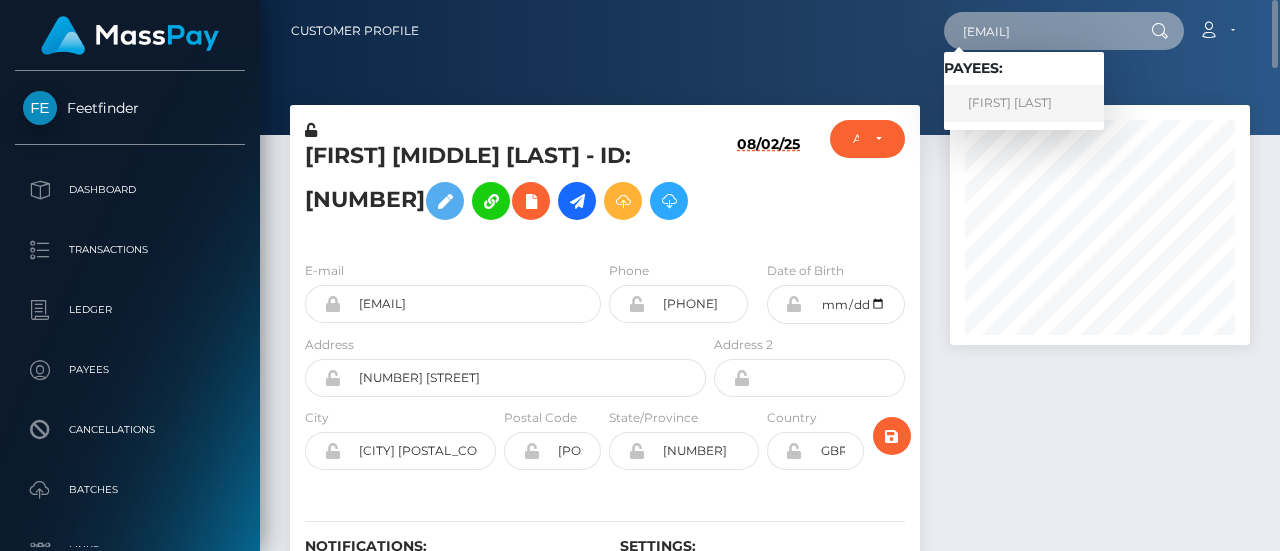 type on "manonalexslut@gmail.com" 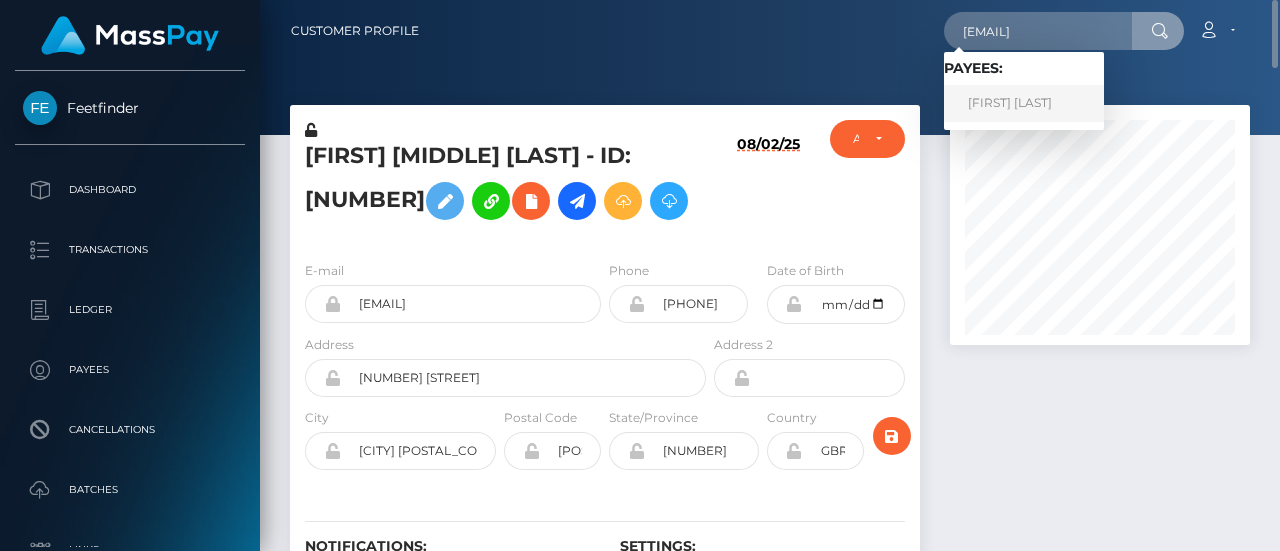 scroll, scrollTop: 0, scrollLeft: 0, axis: both 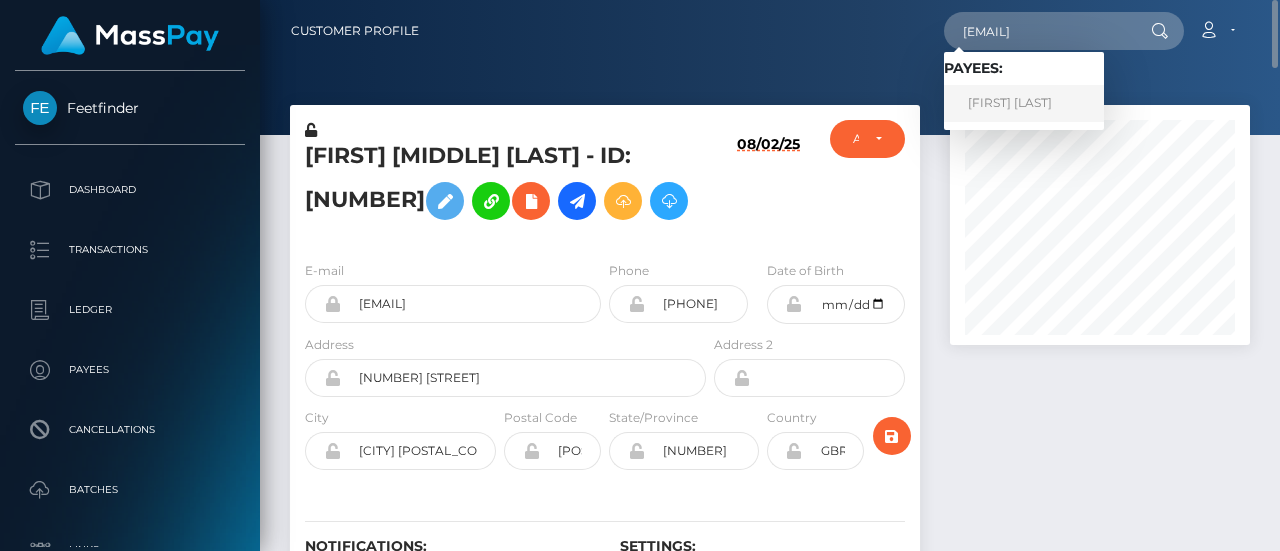 click on "MANON  WANECQUE" at bounding box center (1024, 103) 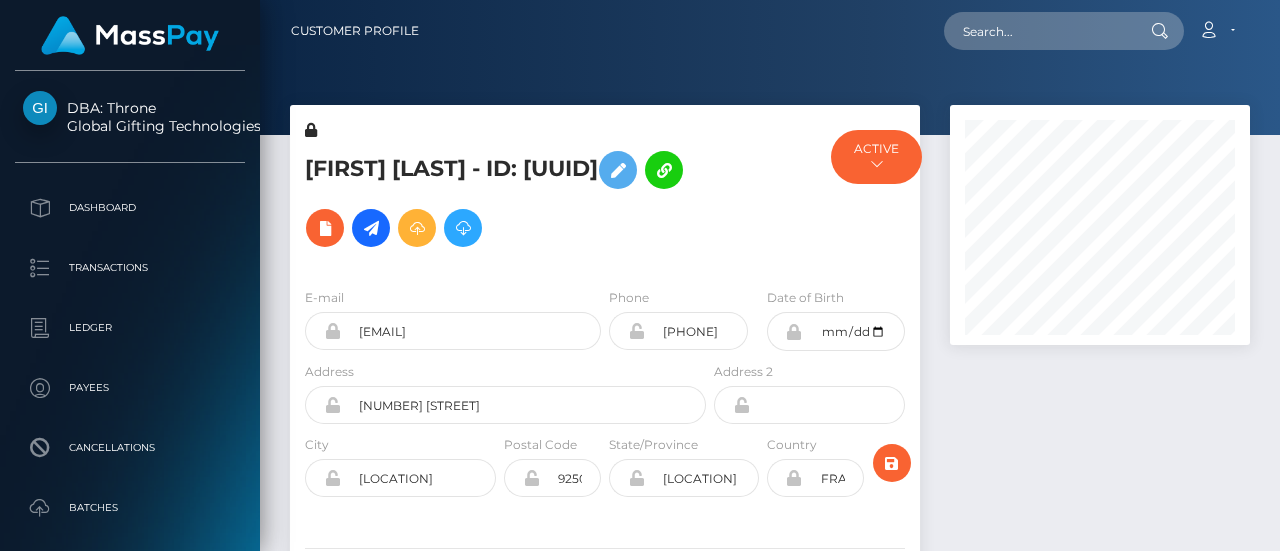 scroll, scrollTop: 0, scrollLeft: 0, axis: both 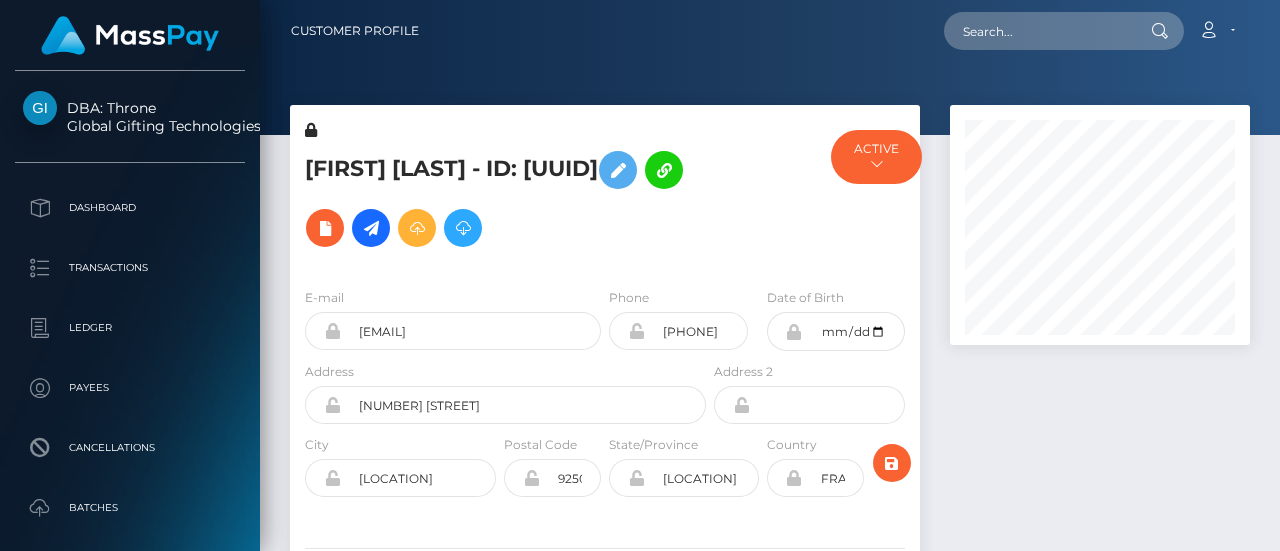 click at bounding box center (1100, 391) 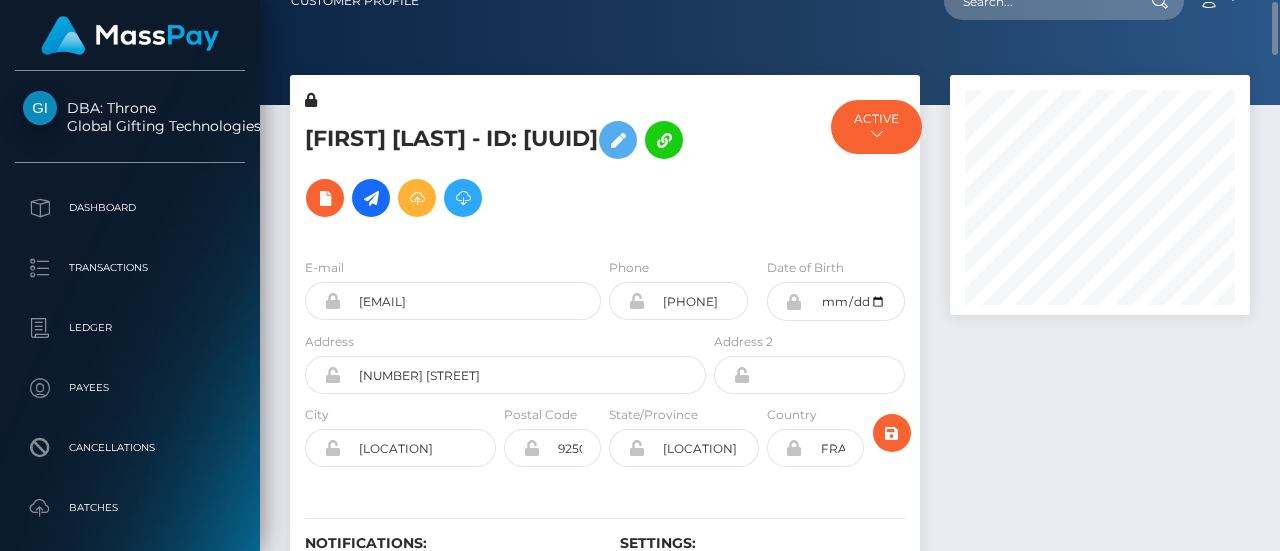 scroll, scrollTop: 0, scrollLeft: 0, axis: both 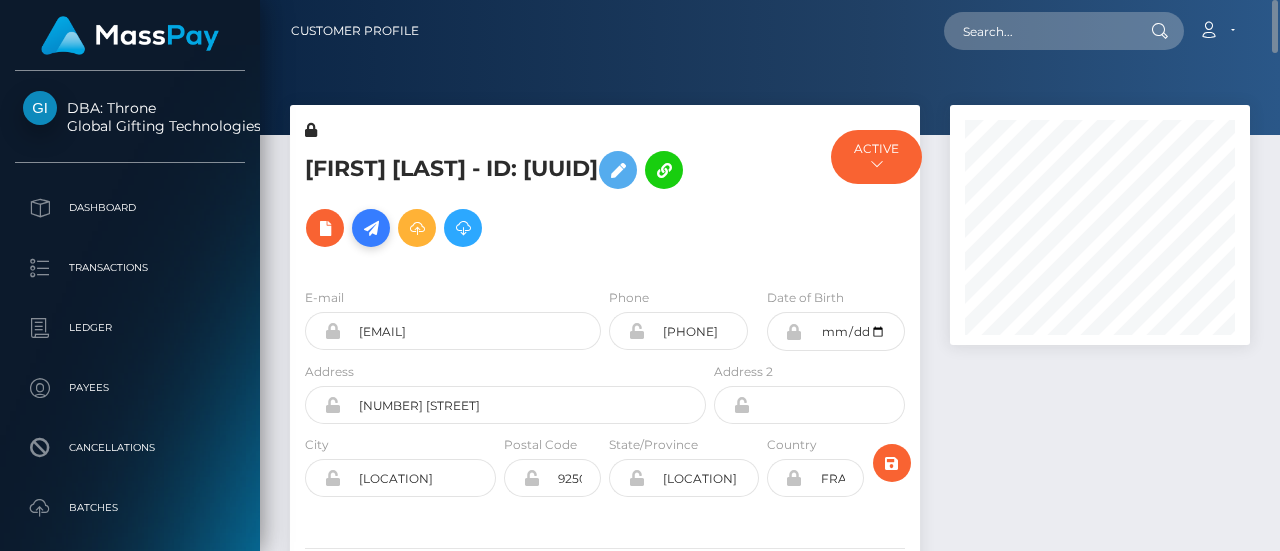 click at bounding box center [371, 228] 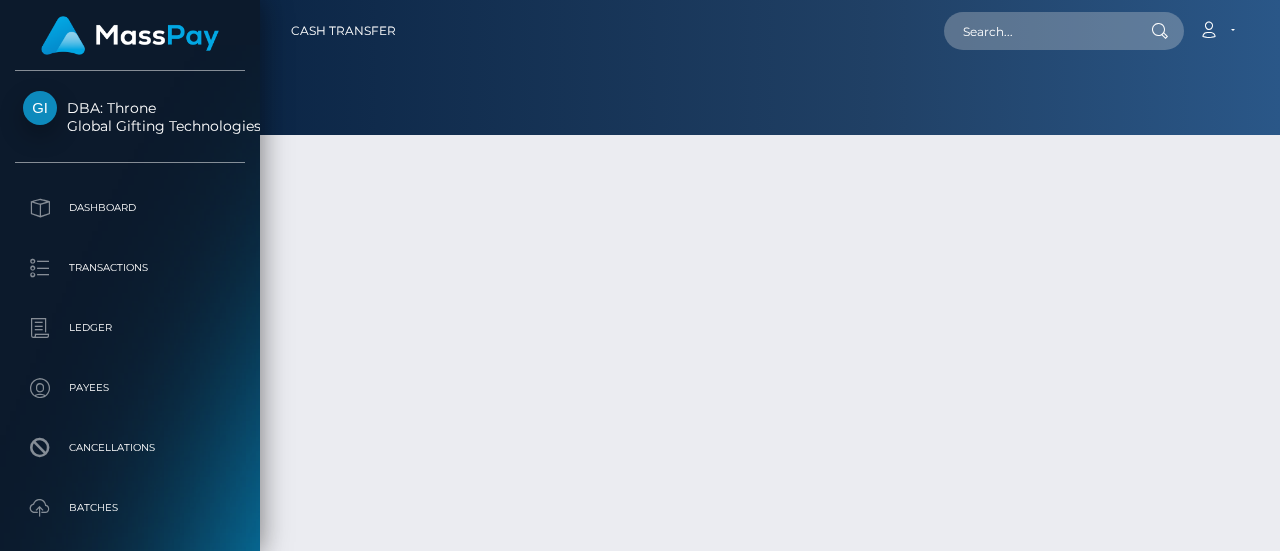 scroll, scrollTop: 0, scrollLeft: 0, axis: both 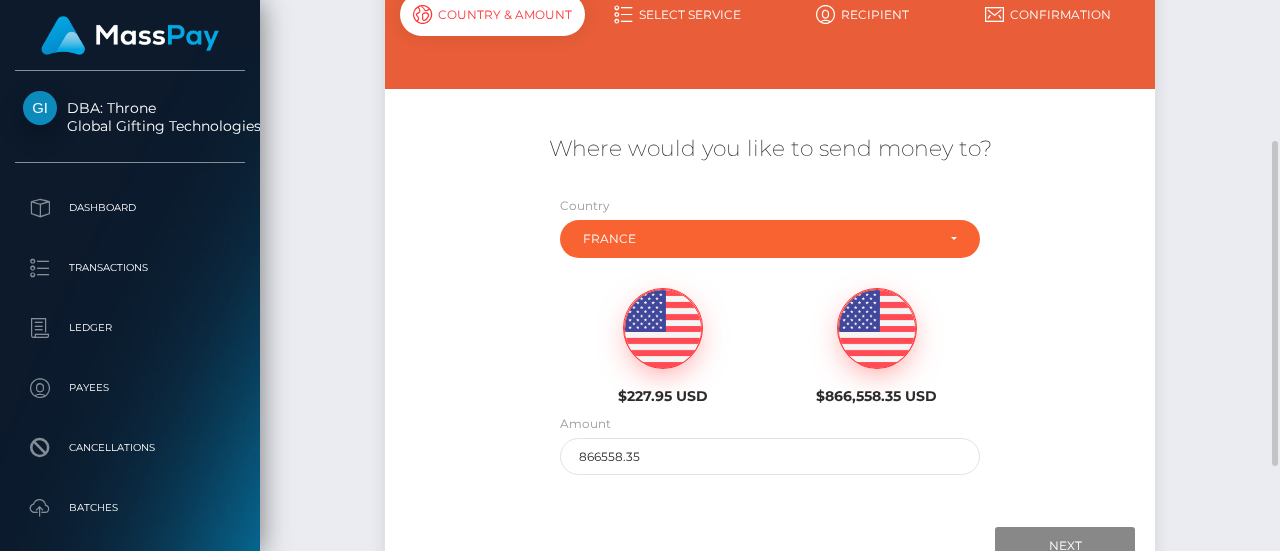 click at bounding box center [663, 329] 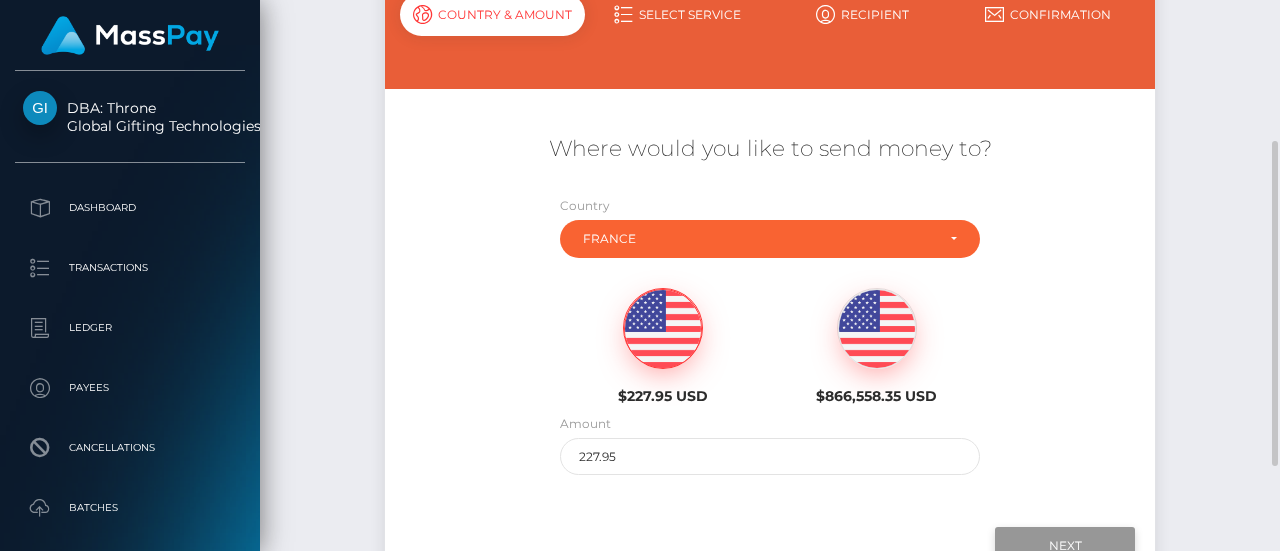 click on "Next" at bounding box center (1065, 546) 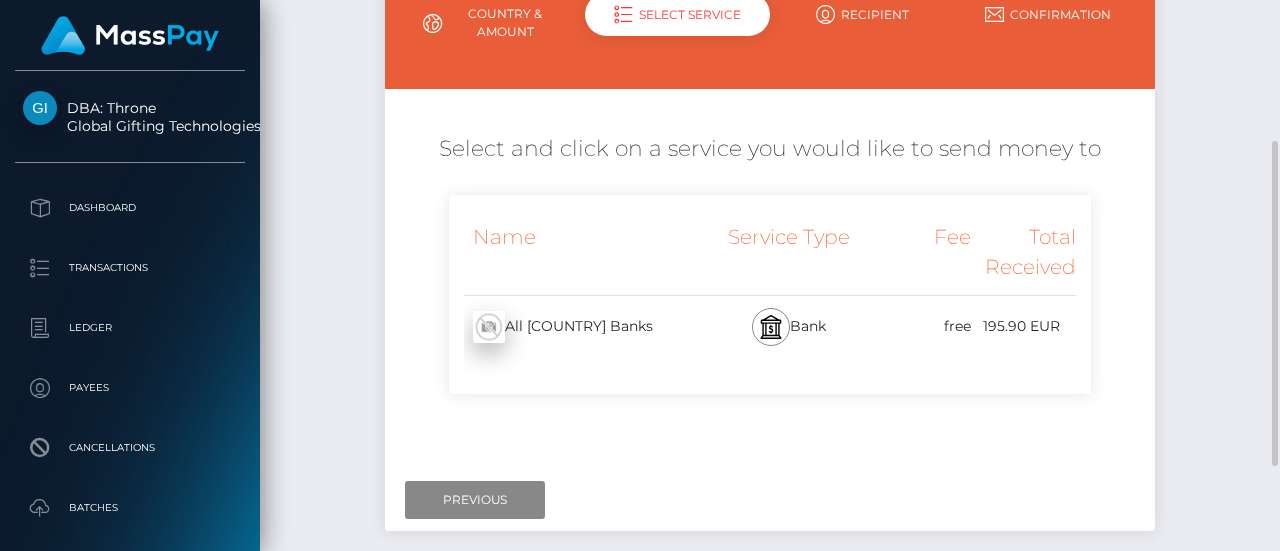 click on "Bank" at bounding box center (788, 327) 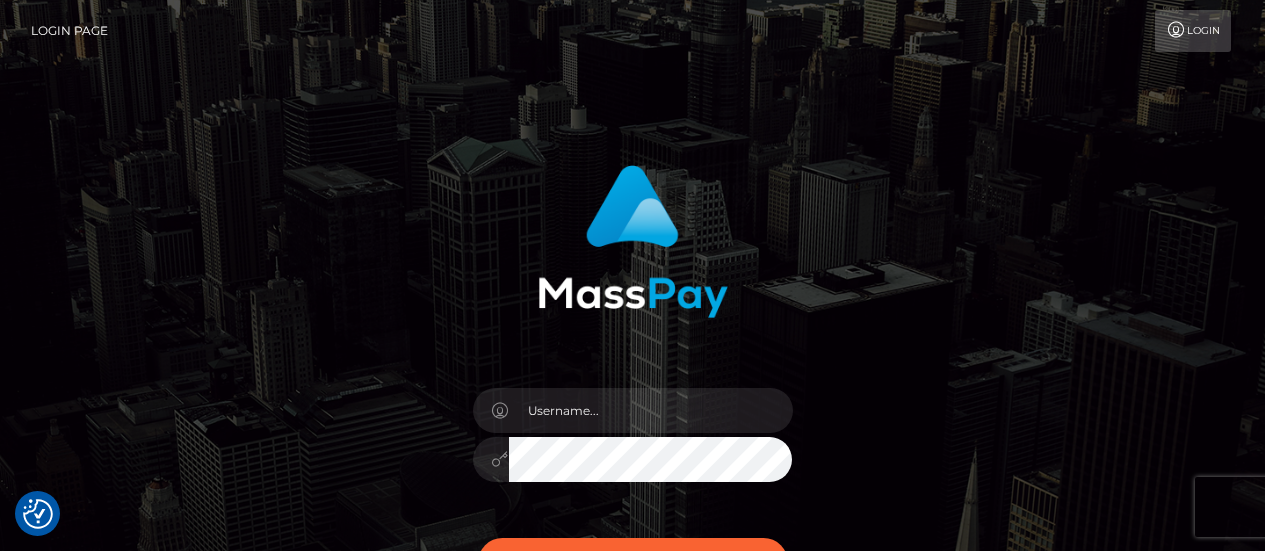 scroll, scrollTop: 0, scrollLeft: 0, axis: both 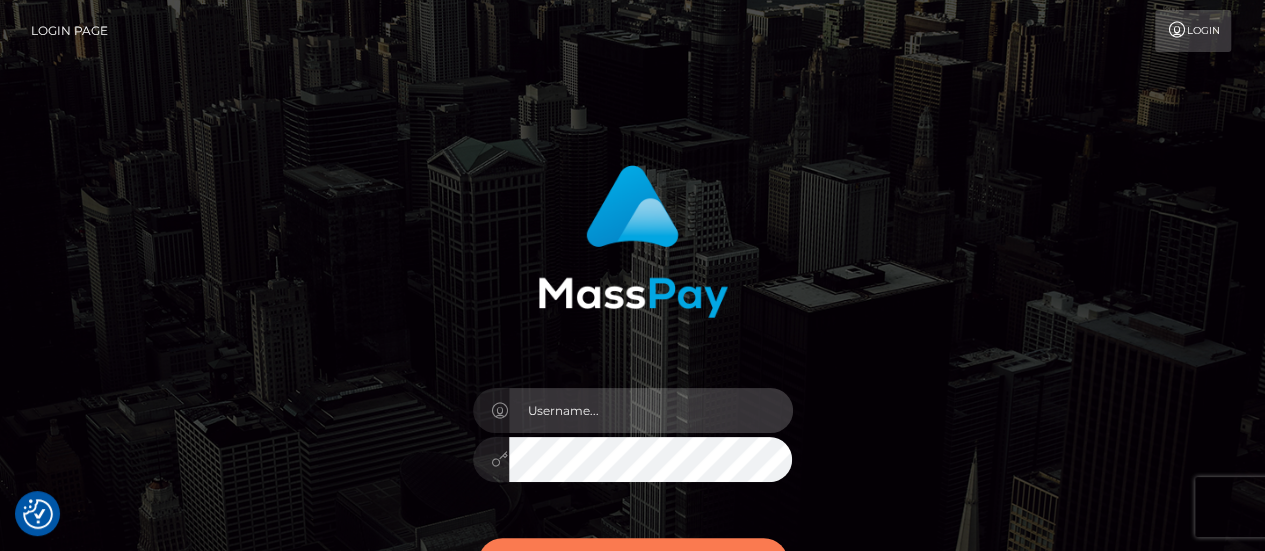 type on "fr.es" 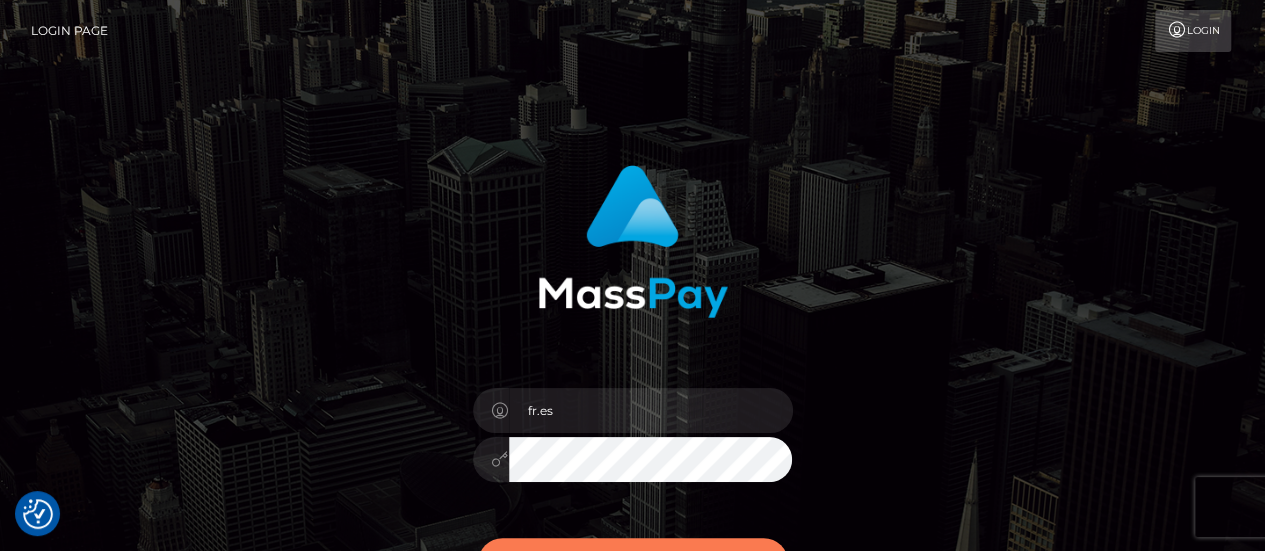 click on "Sign in" at bounding box center [633, 562] 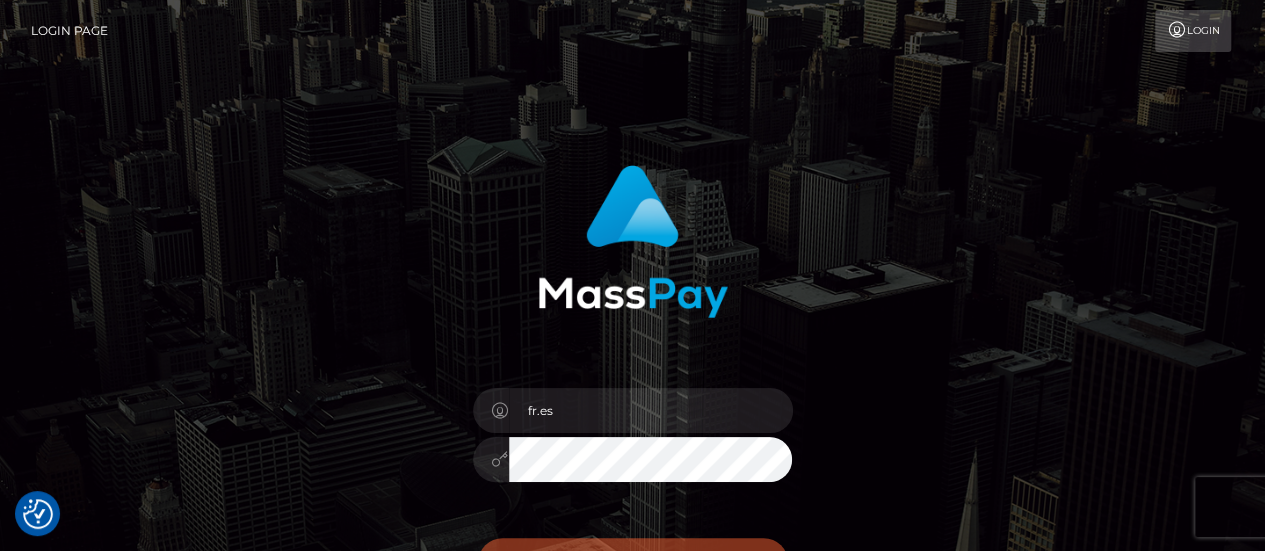 scroll, scrollTop: 6, scrollLeft: 0, axis: vertical 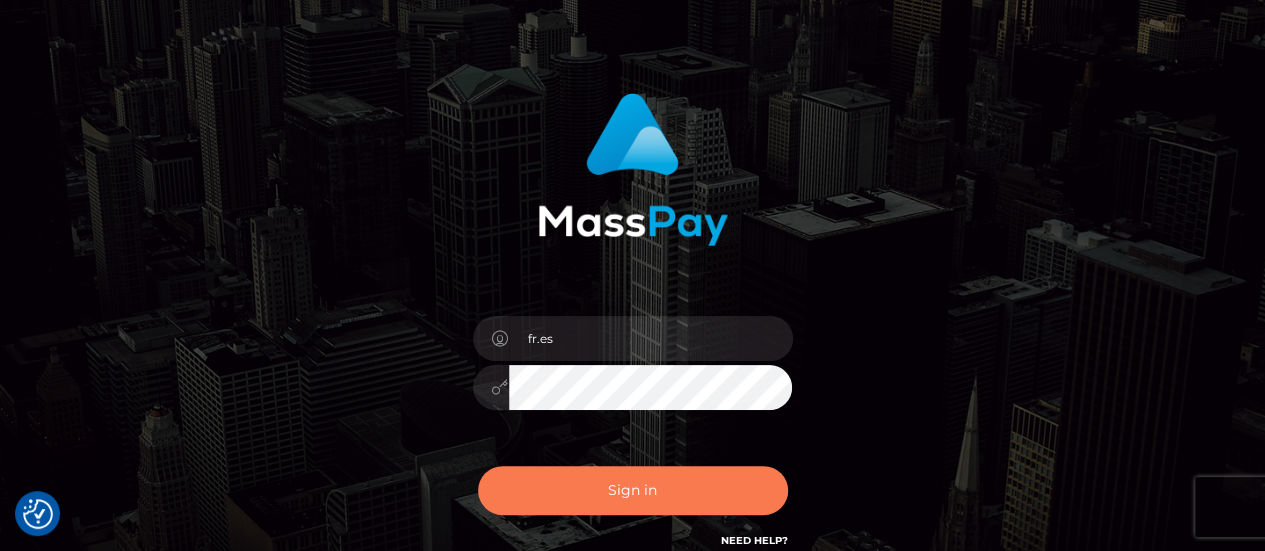click on "Sign in" at bounding box center [633, 490] 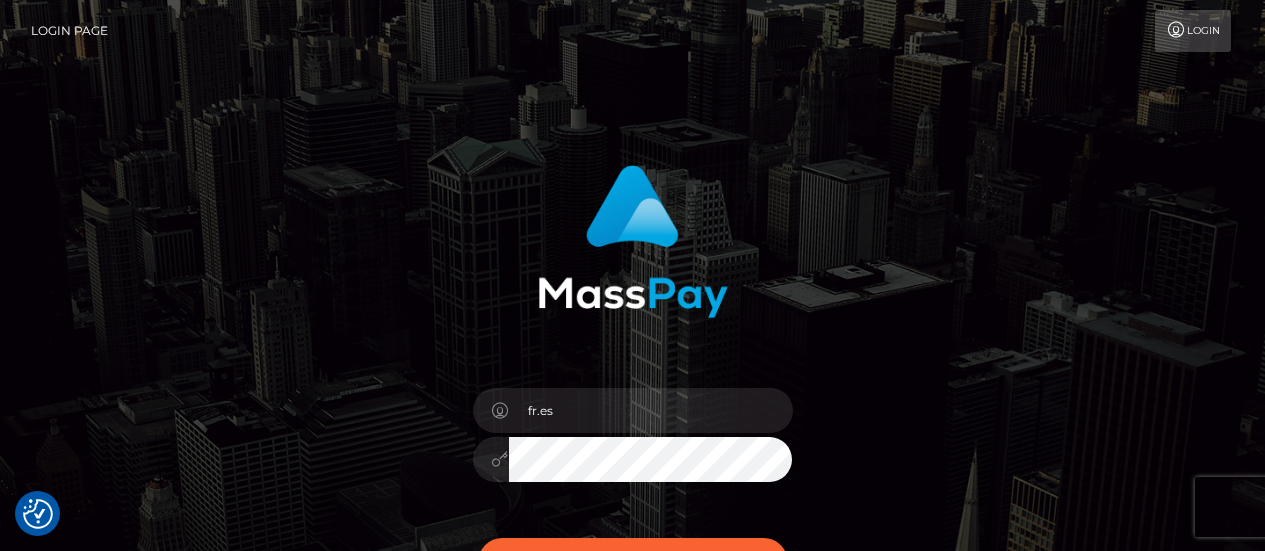 scroll, scrollTop: 0, scrollLeft: 0, axis: both 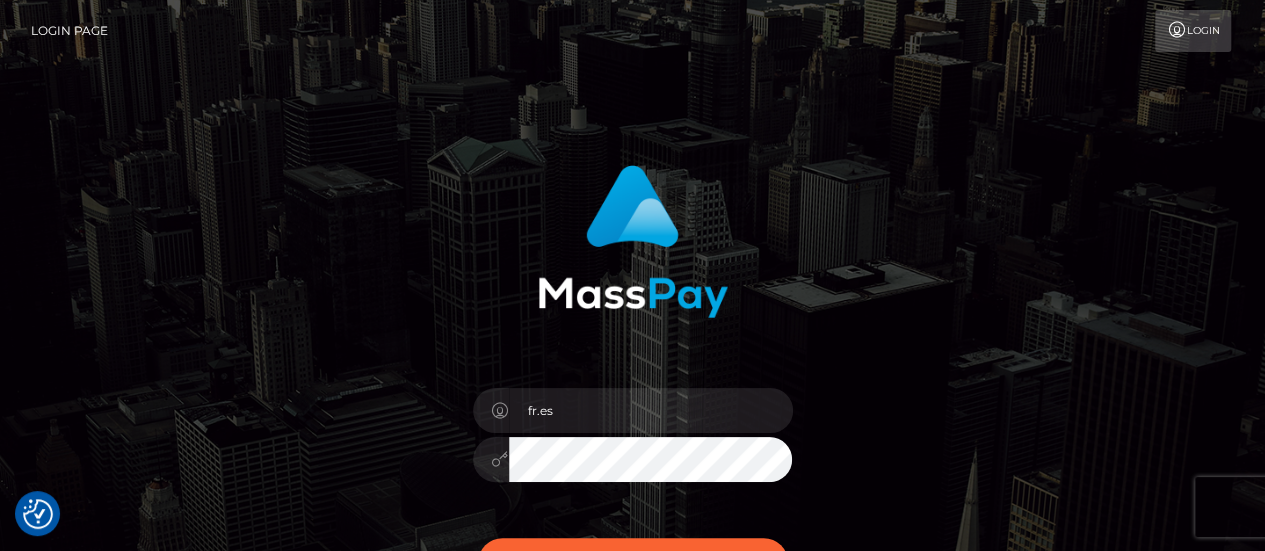 click on "Sign in" at bounding box center (633, 562) 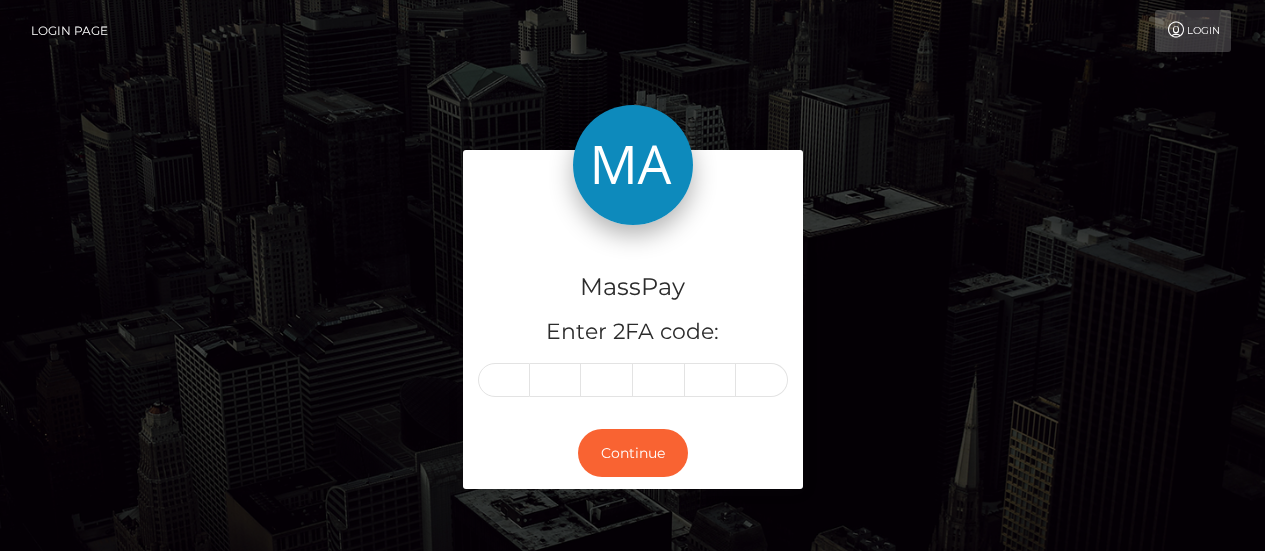 scroll, scrollTop: 0, scrollLeft: 0, axis: both 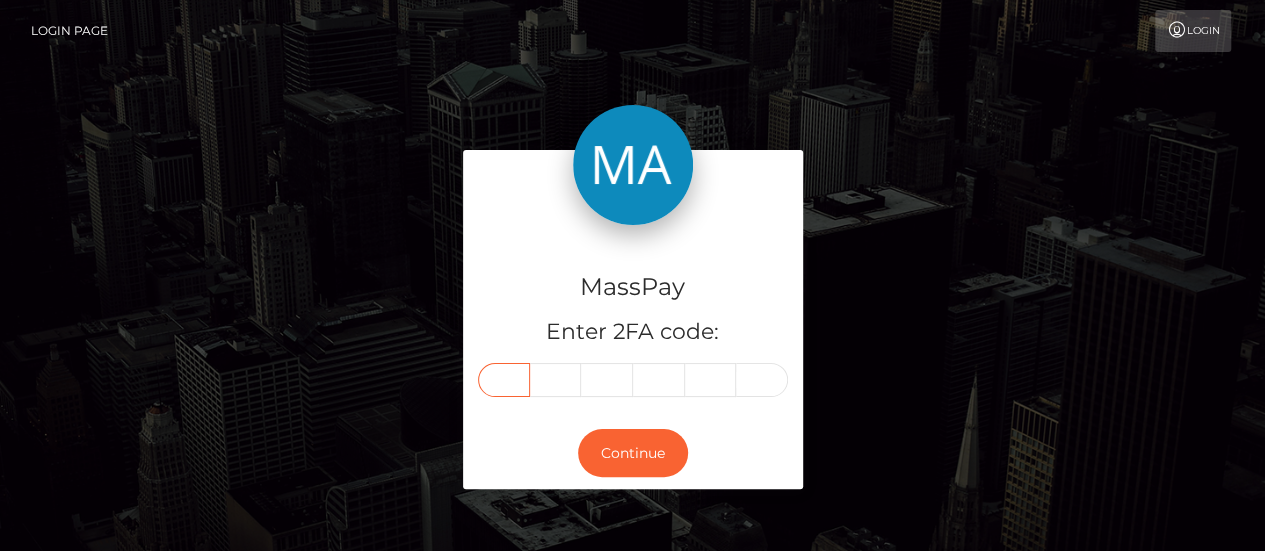 click at bounding box center (504, 380) 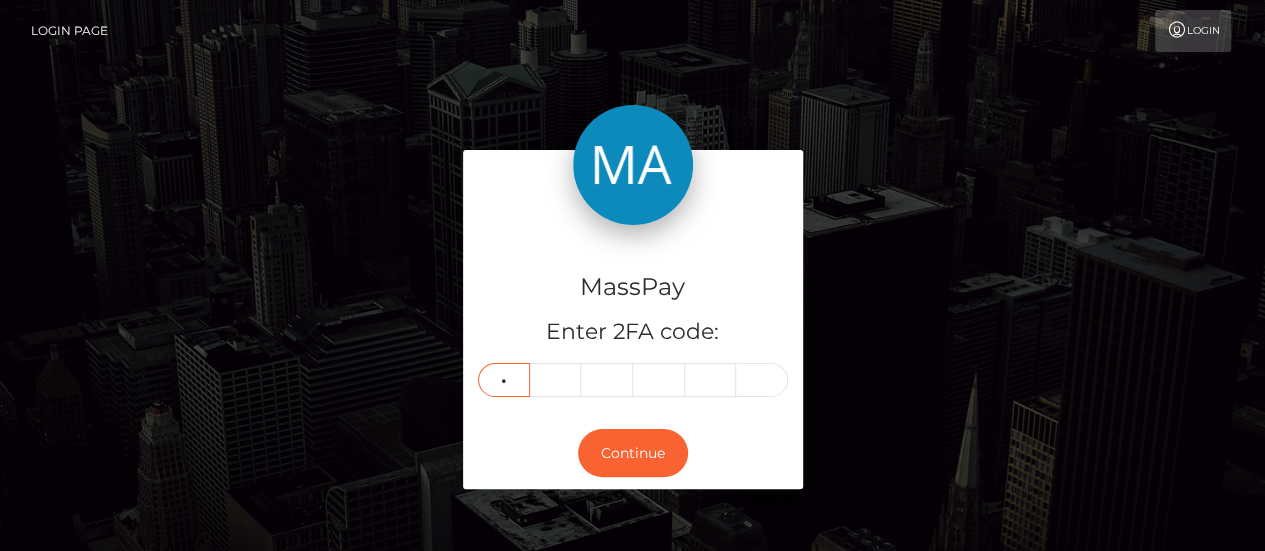 type on "8" 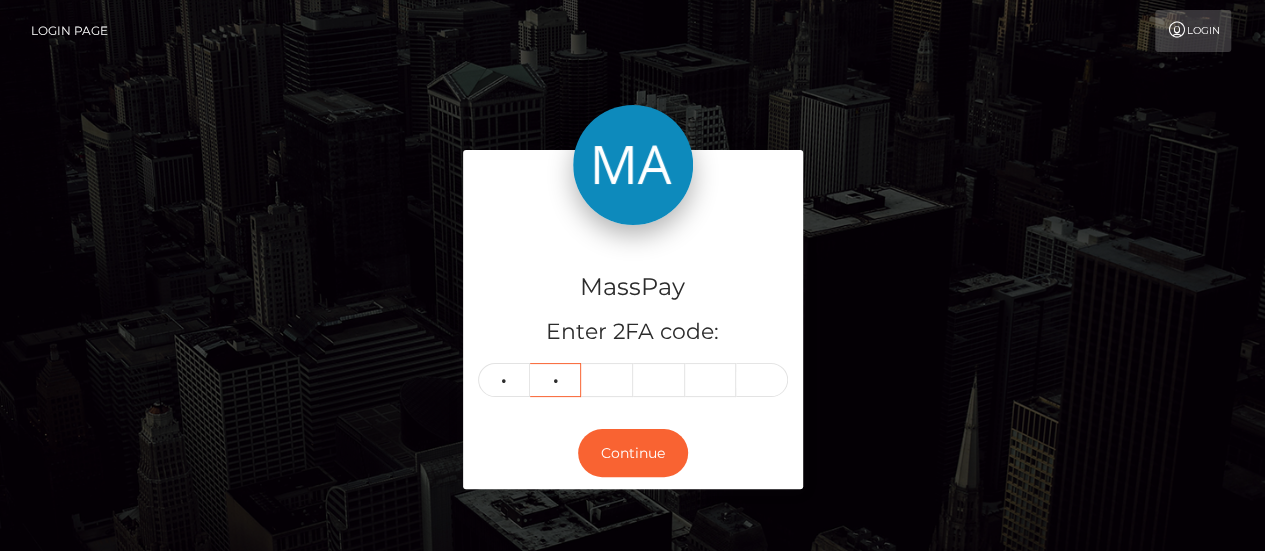 type on "6" 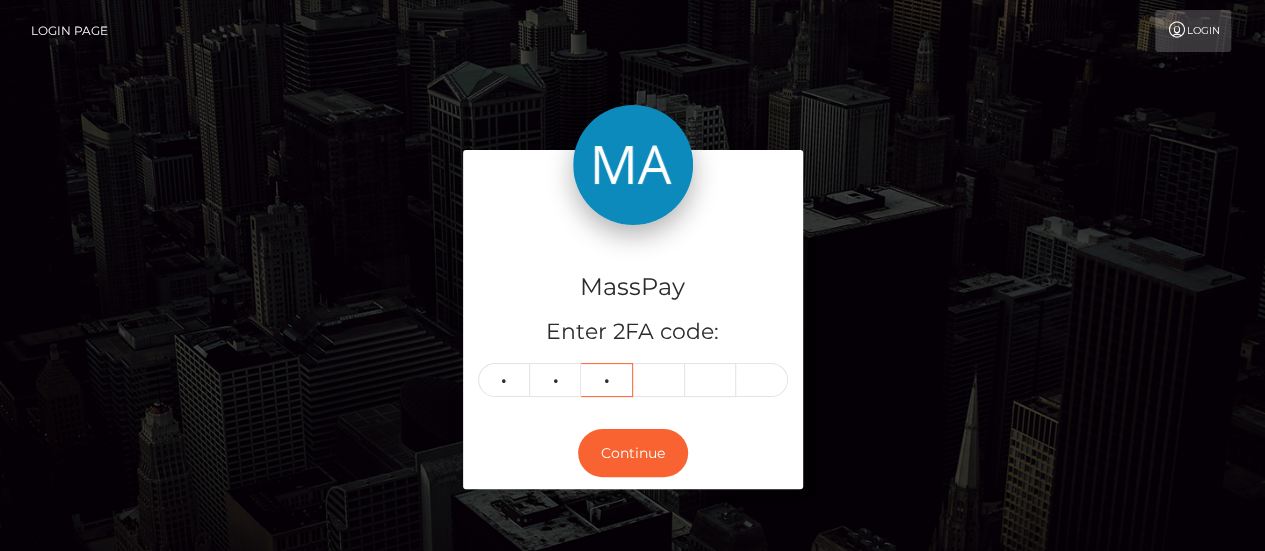 type on "4" 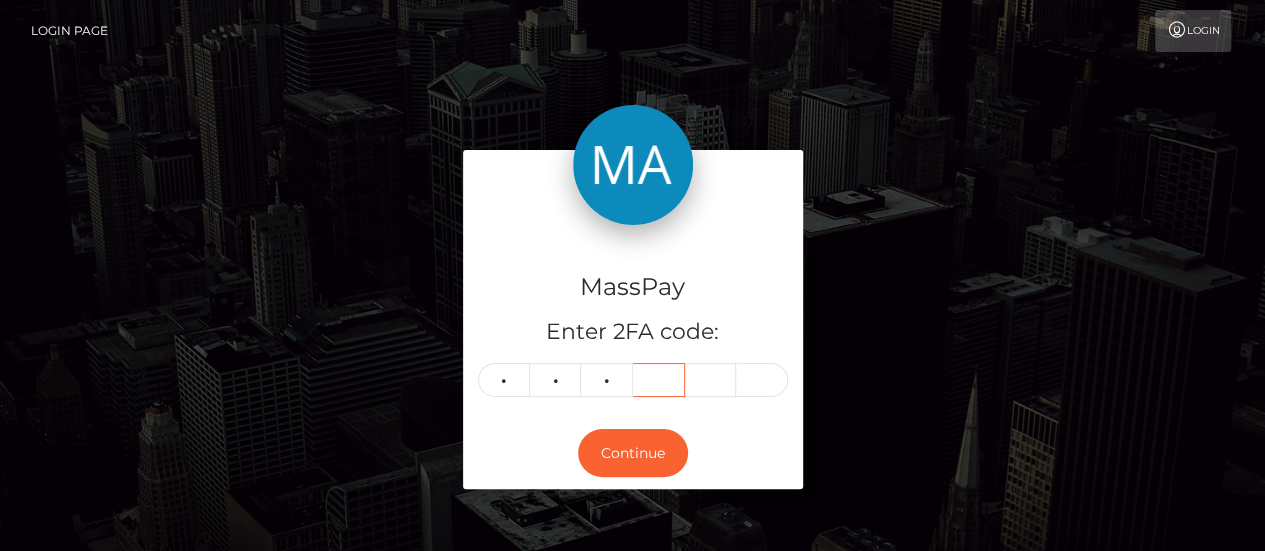 click at bounding box center [659, 380] 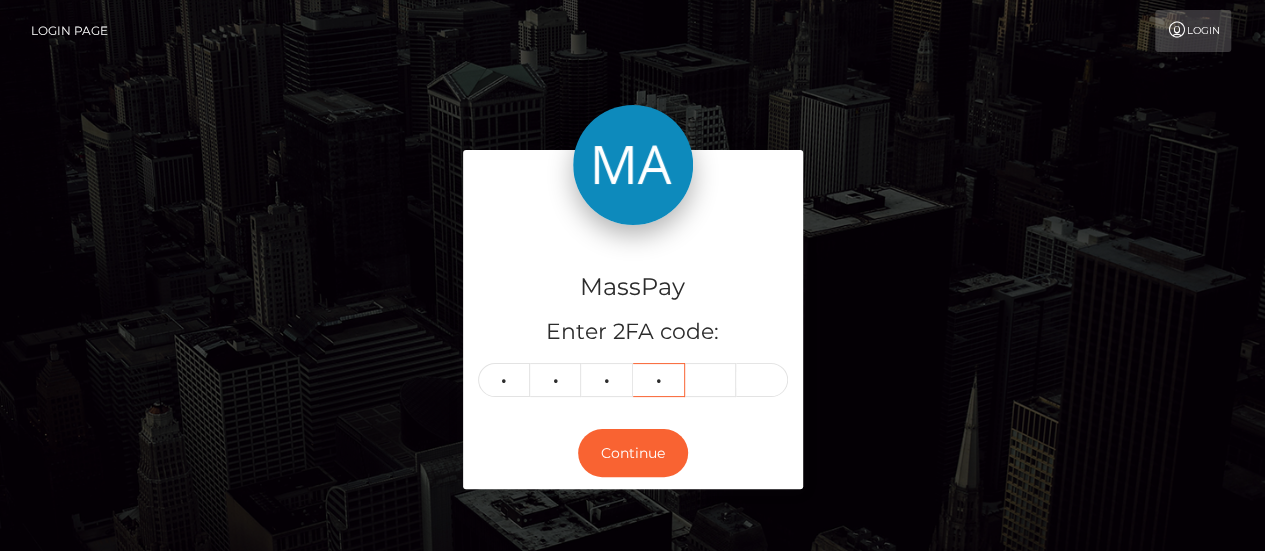 type on "7" 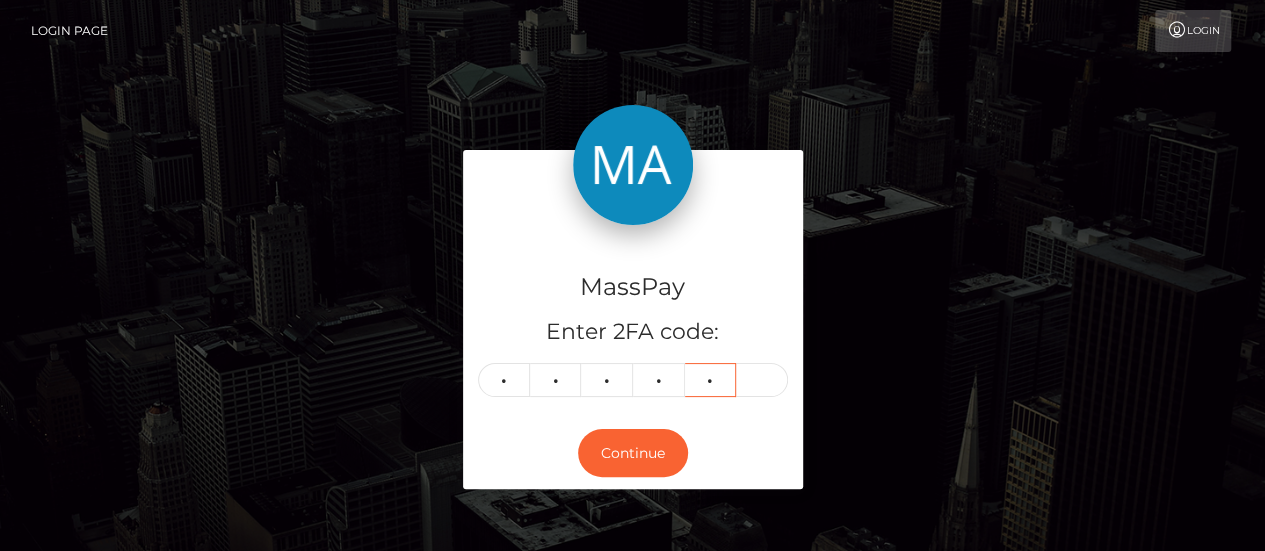 type on "3" 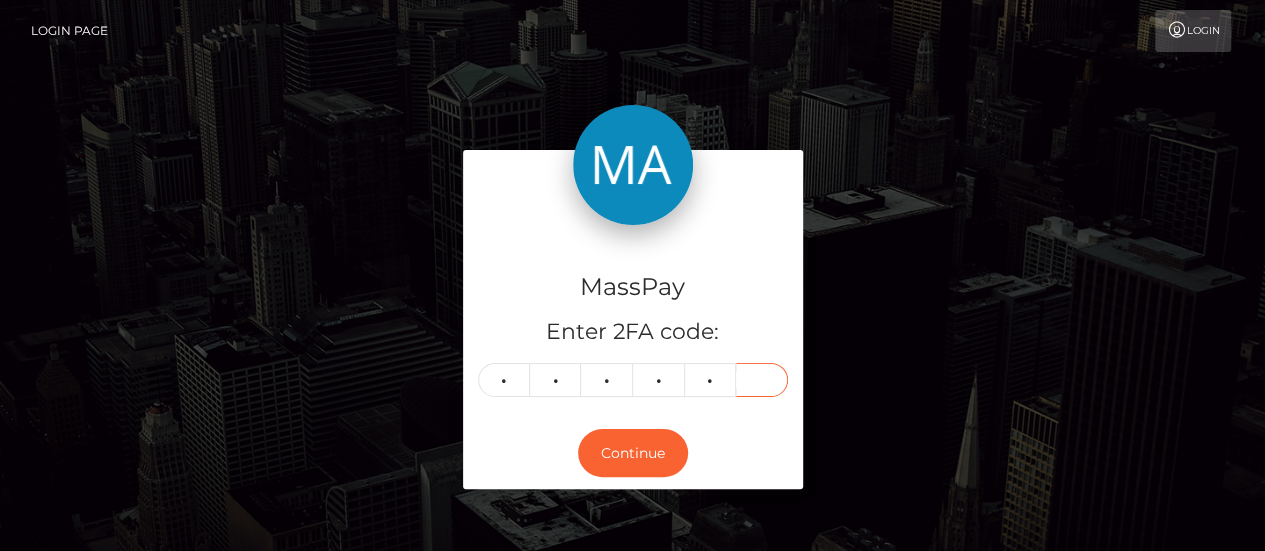 type on "9" 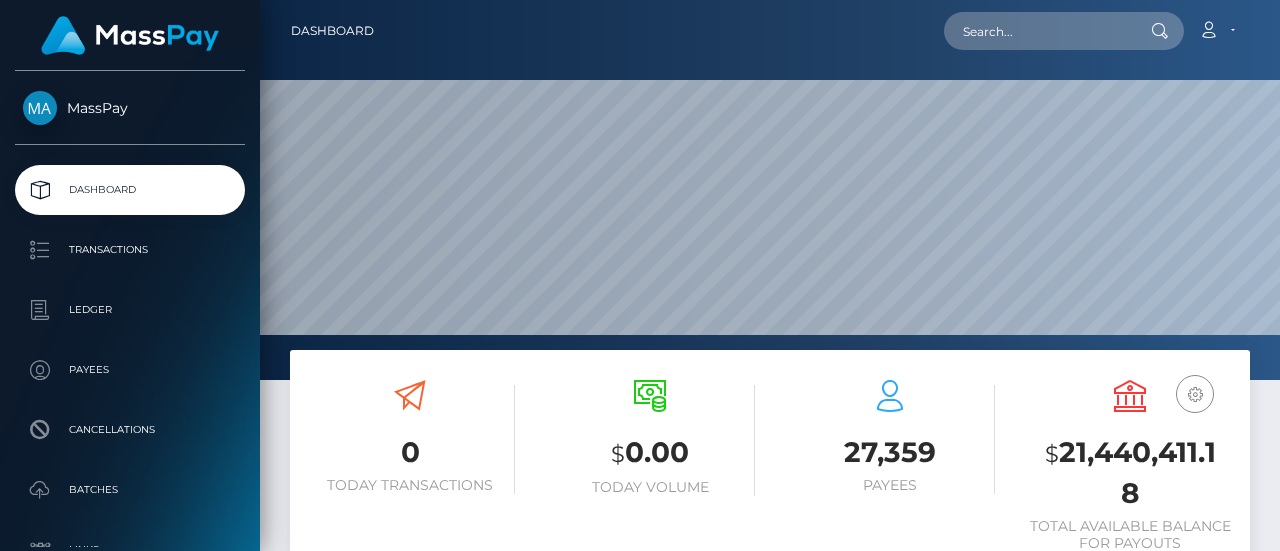 scroll, scrollTop: 0, scrollLeft: 0, axis: both 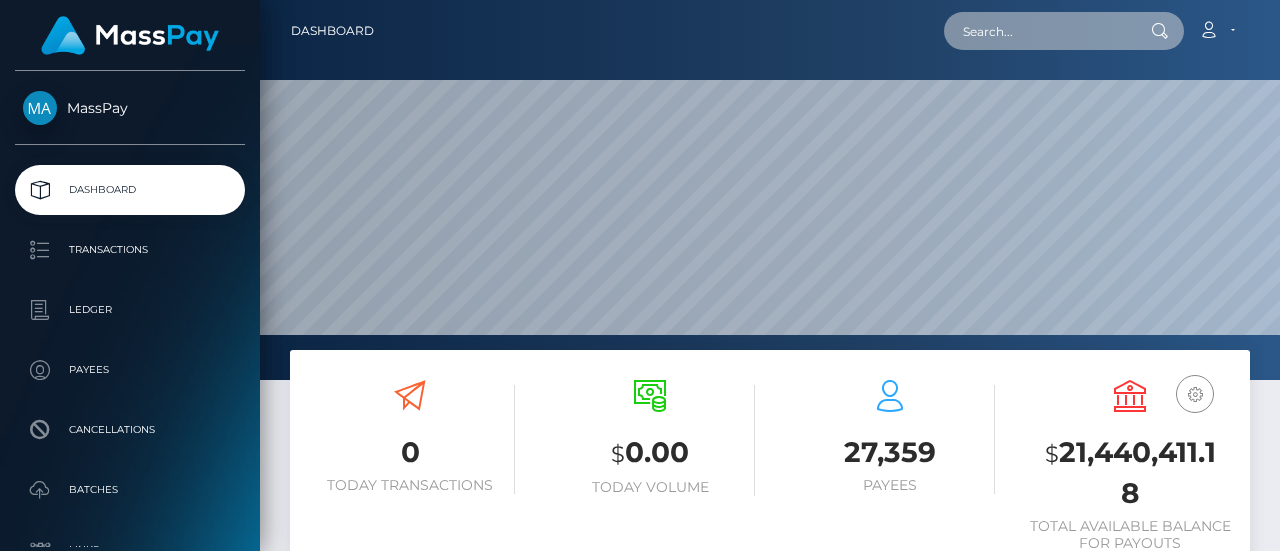 click at bounding box center [1038, 31] 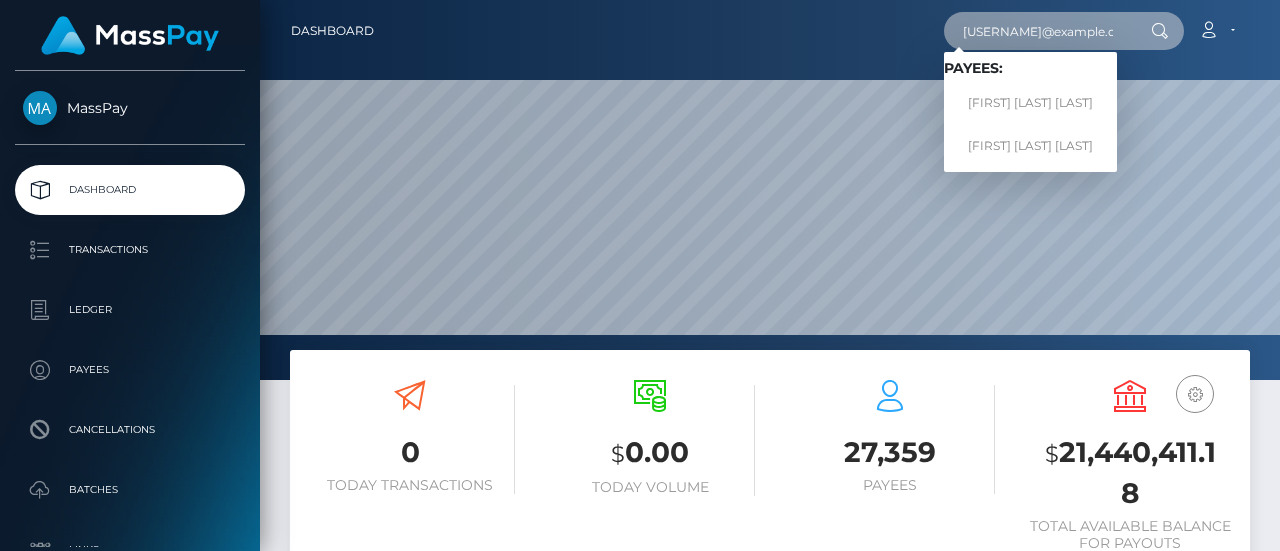 type on "[USERNAME]@example.com" 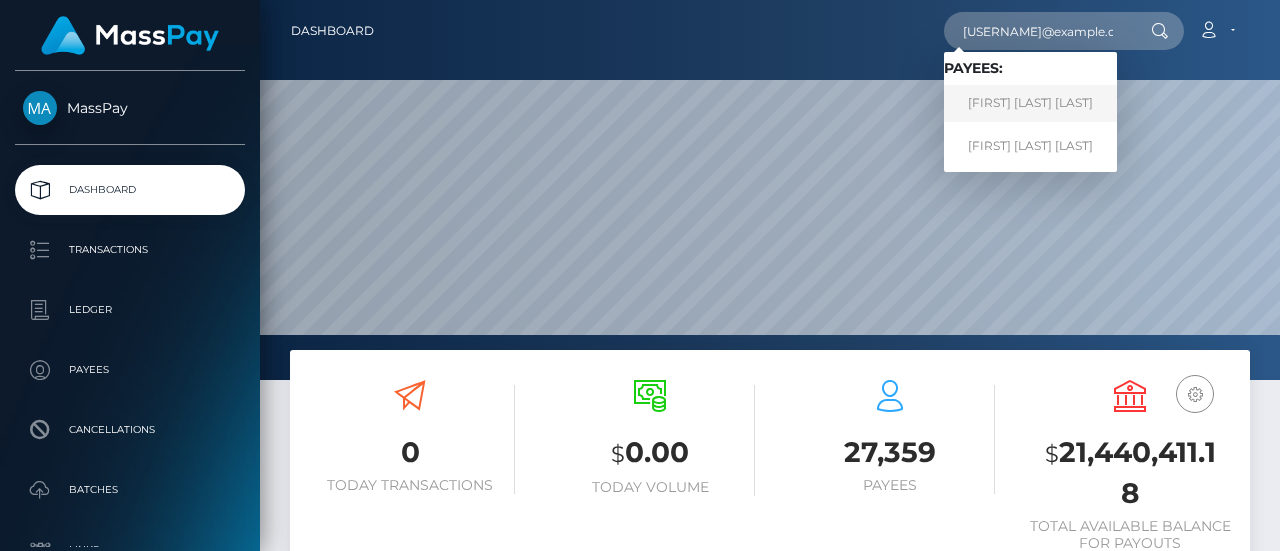 click on "[FIRST] [LAST] [LAST]" at bounding box center [1030, 103] 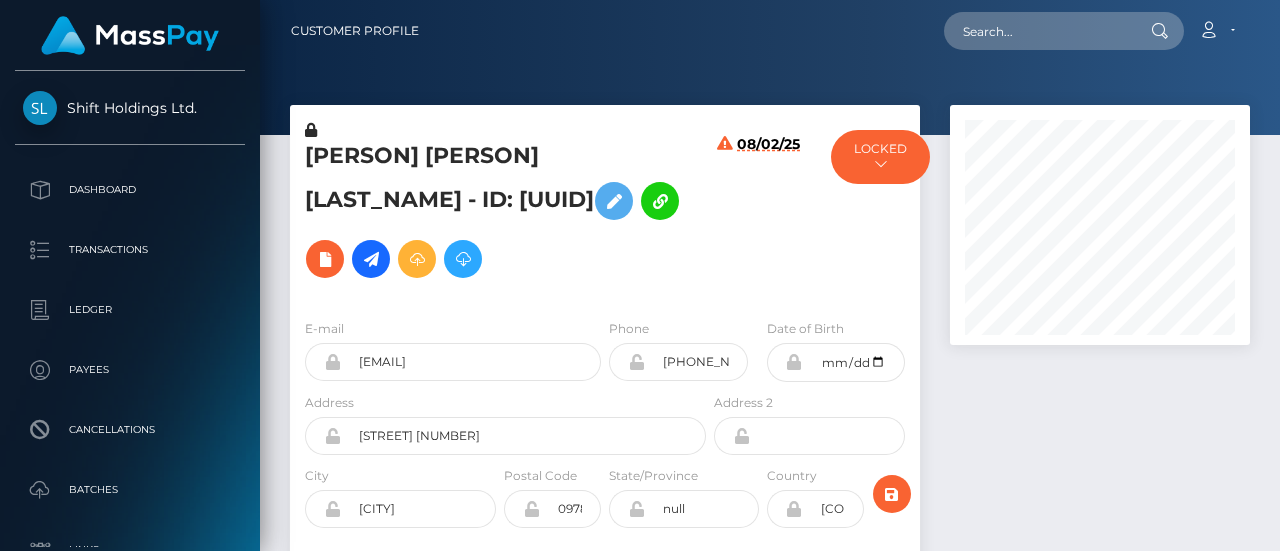 scroll, scrollTop: 0, scrollLeft: 0, axis: both 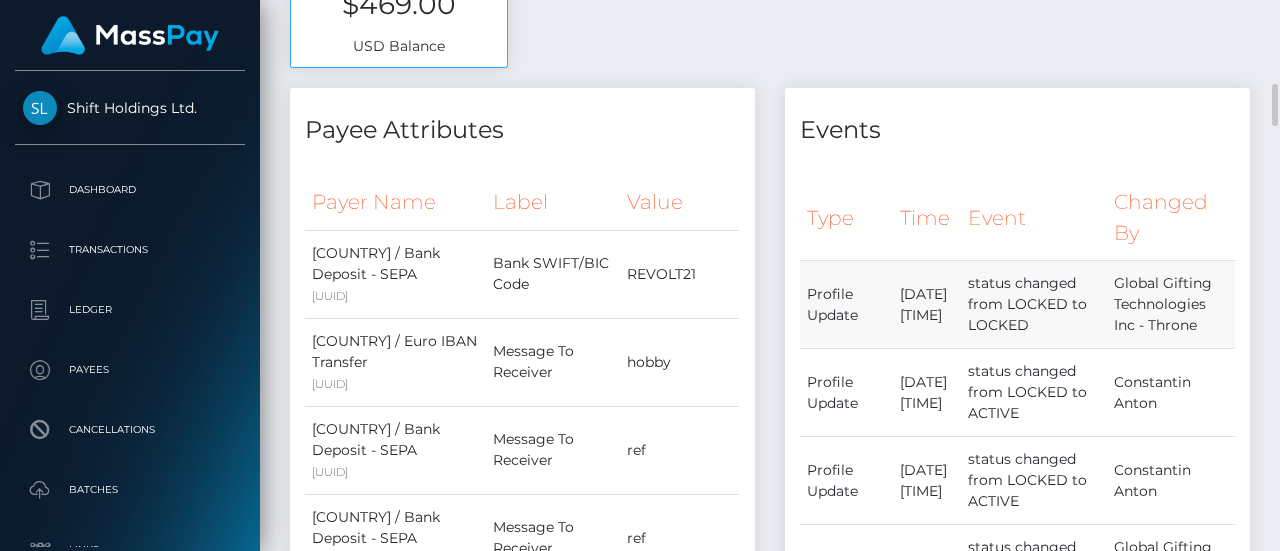 click on "Global Gifting Technologies Inc - Throne" at bounding box center (1171, 305) 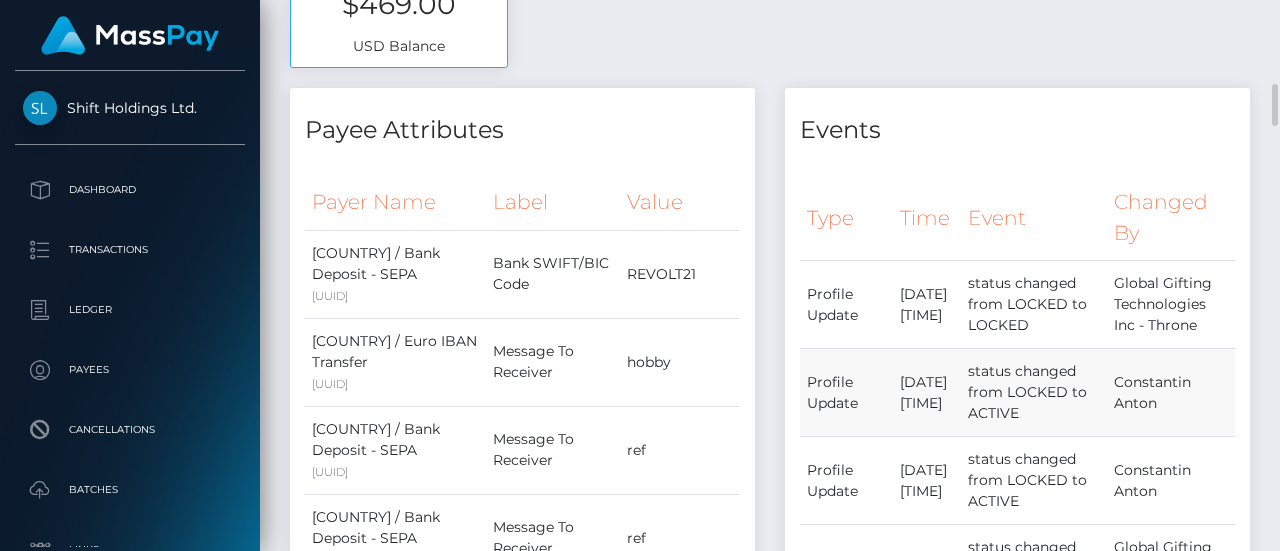 click on "status
changed from LOCKED                                        to ACTIVE" at bounding box center (1034, 393) 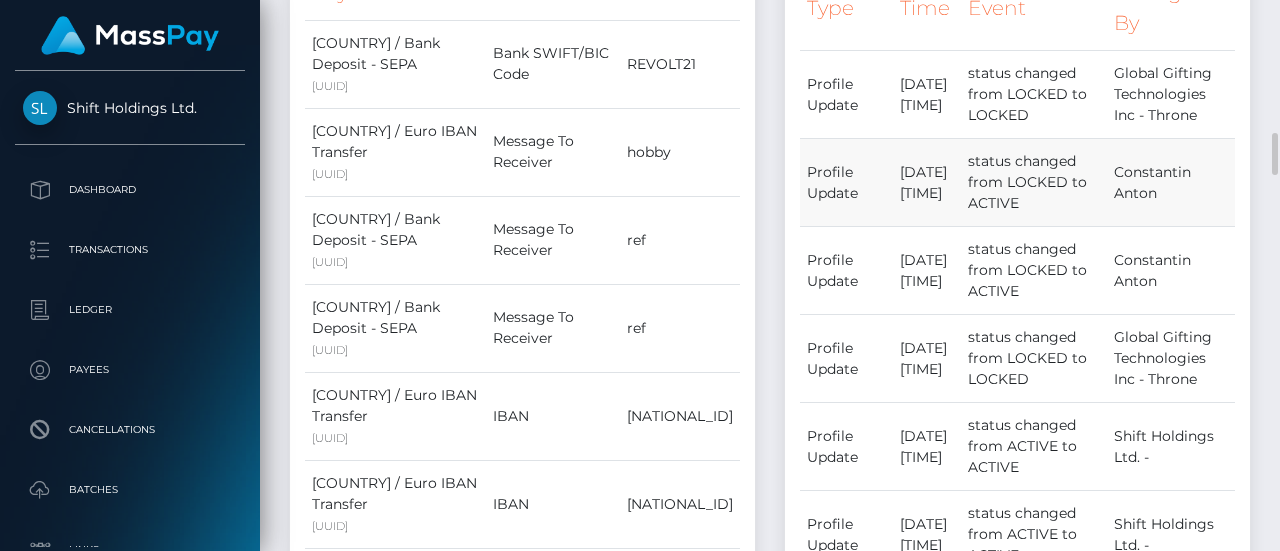 scroll, scrollTop: 1350, scrollLeft: 0, axis: vertical 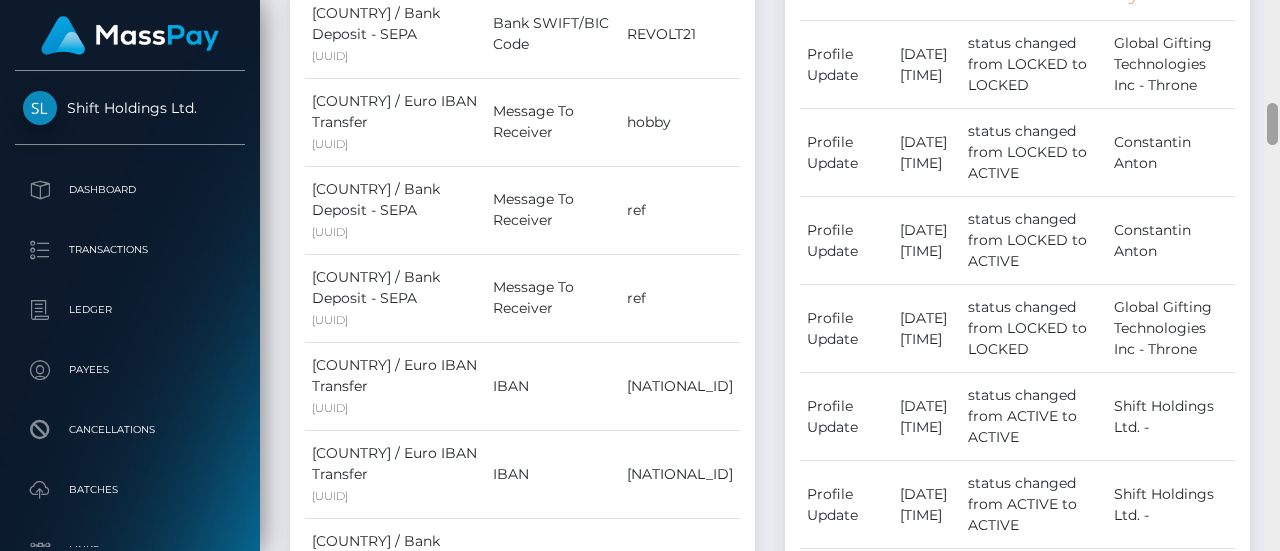 drag, startPoint x: 1226, startPoint y: 69, endPoint x: 1279, endPoint y: 174, distance: 117.61803 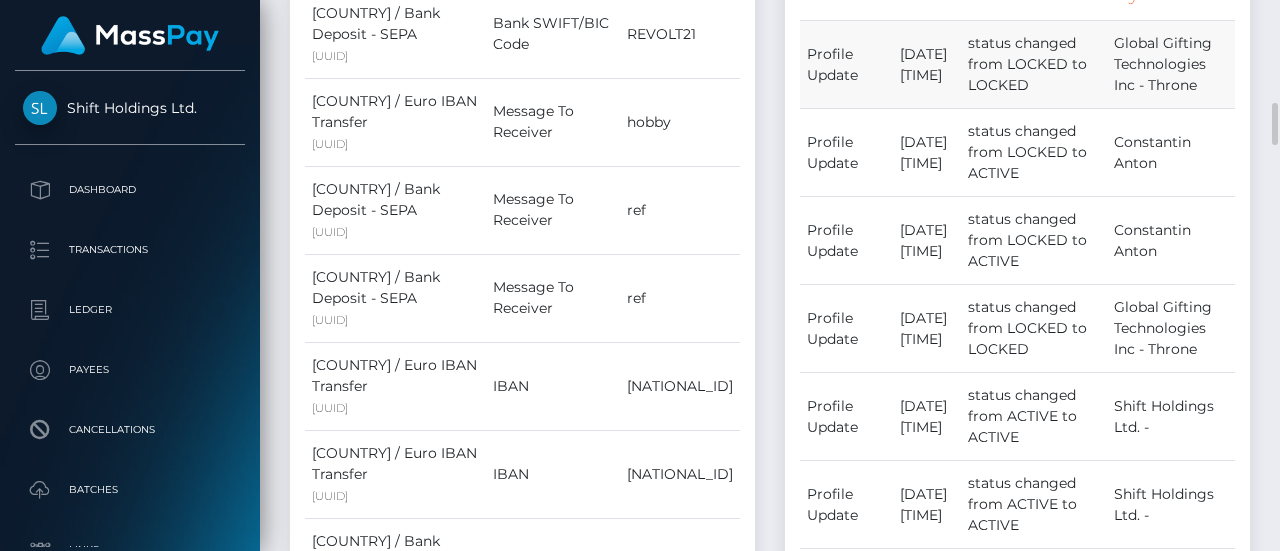 click on "status
changed from LOCKED                                        to LOCKED" at bounding box center (1034, 65) 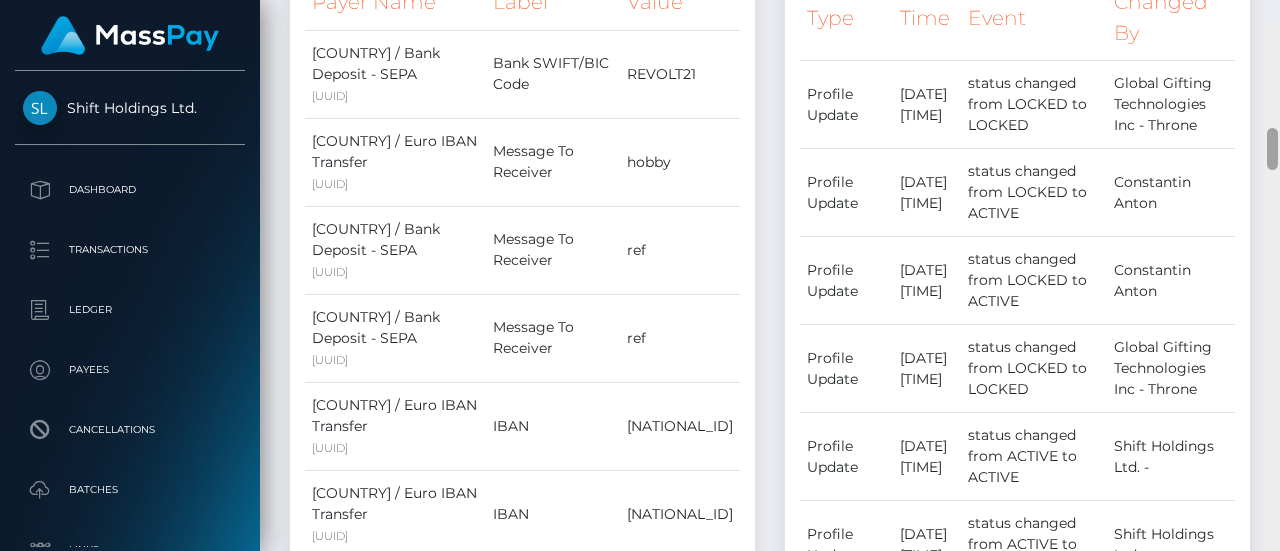 scroll, scrollTop: 1336, scrollLeft: 0, axis: vertical 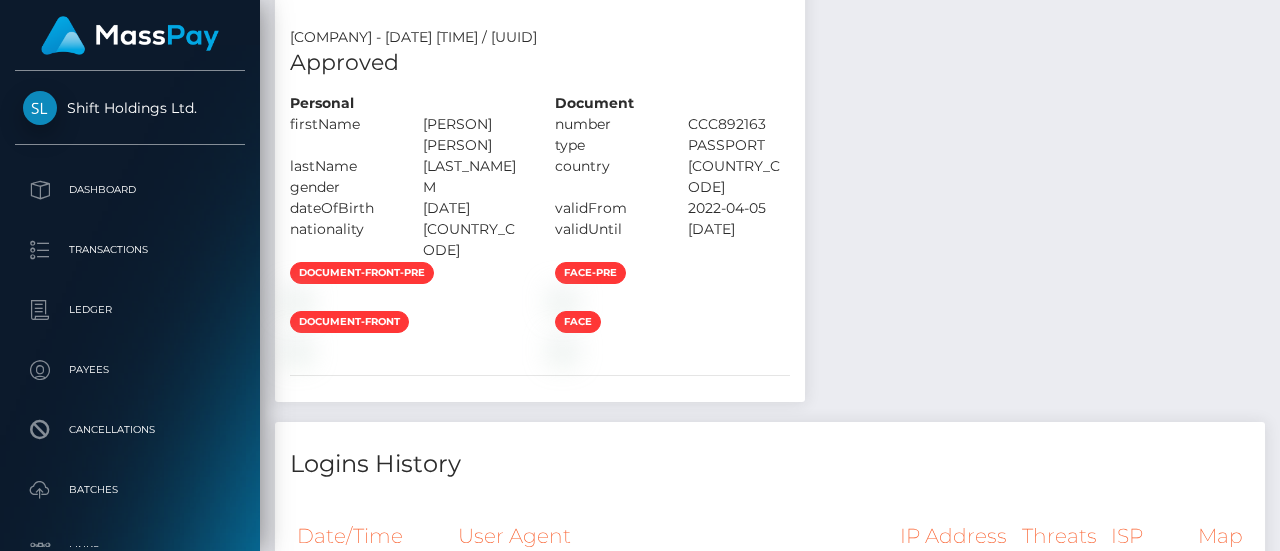 drag, startPoint x: 1271, startPoint y: 128, endPoint x: 1279, endPoint y: 255, distance: 127.25172 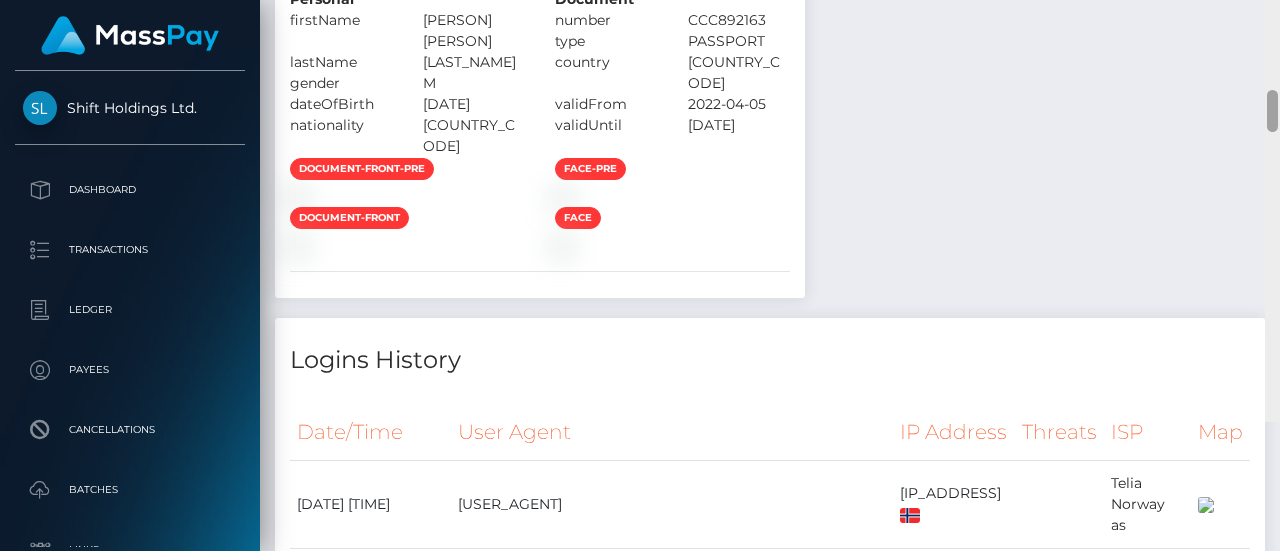 scroll, scrollTop: 2854, scrollLeft: 0, axis: vertical 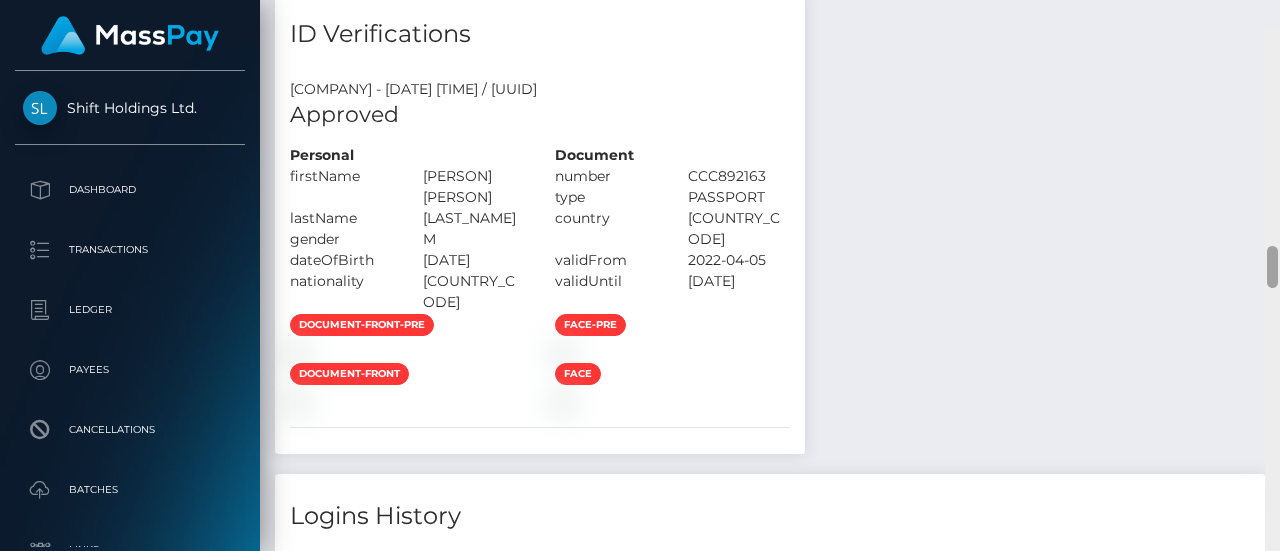 drag, startPoint x: 1273, startPoint y: 245, endPoint x: 1273, endPoint y: 233, distance: 12 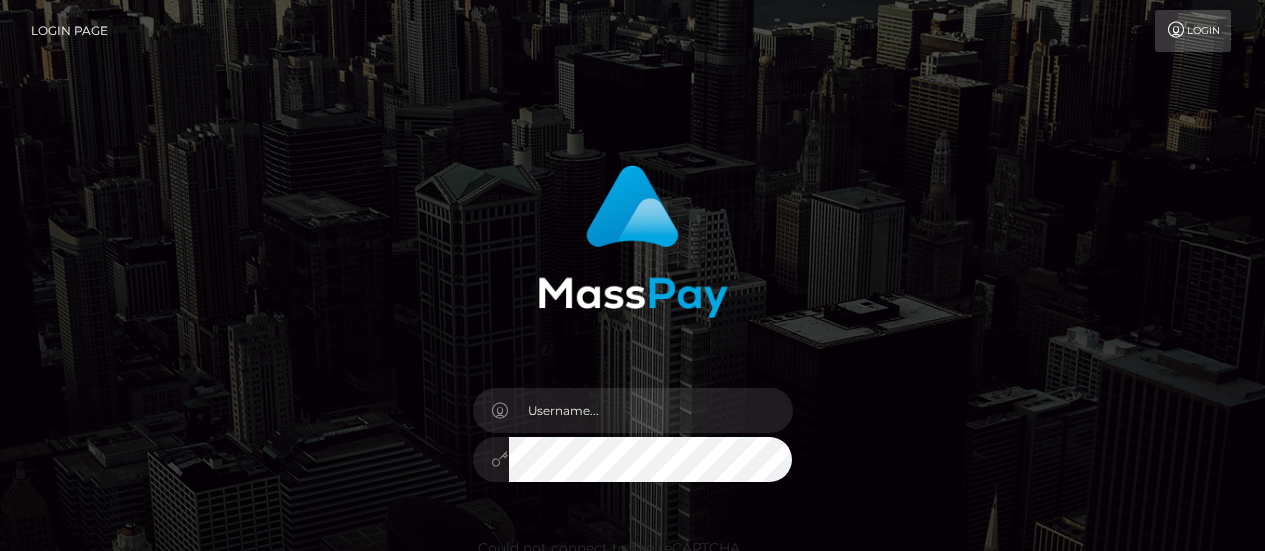scroll, scrollTop: 0, scrollLeft: 0, axis: both 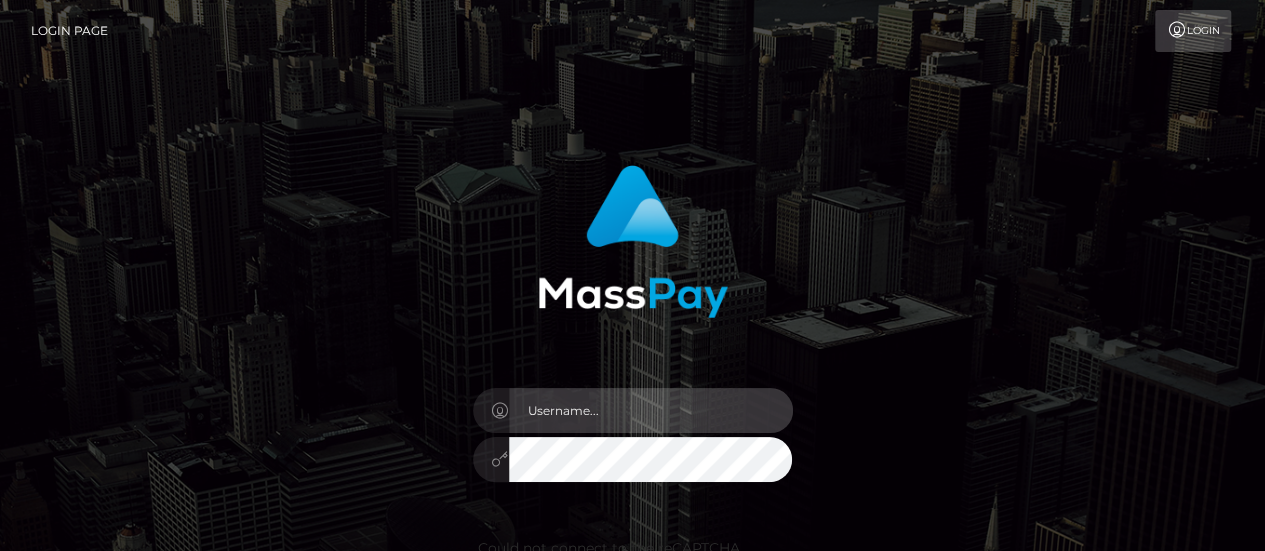 type on "fr.es" 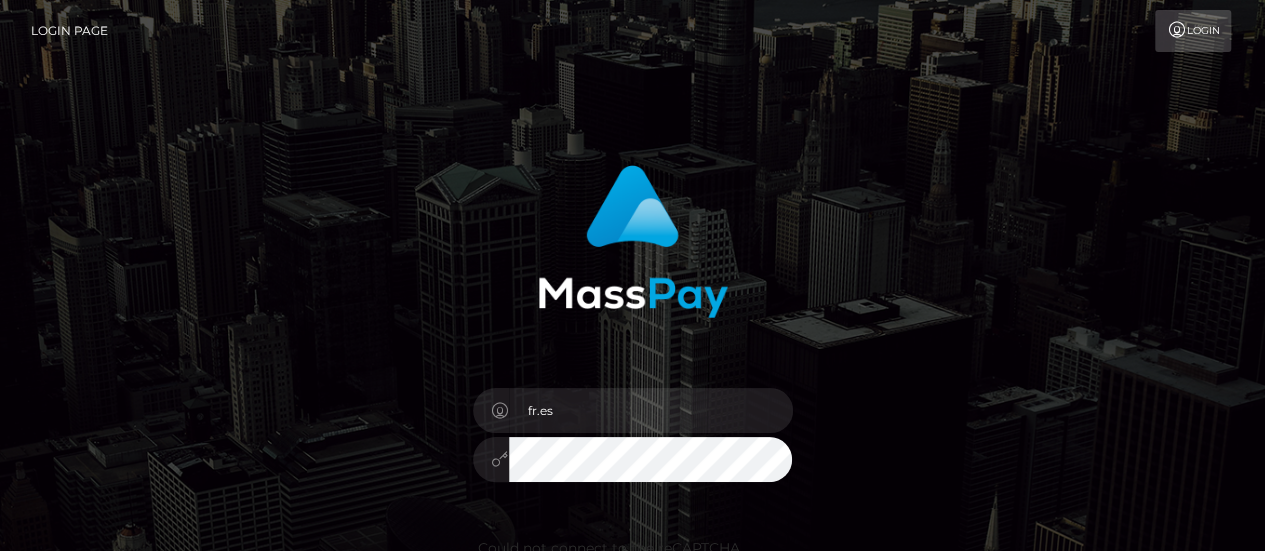 scroll, scrollTop: 162, scrollLeft: 0, axis: vertical 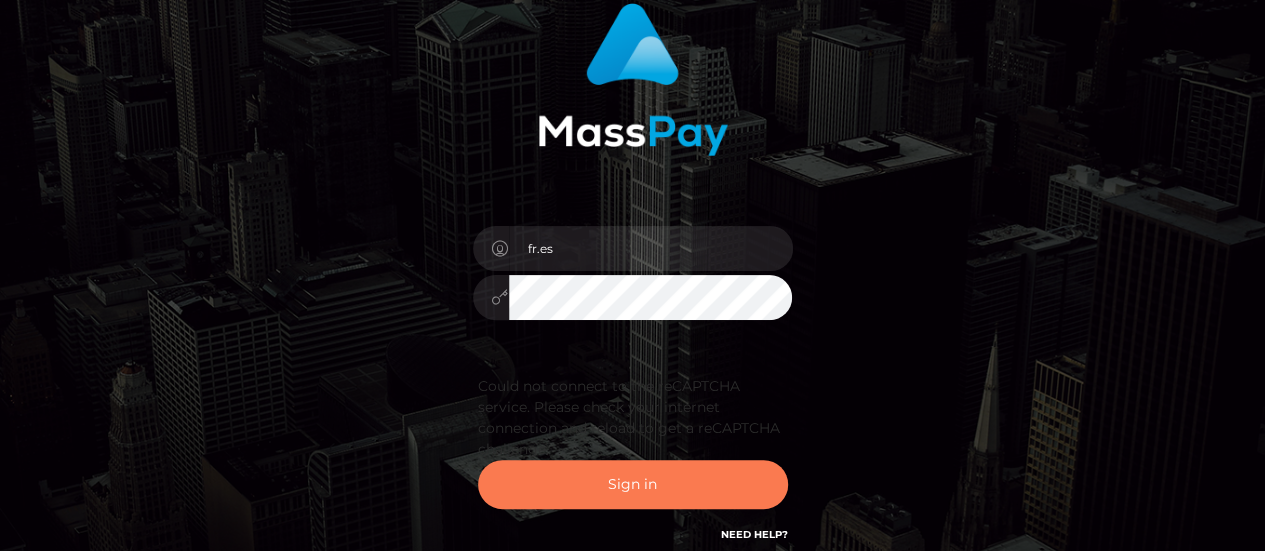 click on "Sign in" at bounding box center (633, 484) 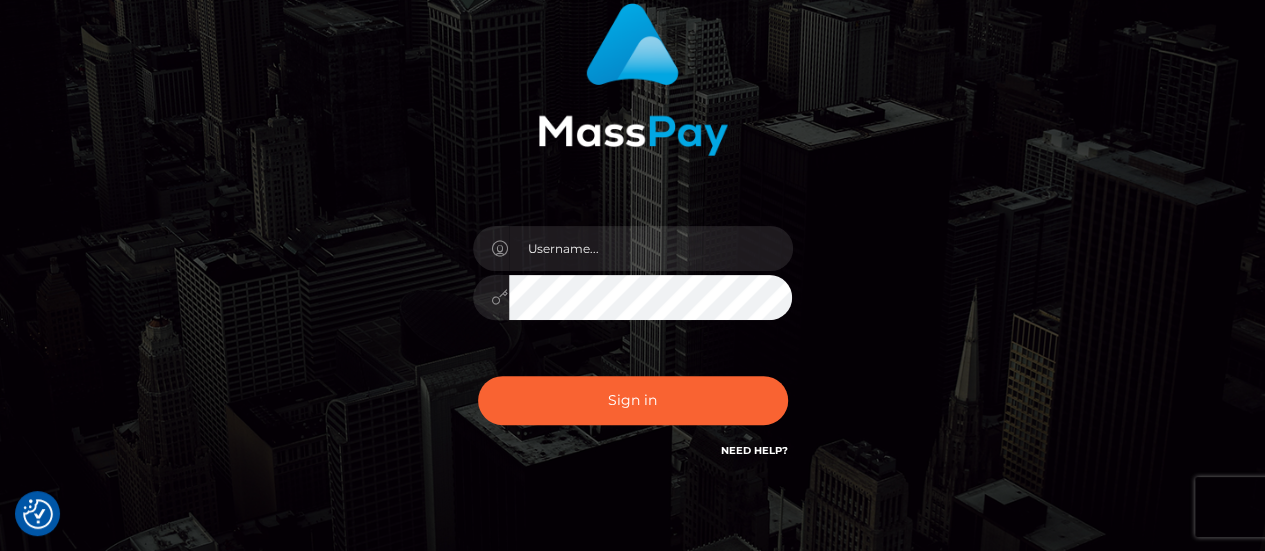 scroll, scrollTop: 162, scrollLeft: 0, axis: vertical 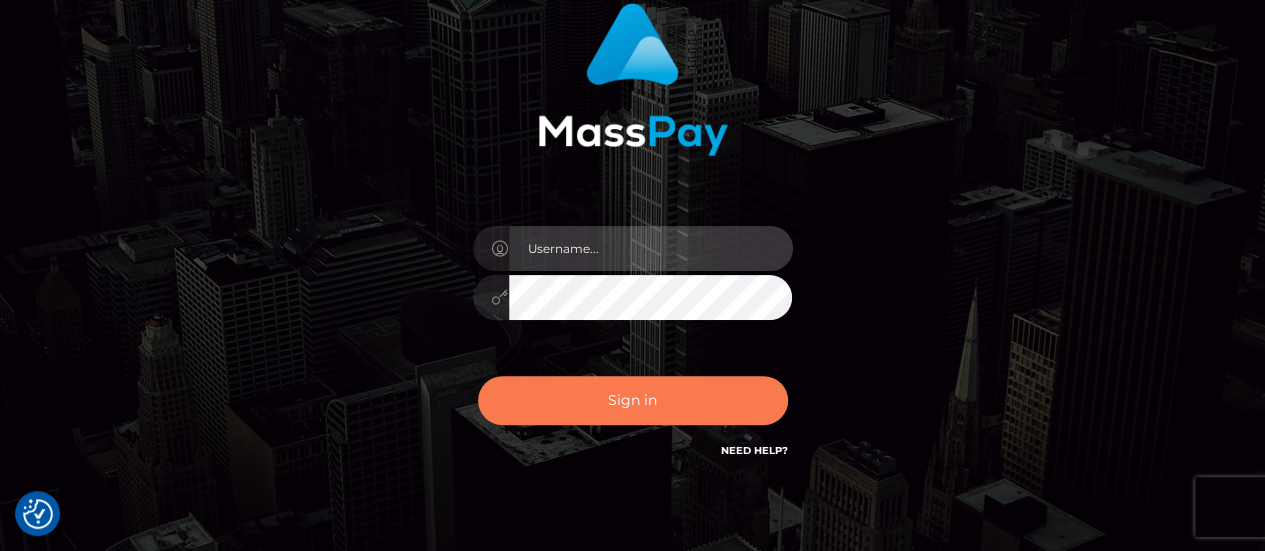 type on "fr.es" 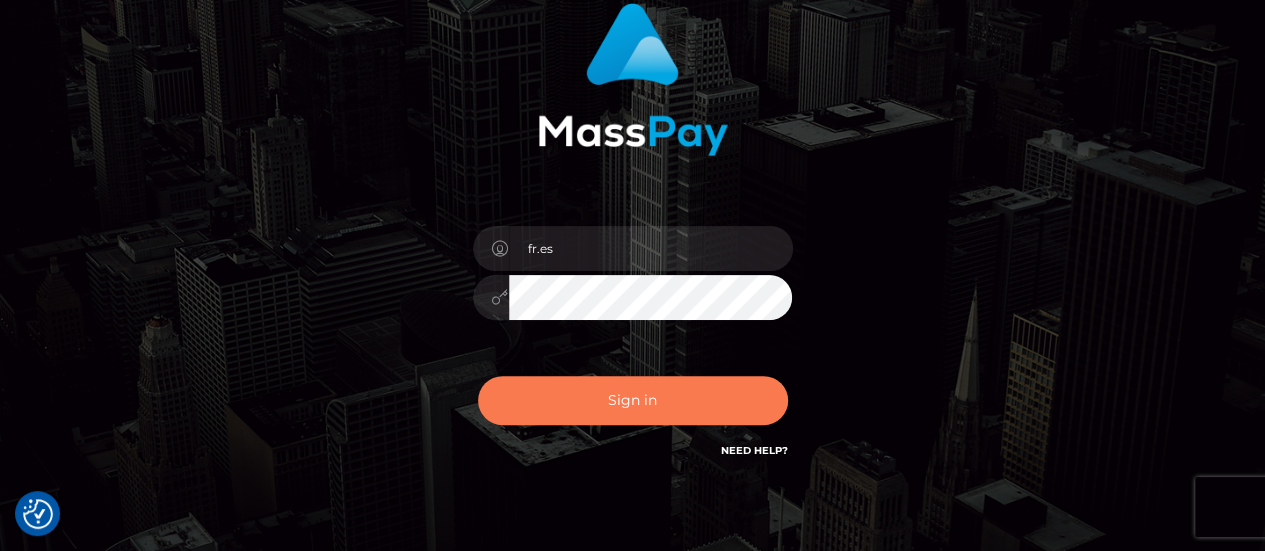 click on "Sign in" at bounding box center (633, 400) 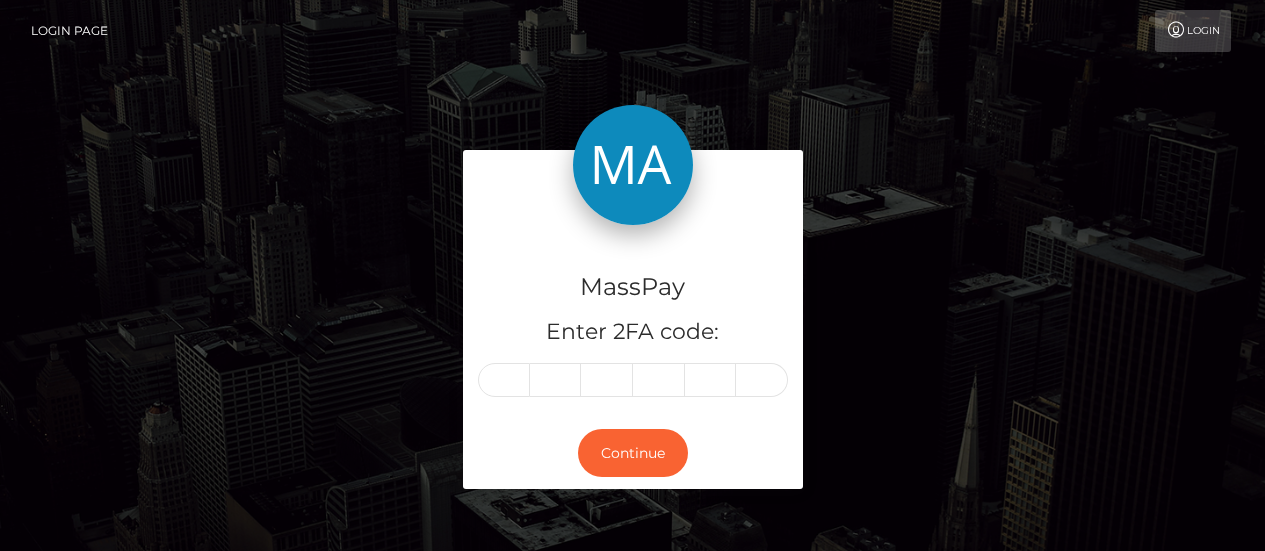 scroll, scrollTop: 0, scrollLeft: 0, axis: both 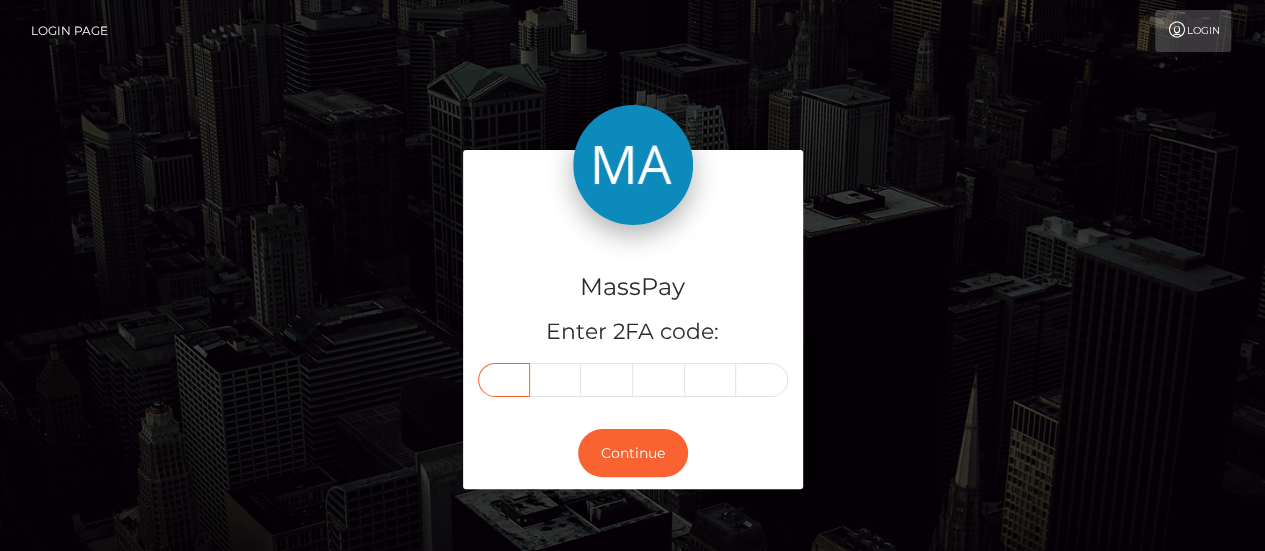 click at bounding box center (504, 380) 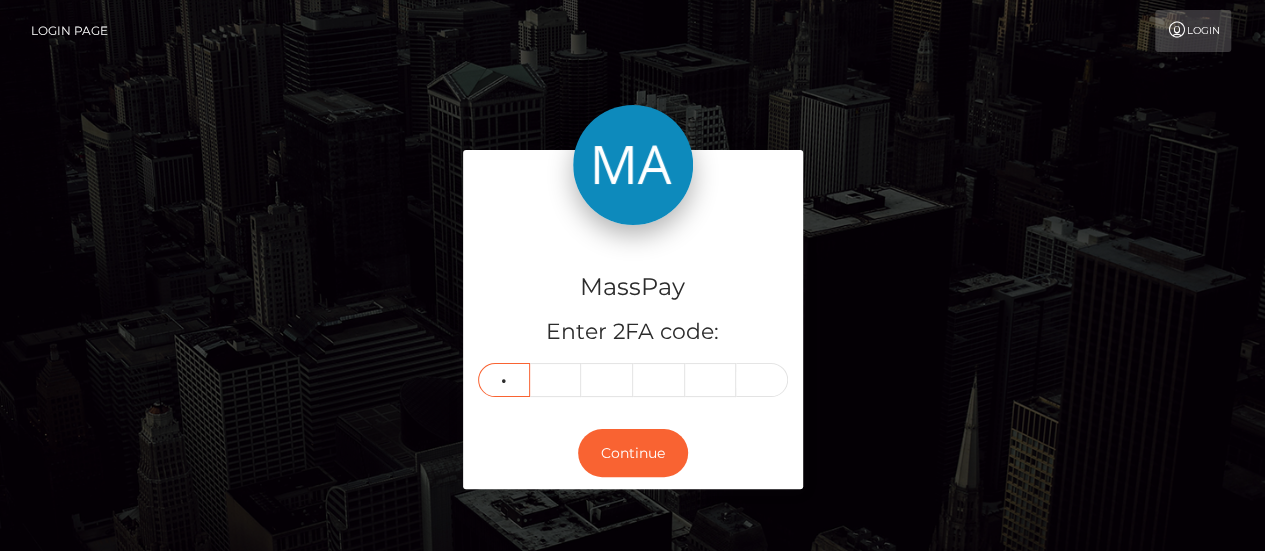 type on "8" 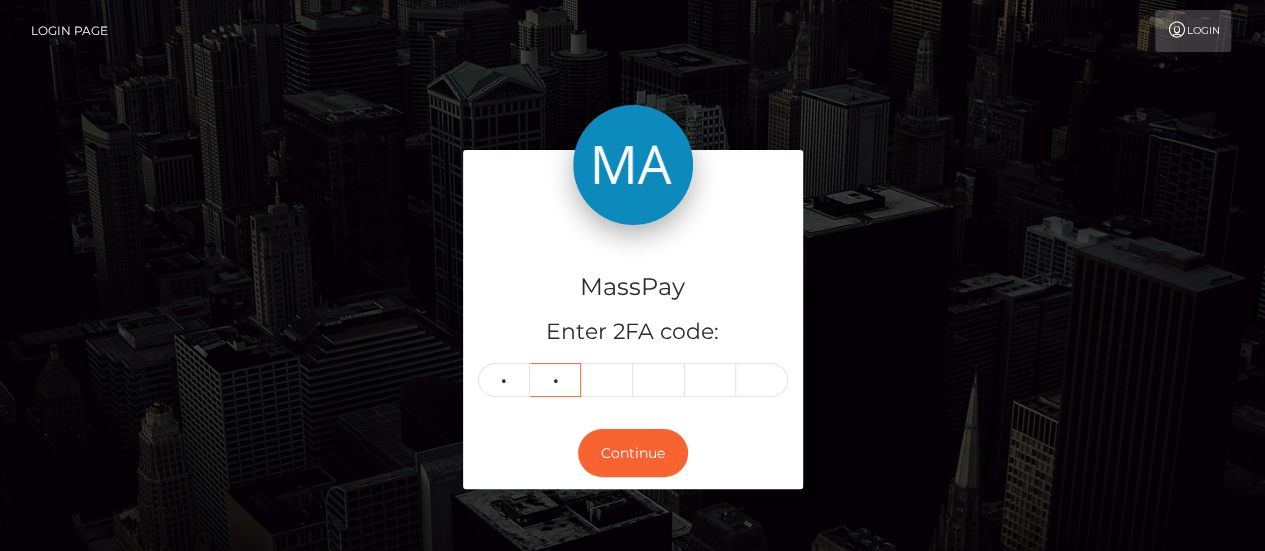 type on "1" 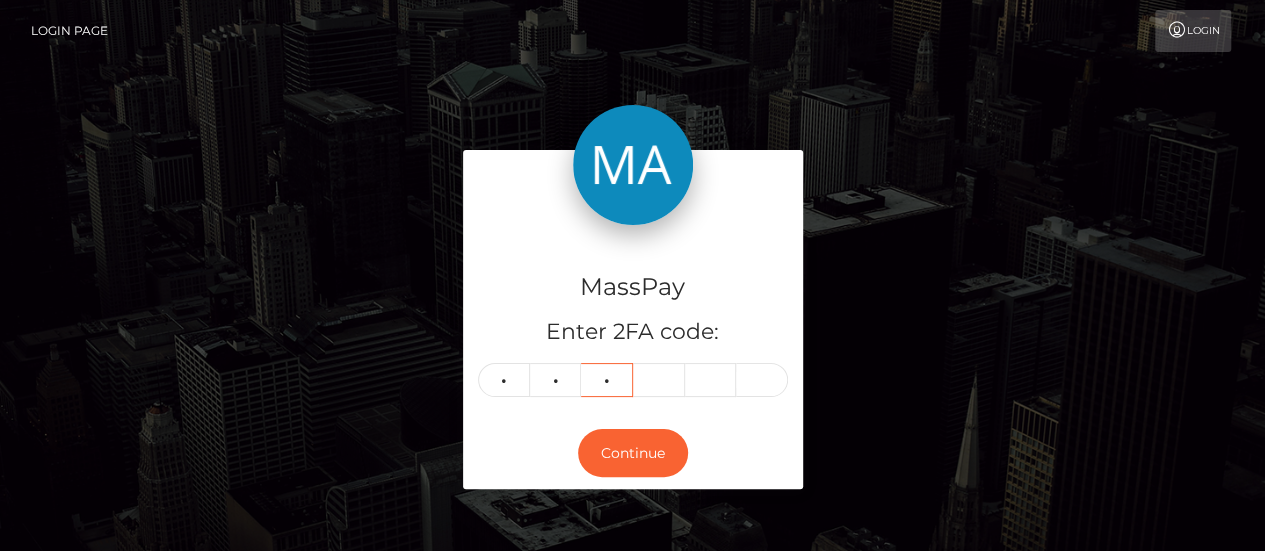 type on "5" 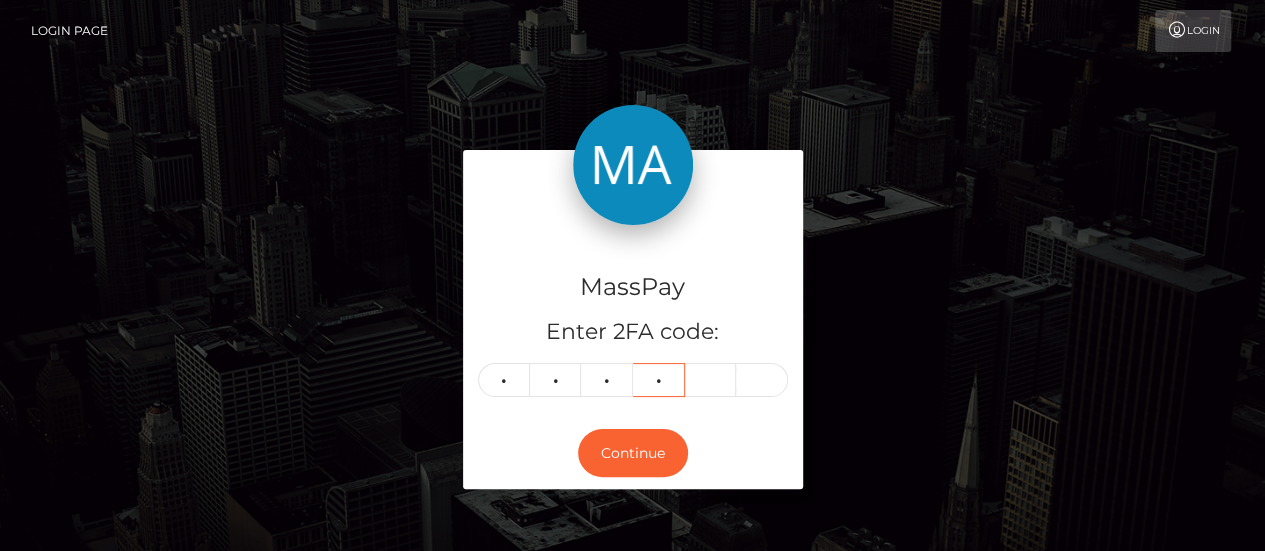 type on "8" 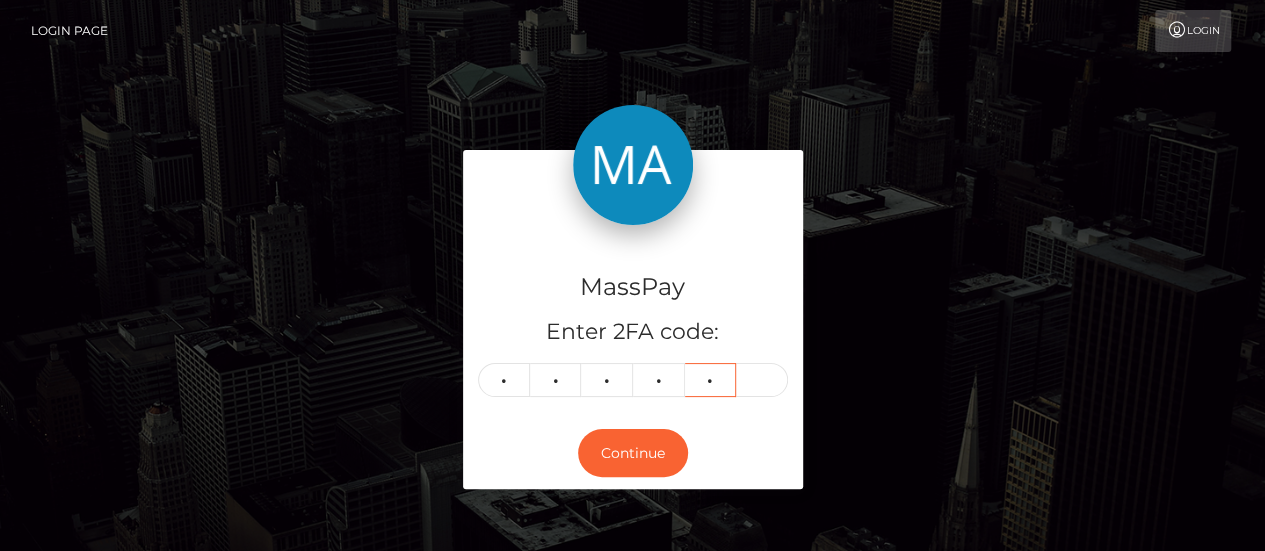type on "0" 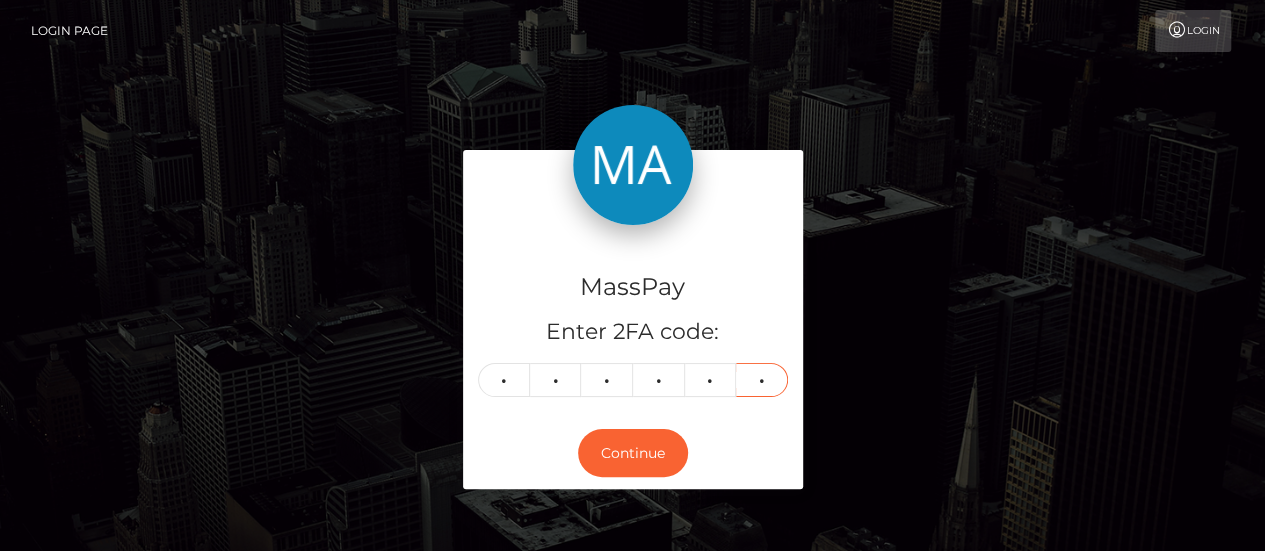 type on "3" 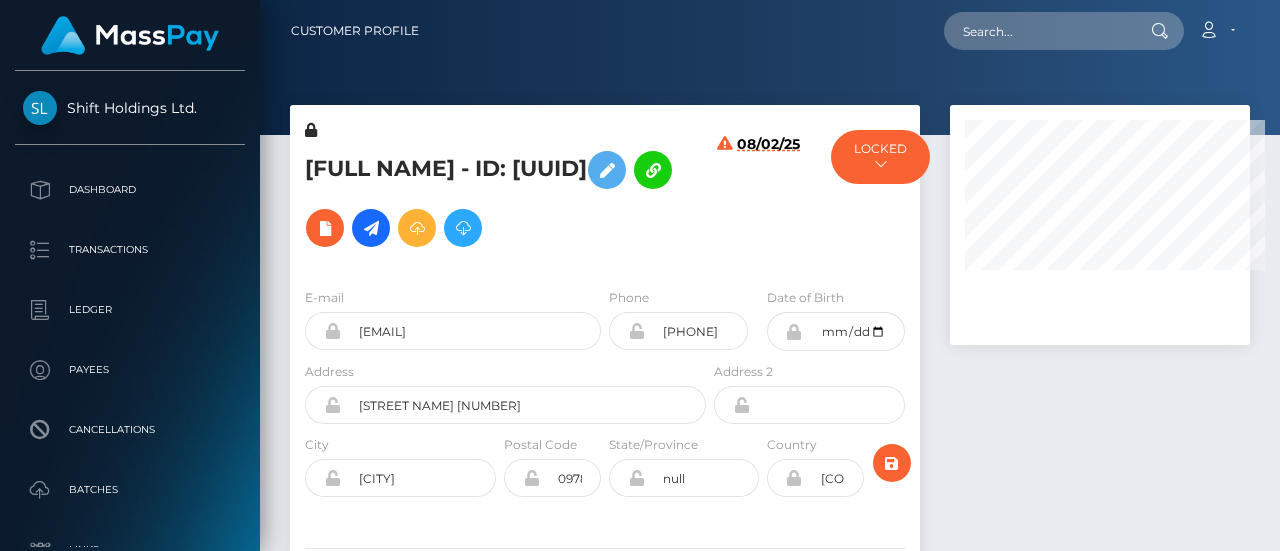 scroll, scrollTop: 0, scrollLeft: 0, axis: both 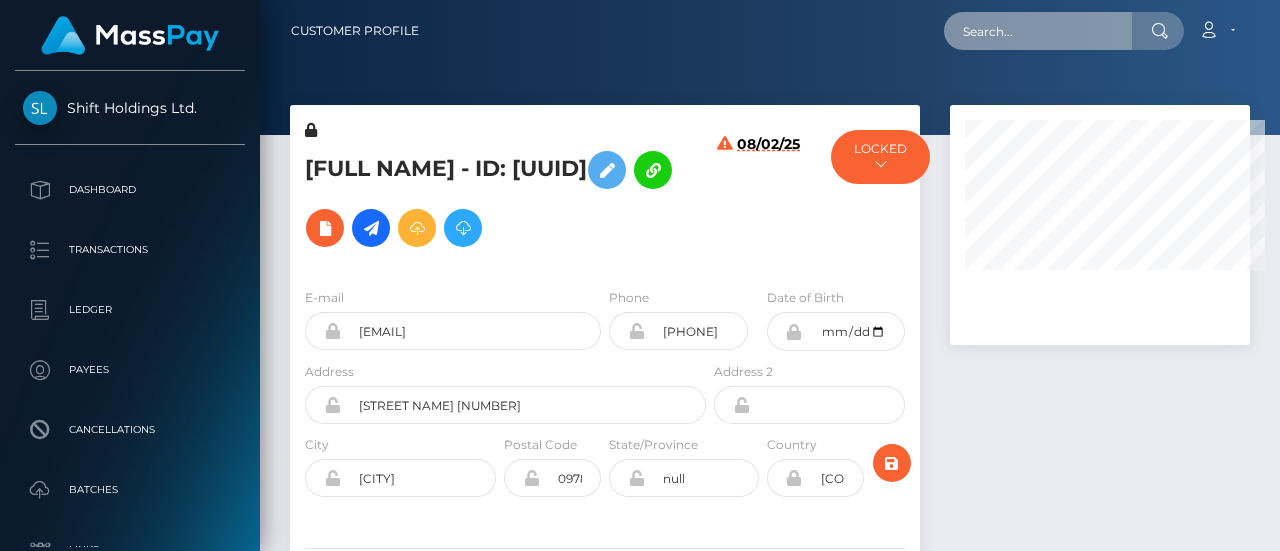 click at bounding box center [1038, 31] 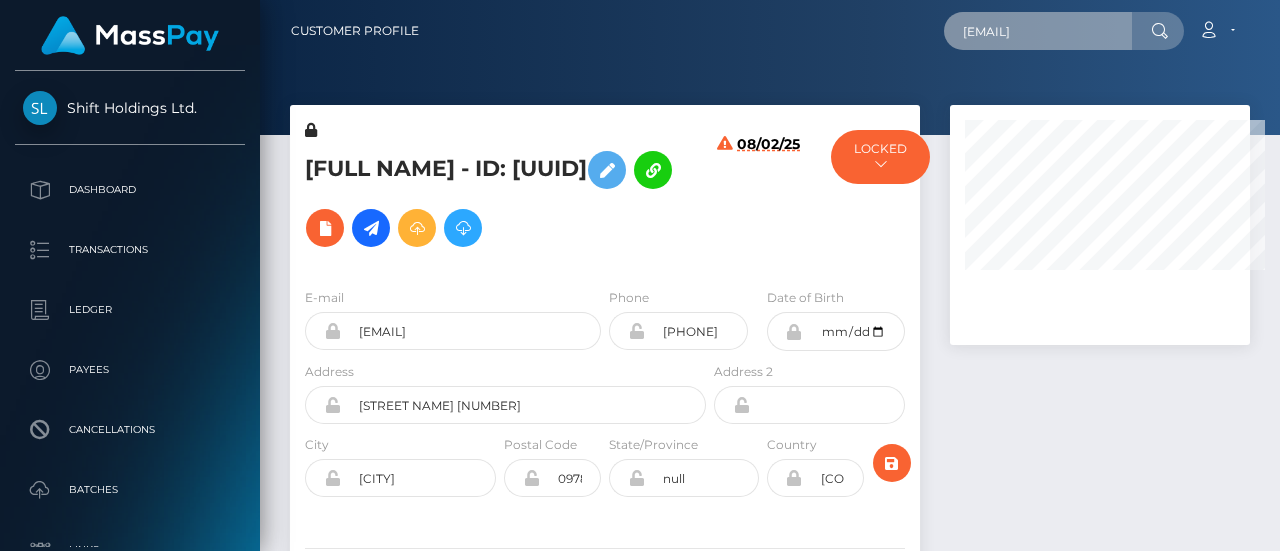 scroll, scrollTop: 0, scrollLeft: 14, axis: horizontal 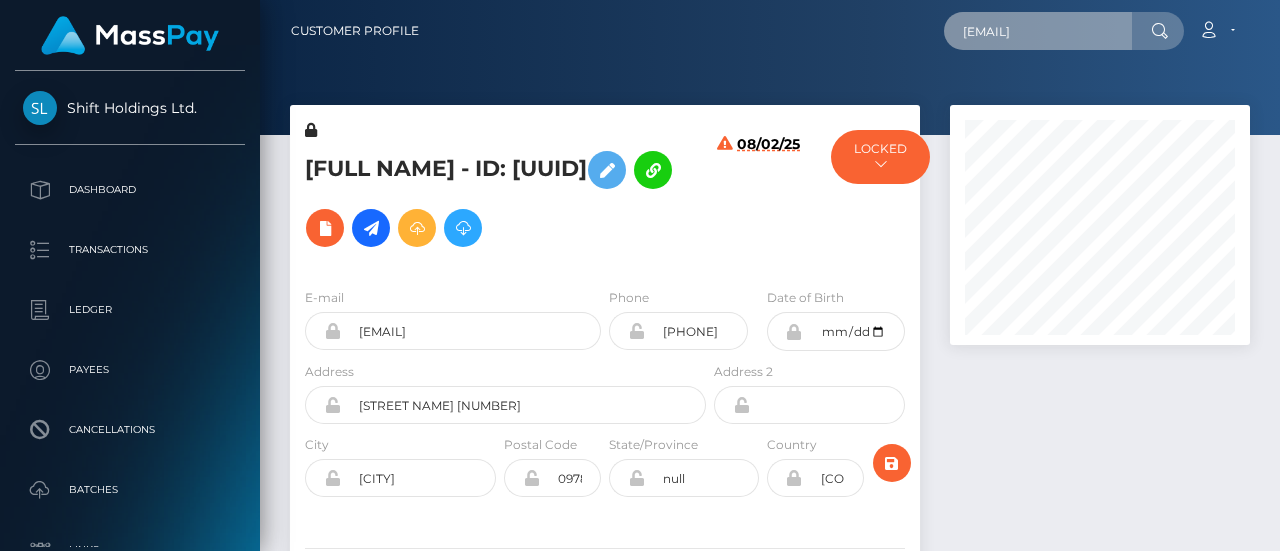 type on "[EMAIL]" 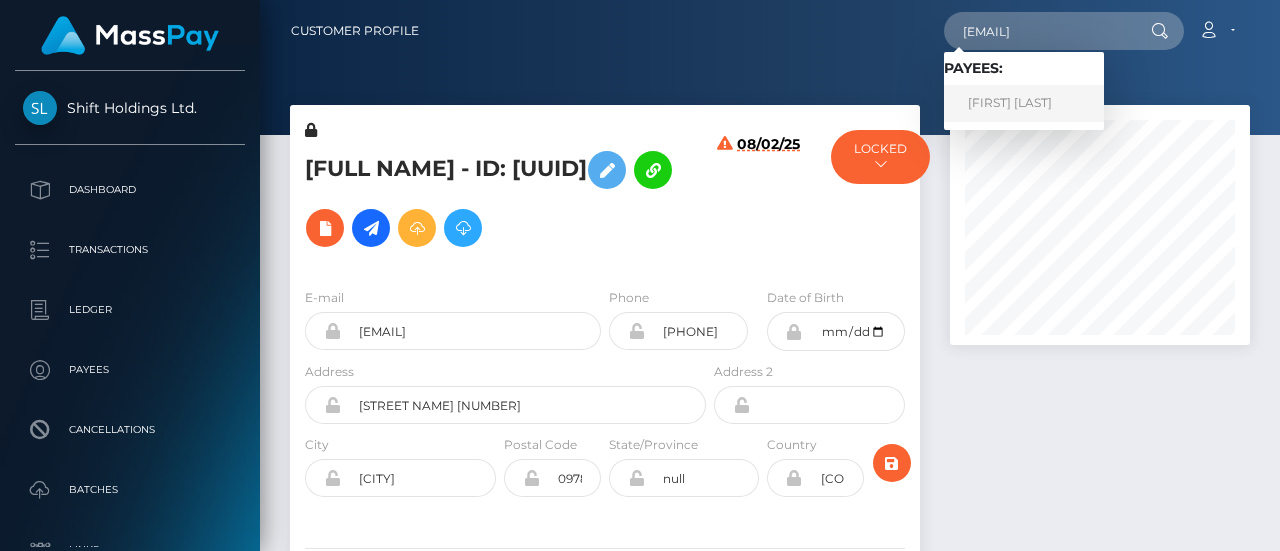scroll, scrollTop: 0, scrollLeft: 0, axis: both 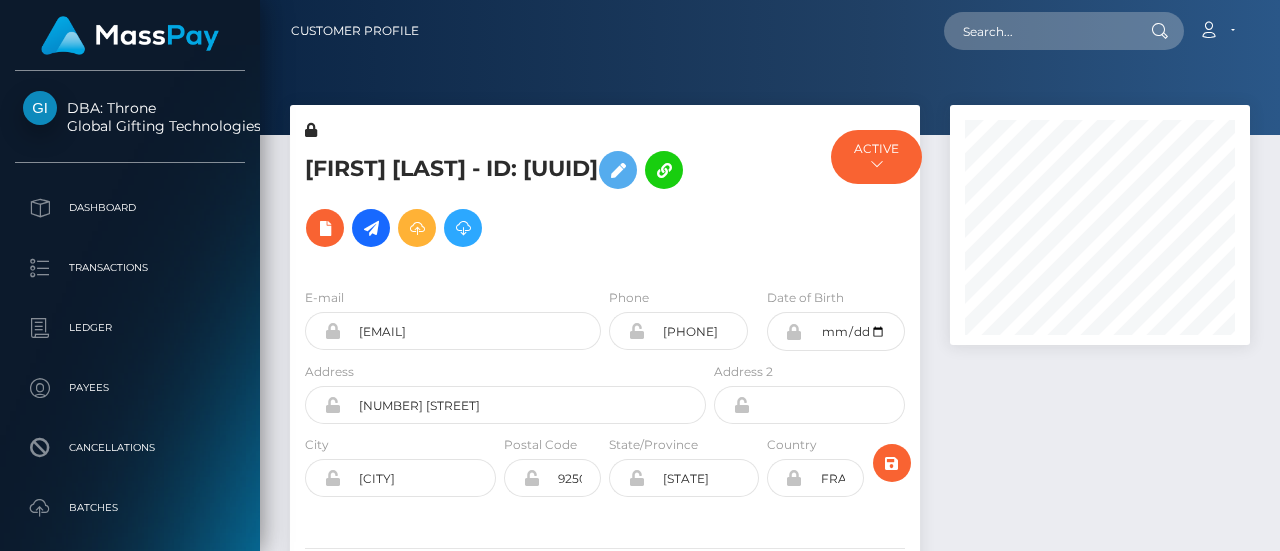 click at bounding box center (1100, 391) 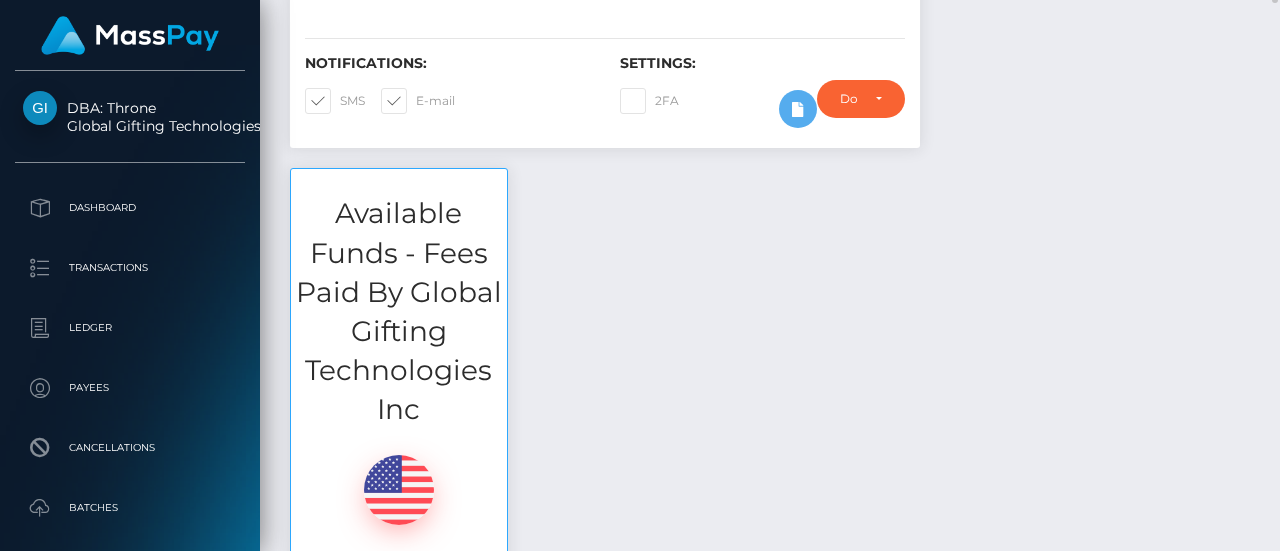 scroll, scrollTop: 540, scrollLeft: 0, axis: vertical 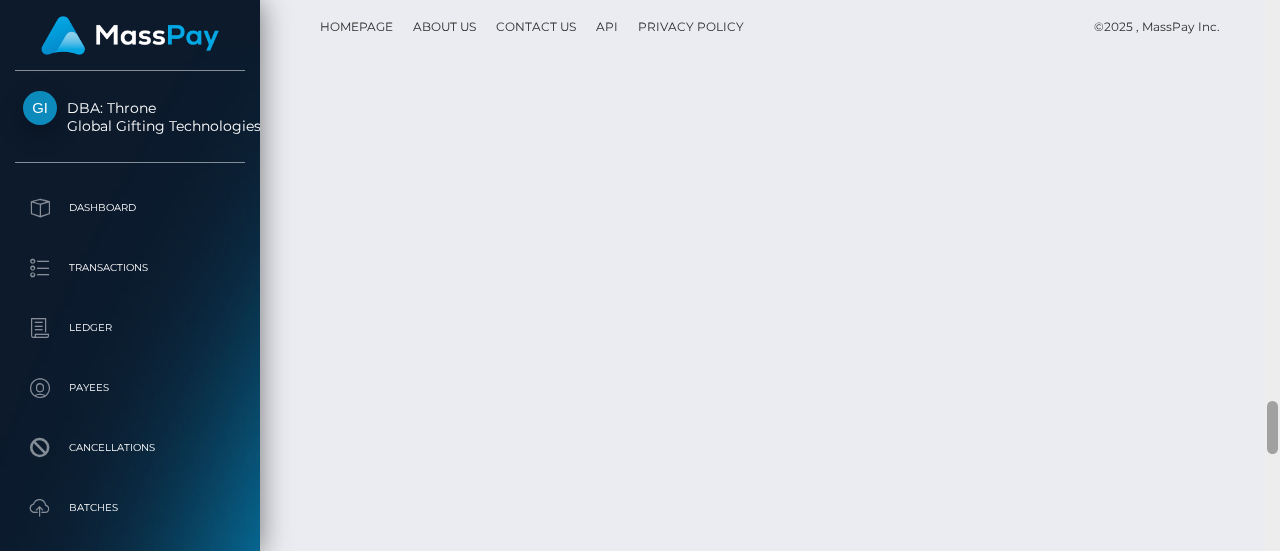 drag, startPoint x: 1275, startPoint y: 97, endPoint x: 1279, endPoint y: 446, distance: 349.02292 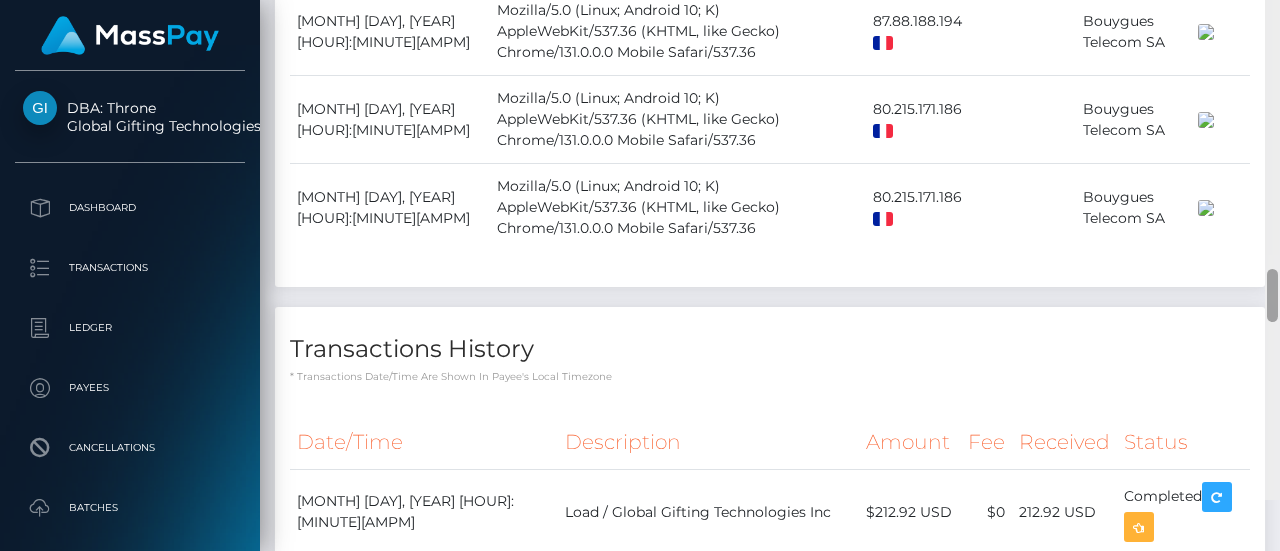 scroll, scrollTop: 3280, scrollLeft: 0, axis: vertical 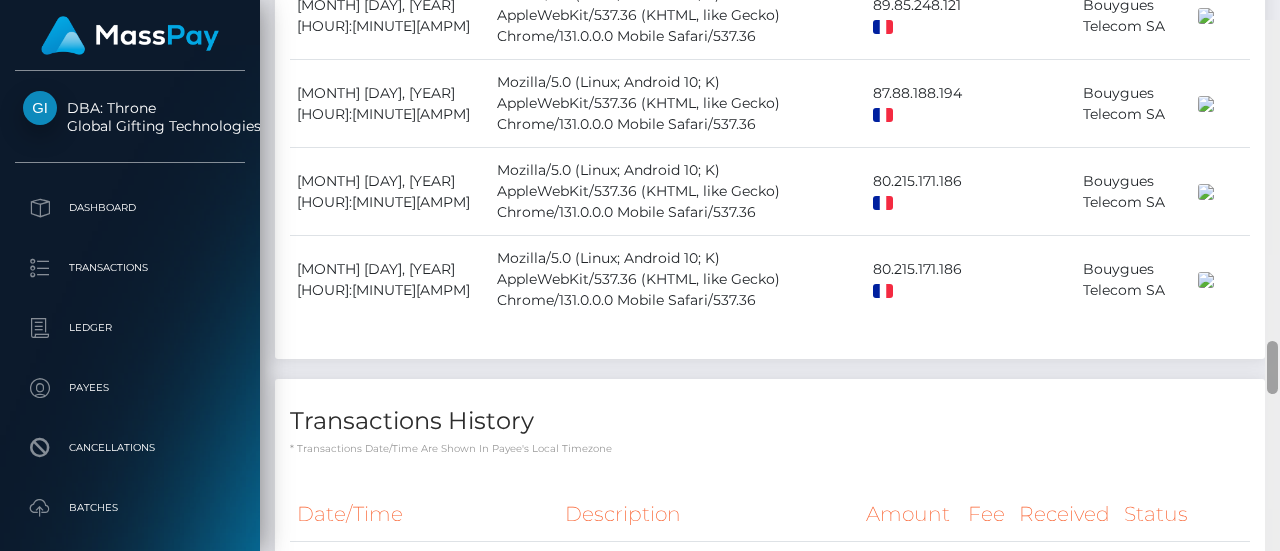 drag, startPoint x: 1274, startPoint y: 433, endPoint x: 1279, endPoint y: 351, distance: 82.1523 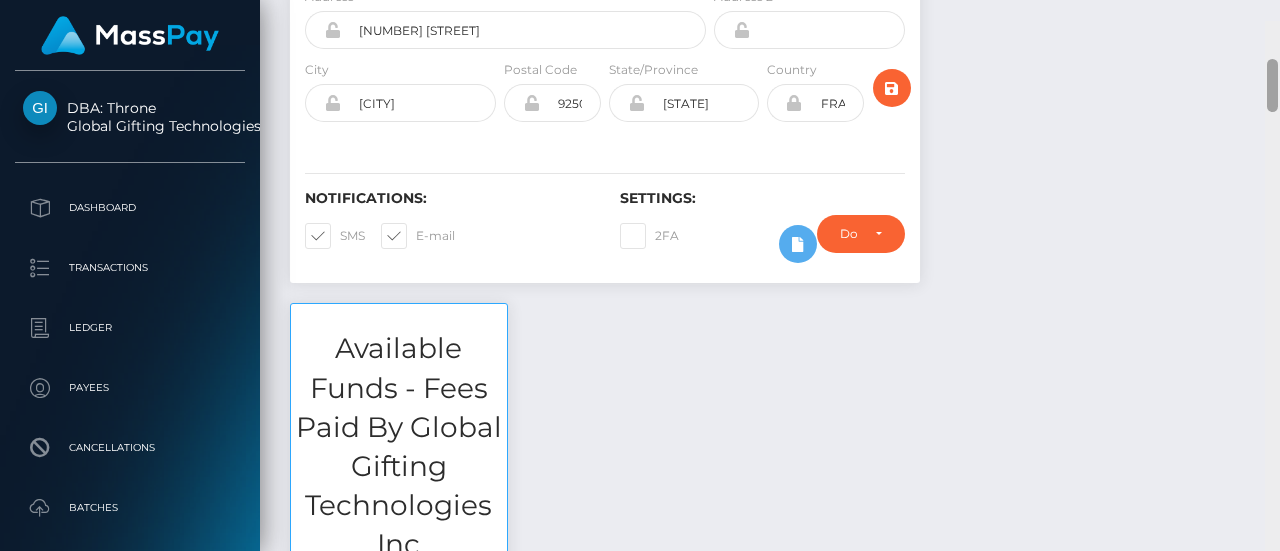 drag, startPoint x: 1268, startPoint y: 355, endPoint x: 1279, endPoint y: 47, distance: 308.19638 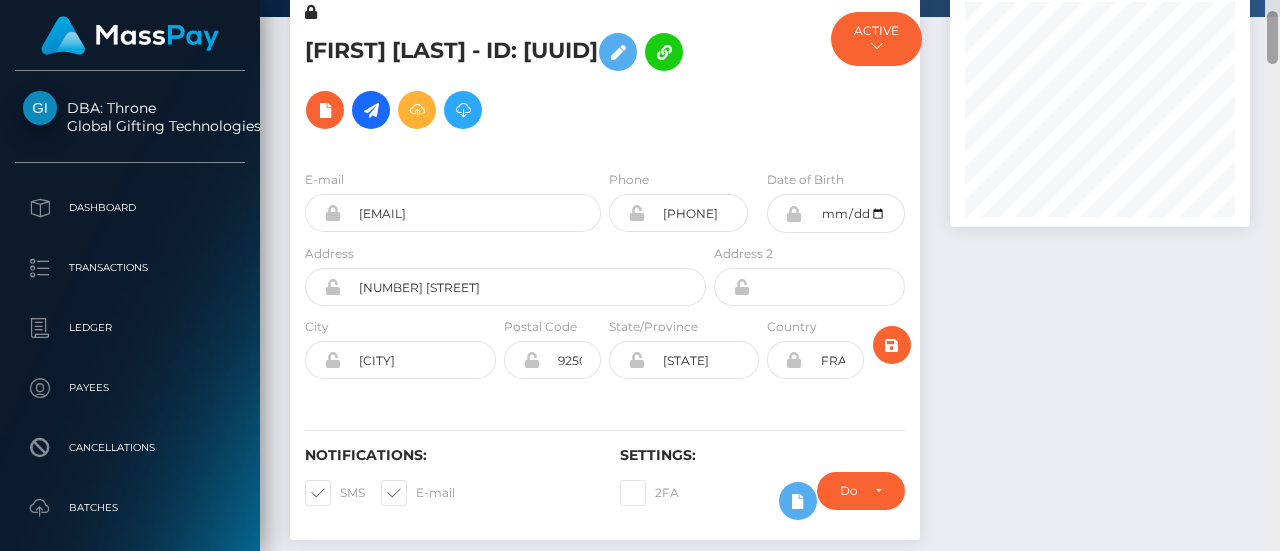 drag, startPoint x: 1274, startPoint y: 50, endPoint x: 1274, endPoint y: 33, distance: 17 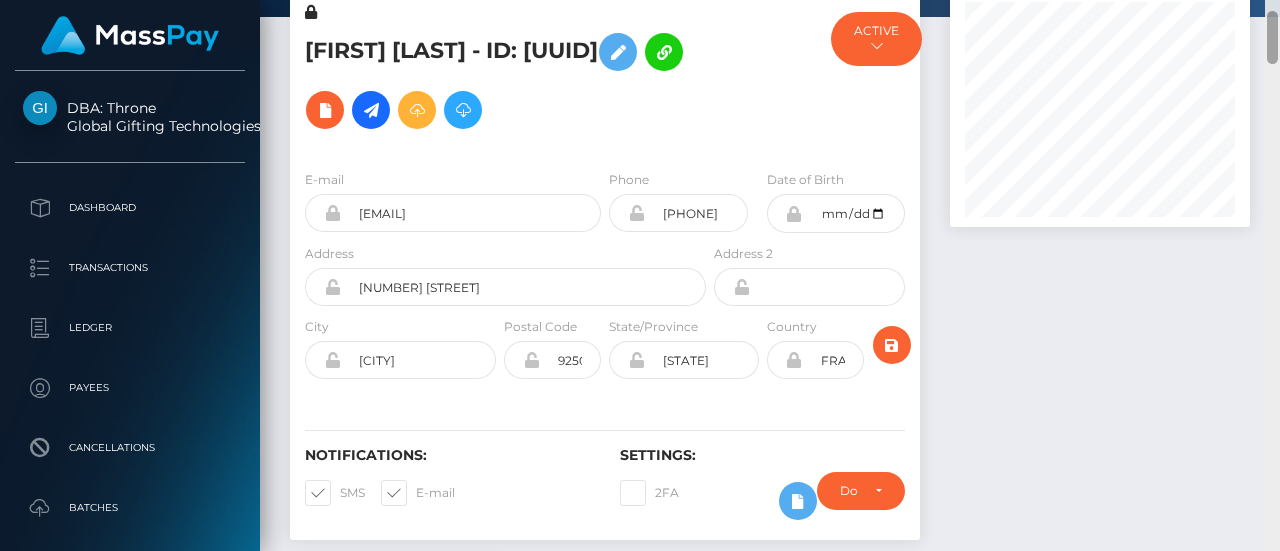 click on "Customer Profile
Loading...
Loading..." at bounding box center (770, 275) 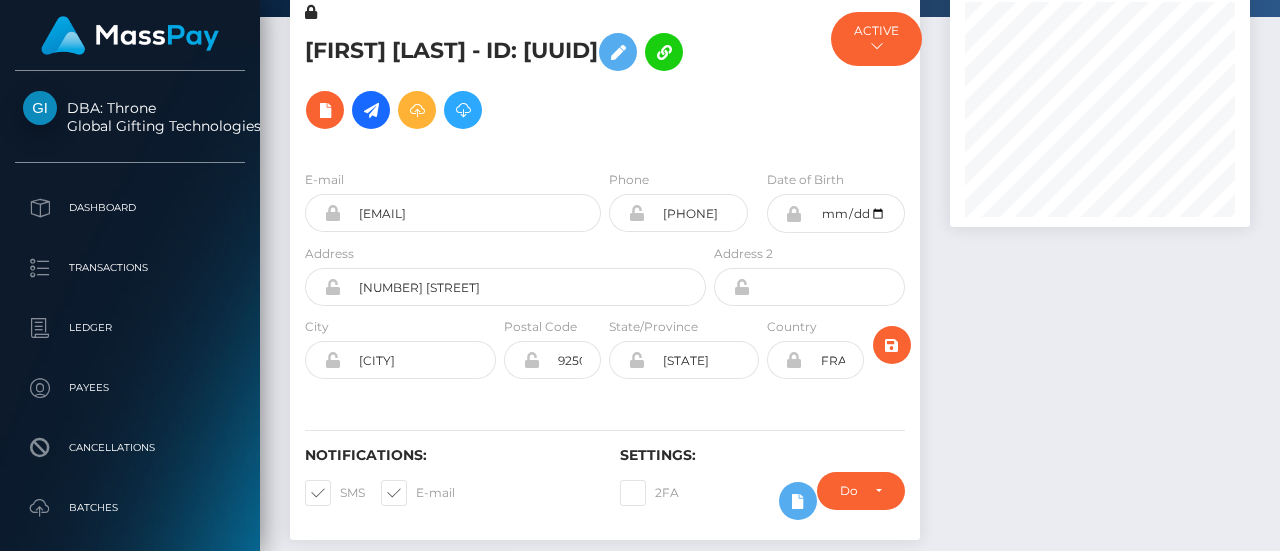 scroll, scrollTop: 0, scrollLeft: 0, axis: both 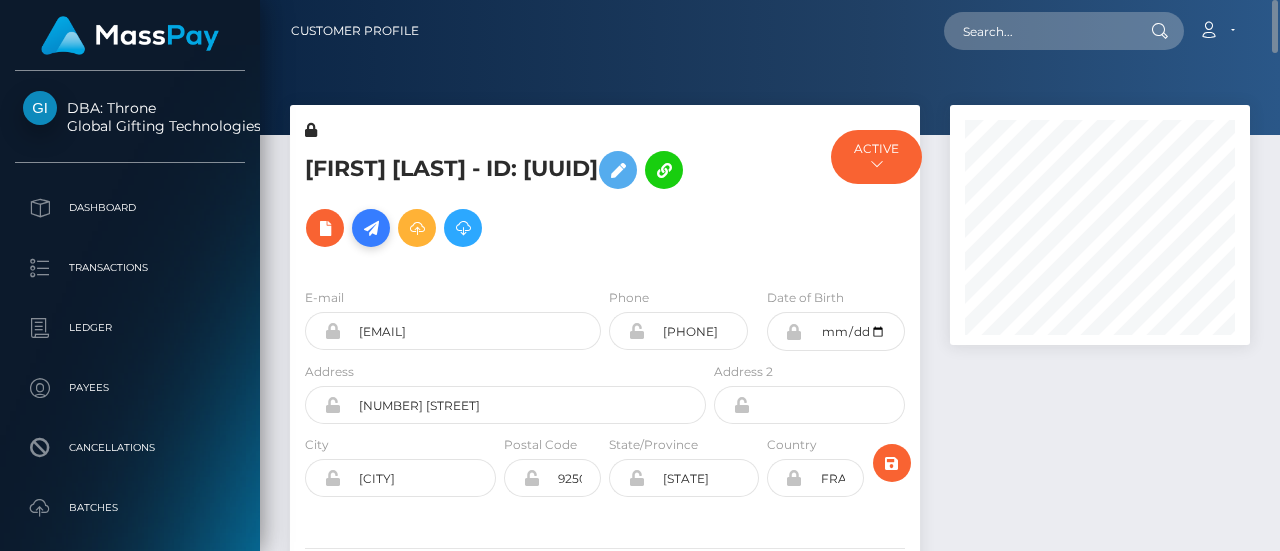 click at bounding box center (371, 228) 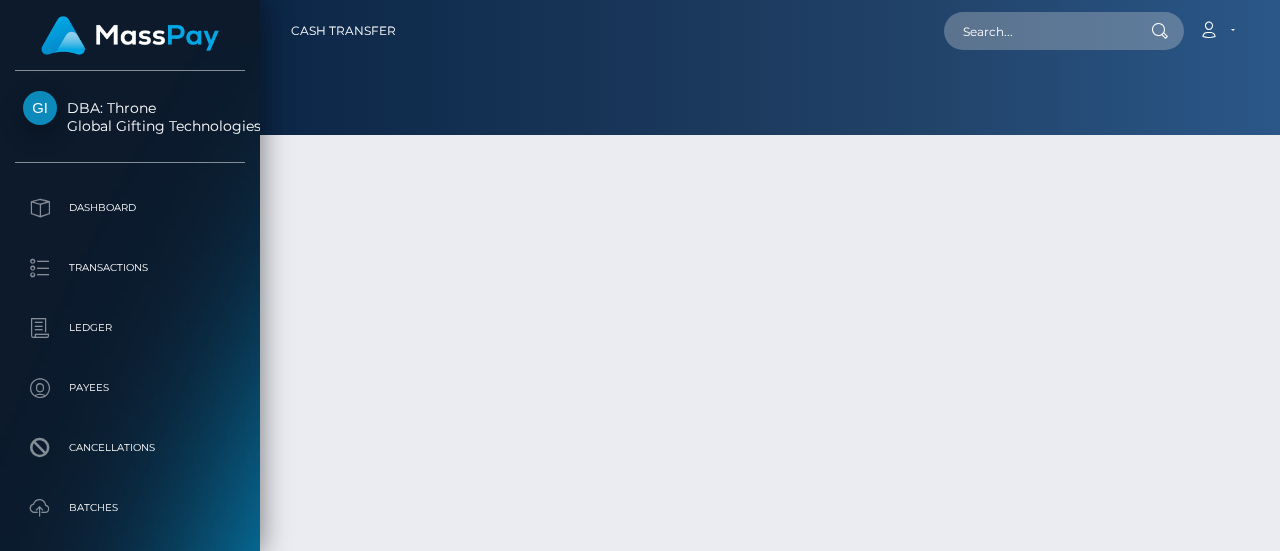 scroll, scrollTop: 0, scrollLeft: 0, axis: both 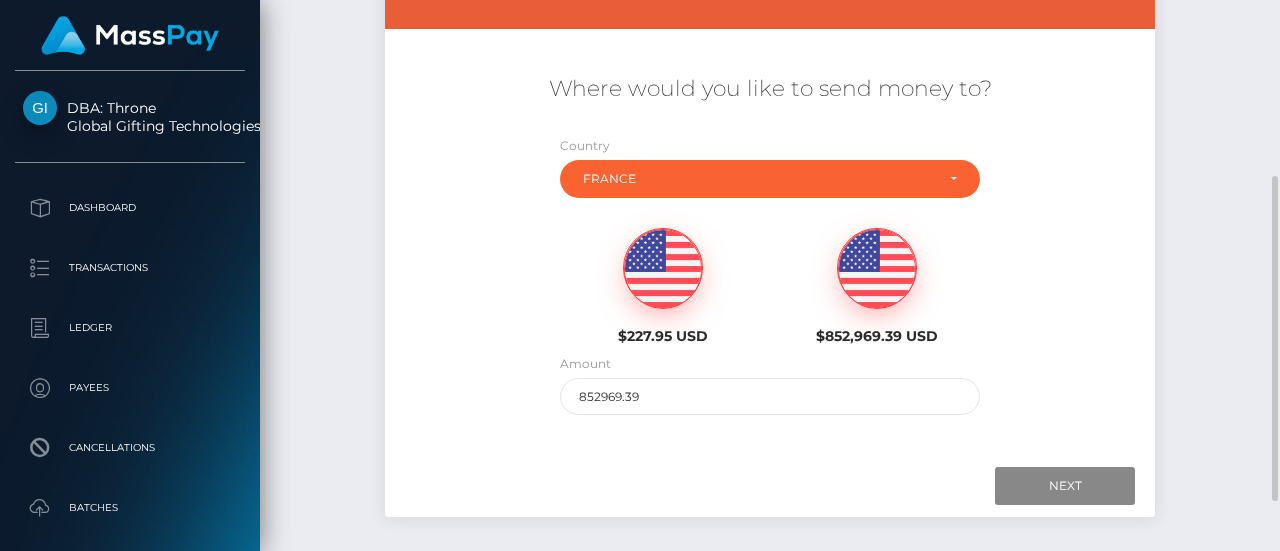 click at bounding box center [663, 269] 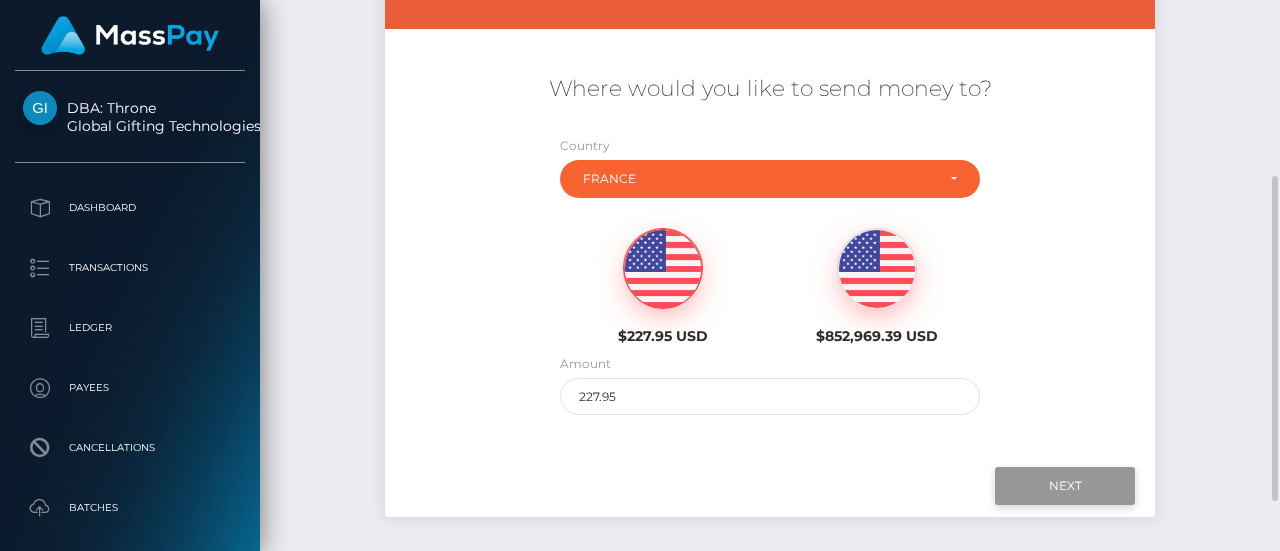 click on "Next" at bounding box center [1065, 486] 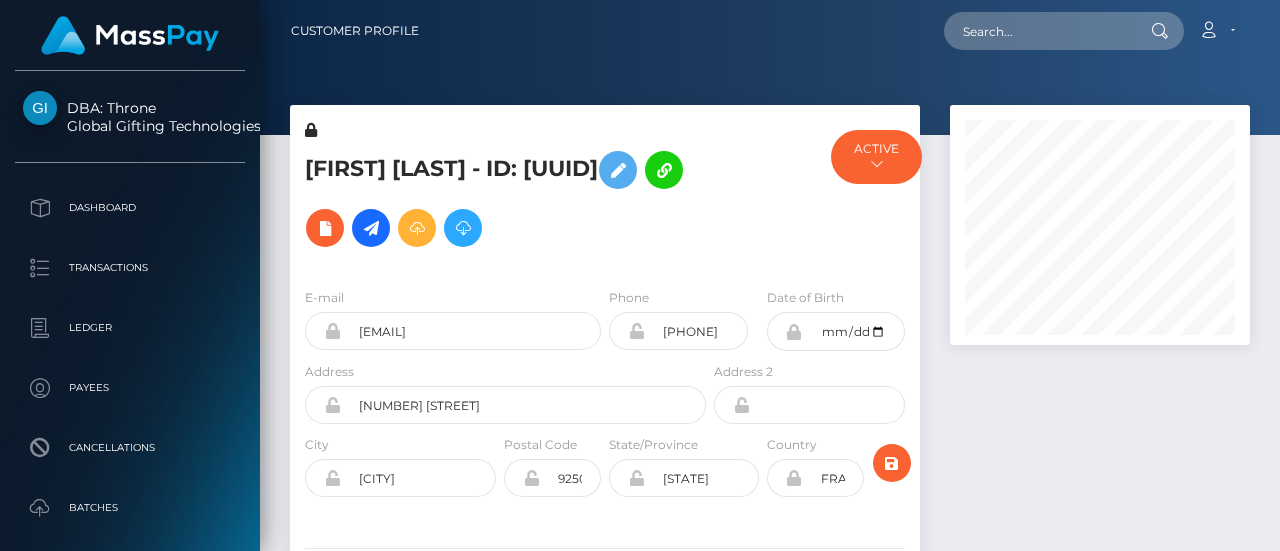 scroll, scrollTop: 0, scrollLeft: 0, axis: both 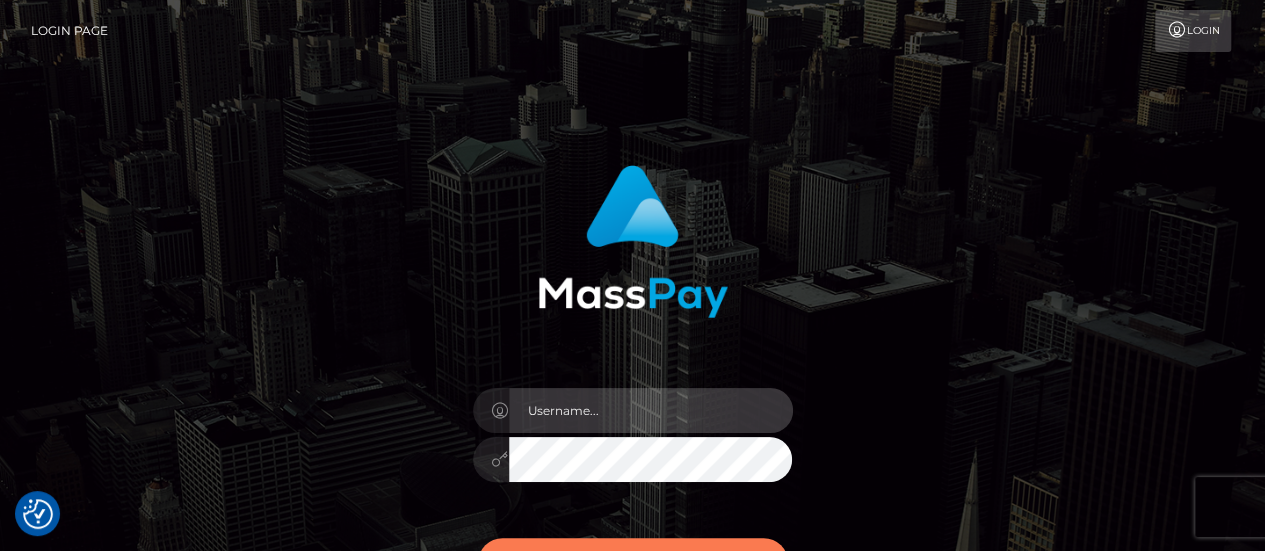 type on "fr.es" 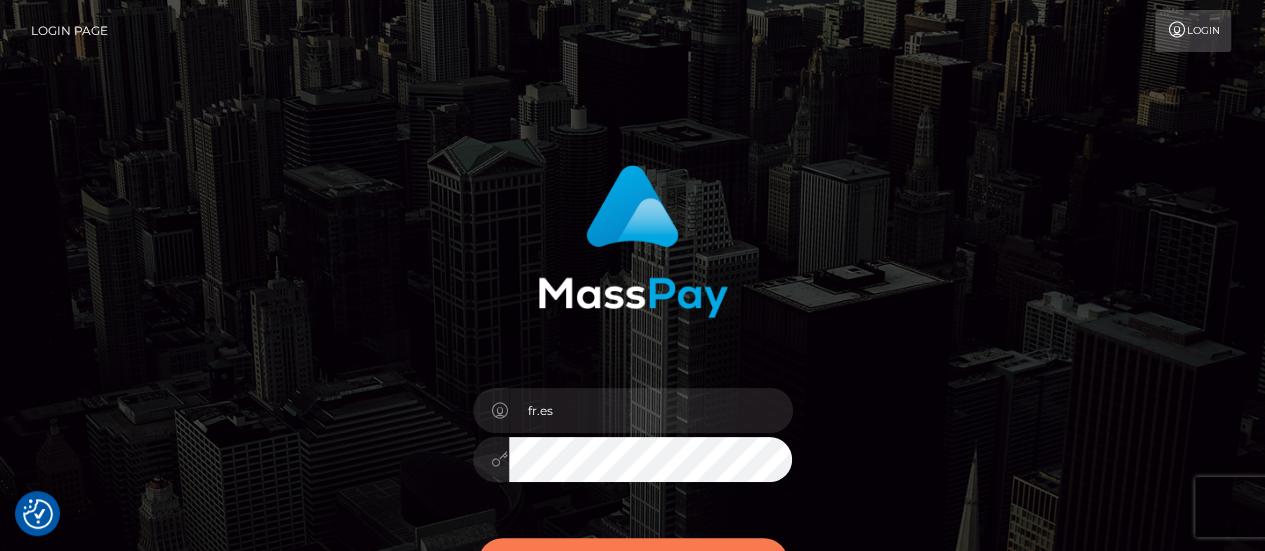 click on "Sign in" at bounding box center [633, 562] 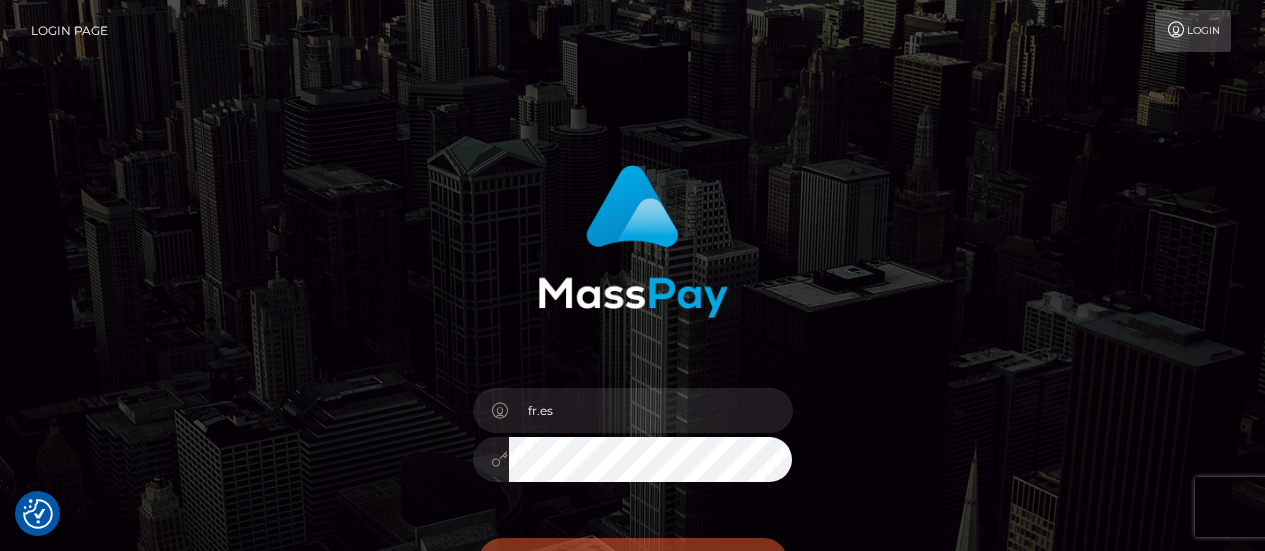 scroll, scrollTop: 0, scrollLeft: 0, axis: both 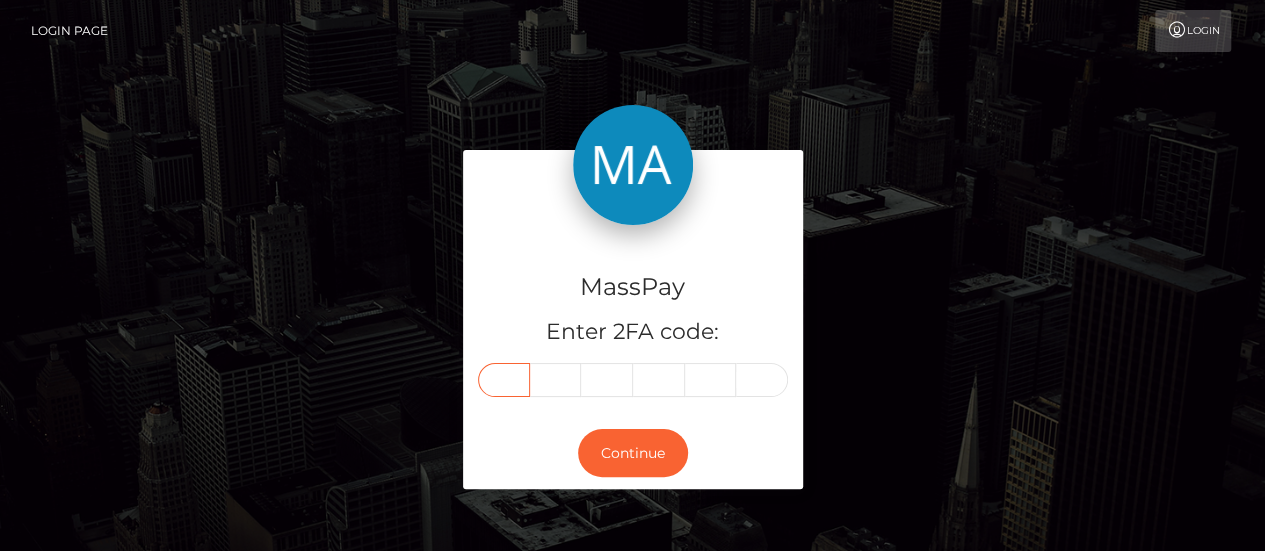 click at bounding box center (504, 380) 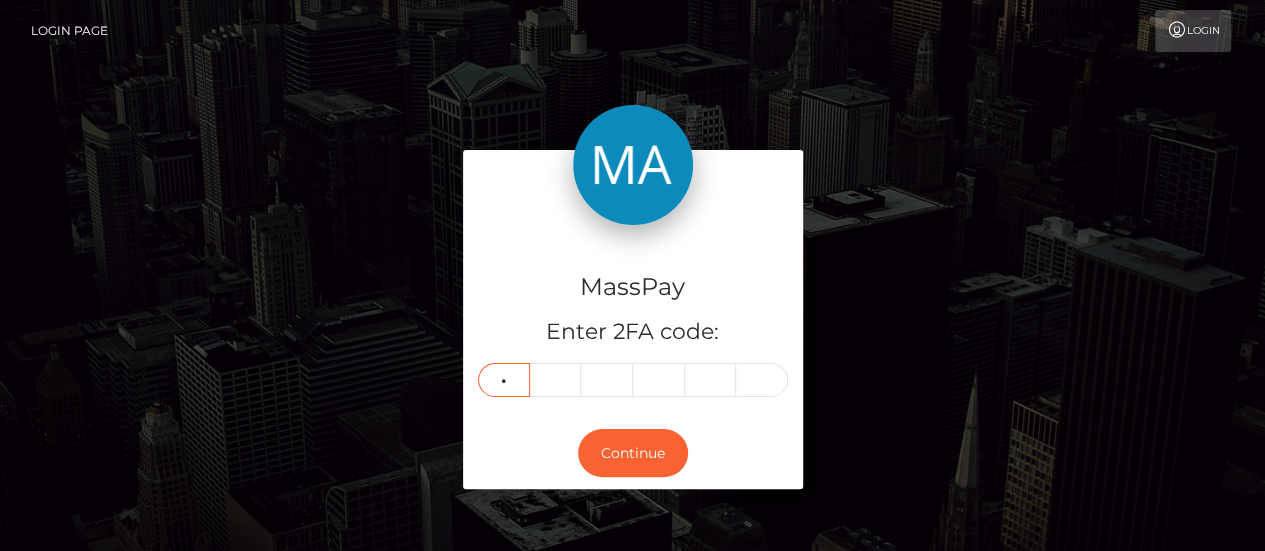 type on "9" 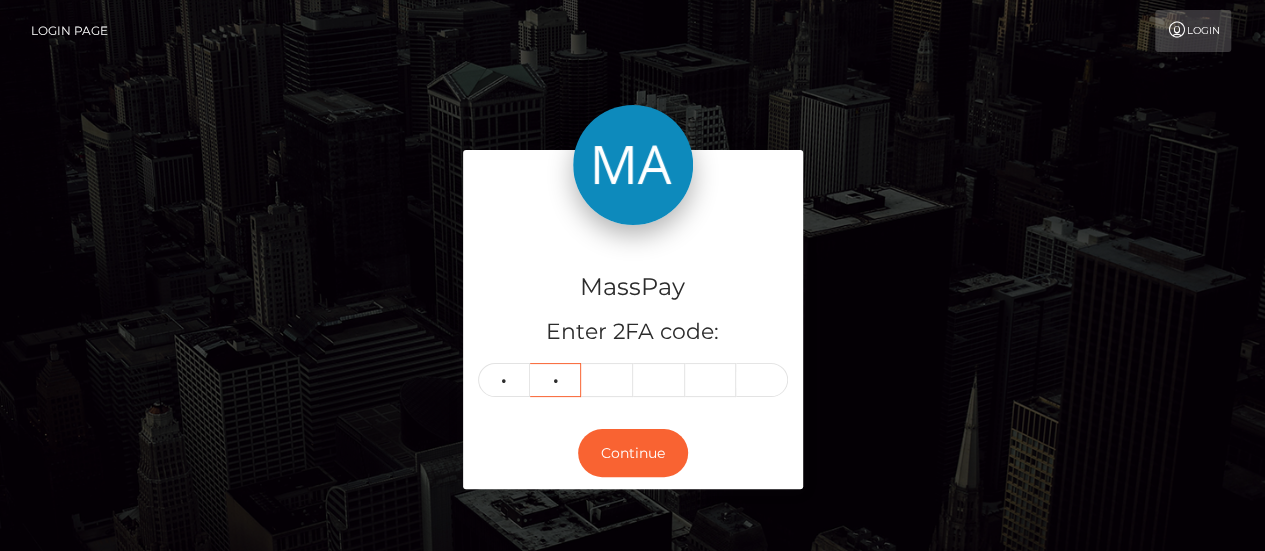type on "3" 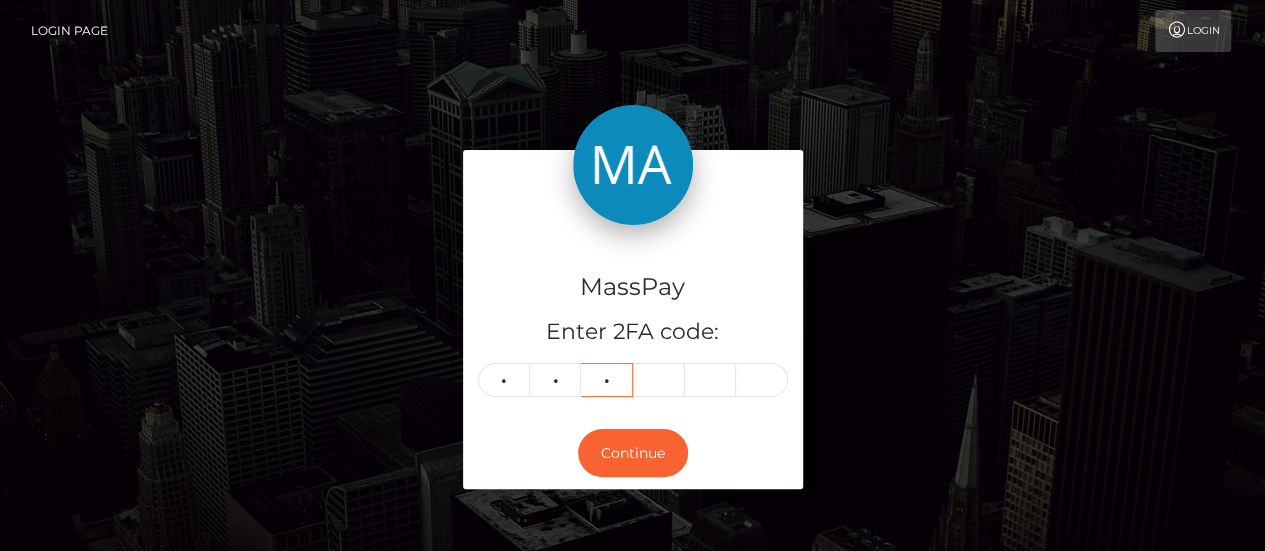 type on "9" 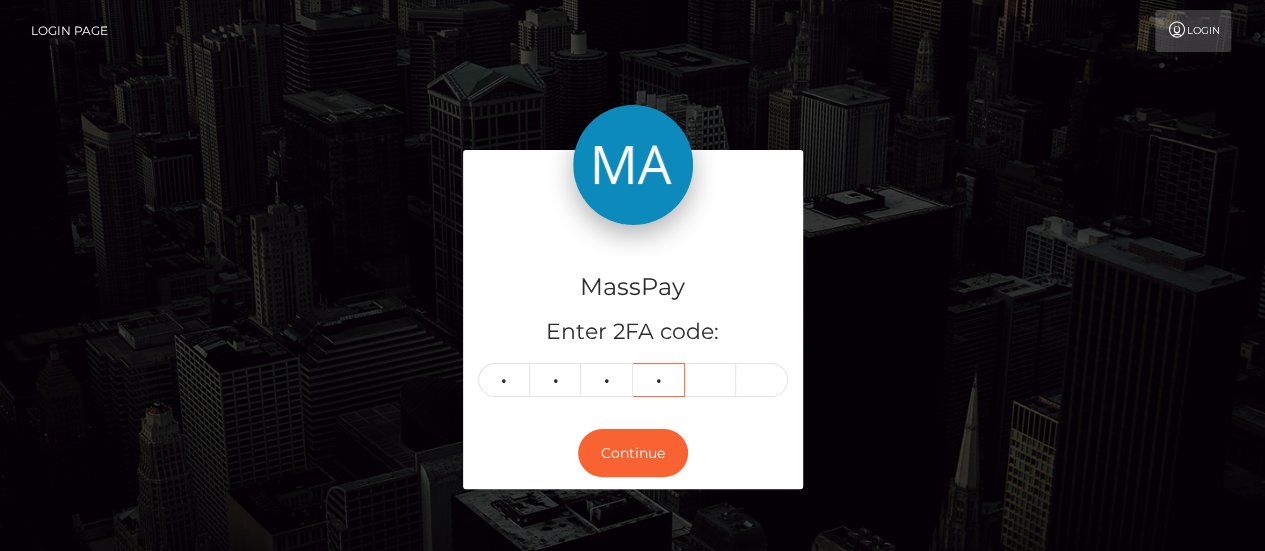 type on "5" 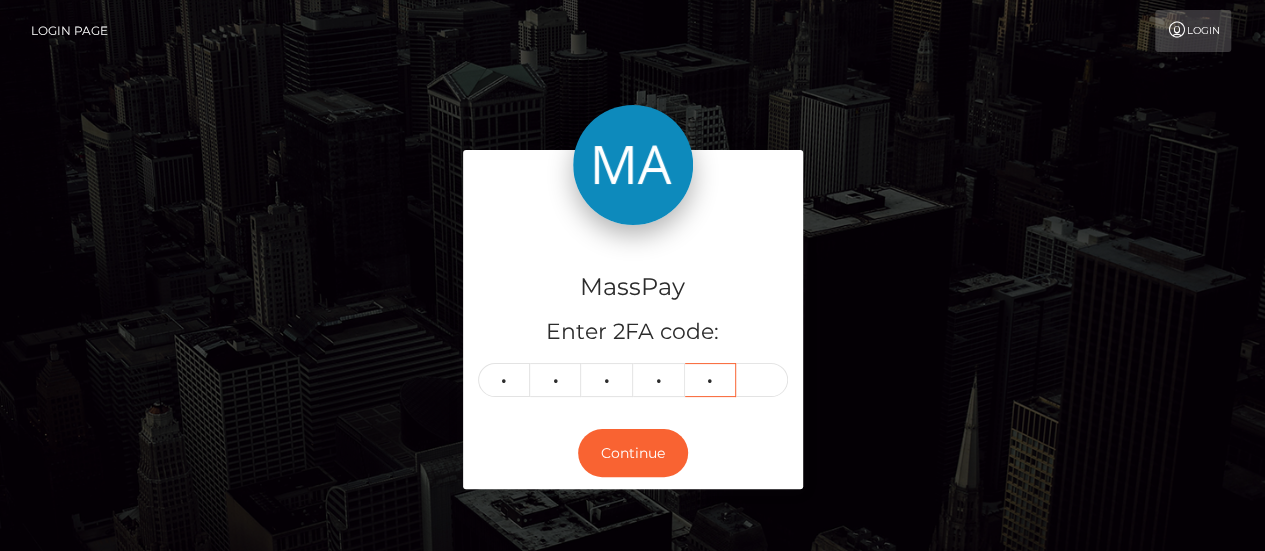 type on "2" 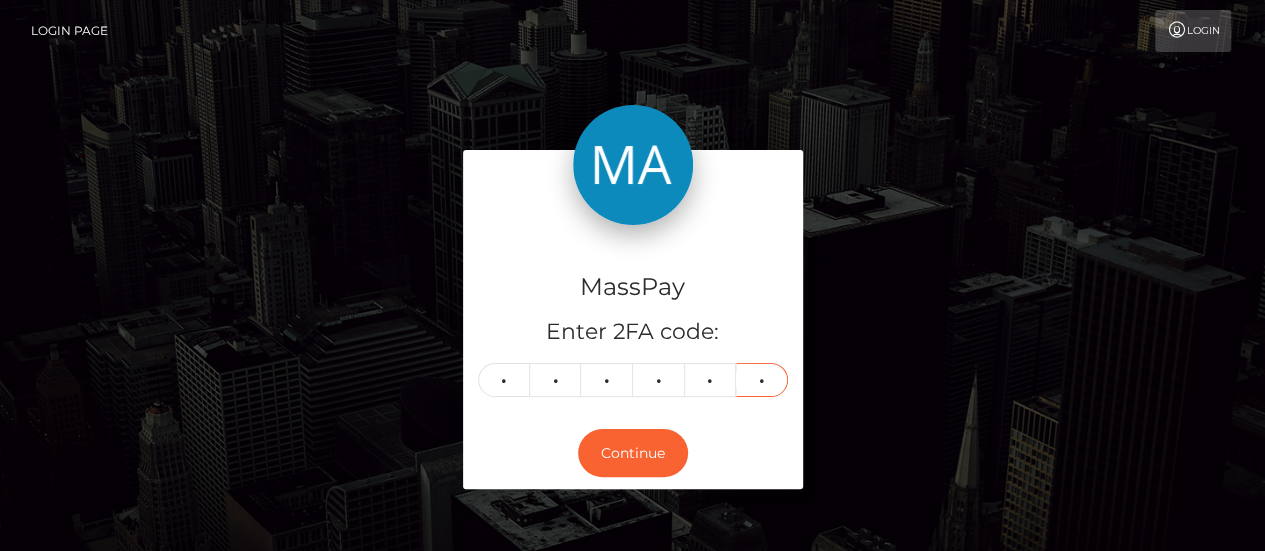 type on "3" 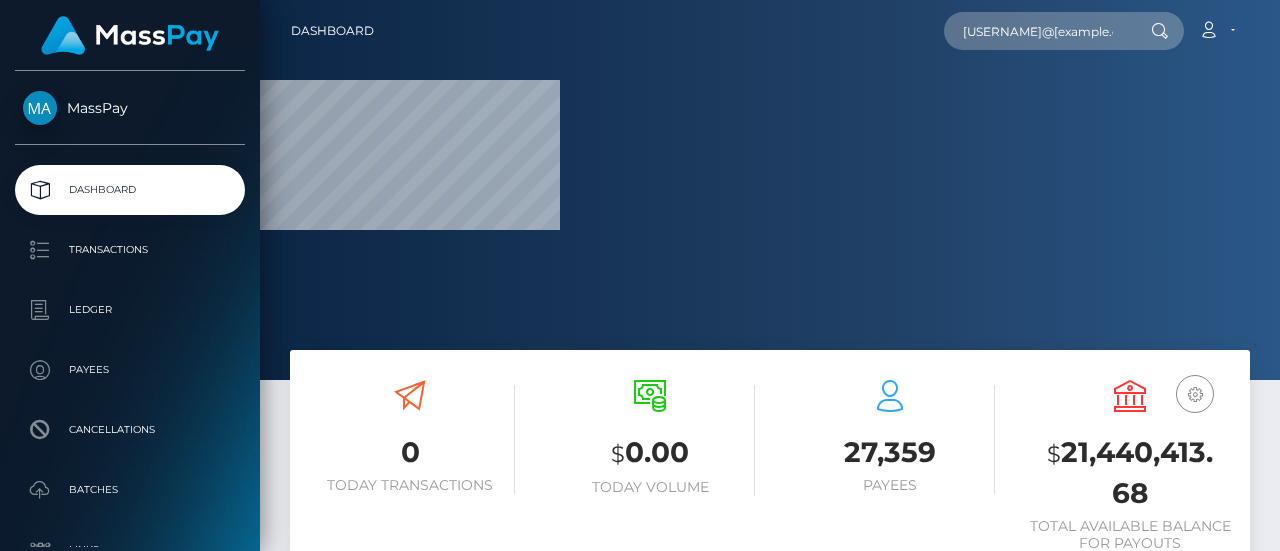 scroll, scrollTop: 0, scrollLeft: 0, axis: both 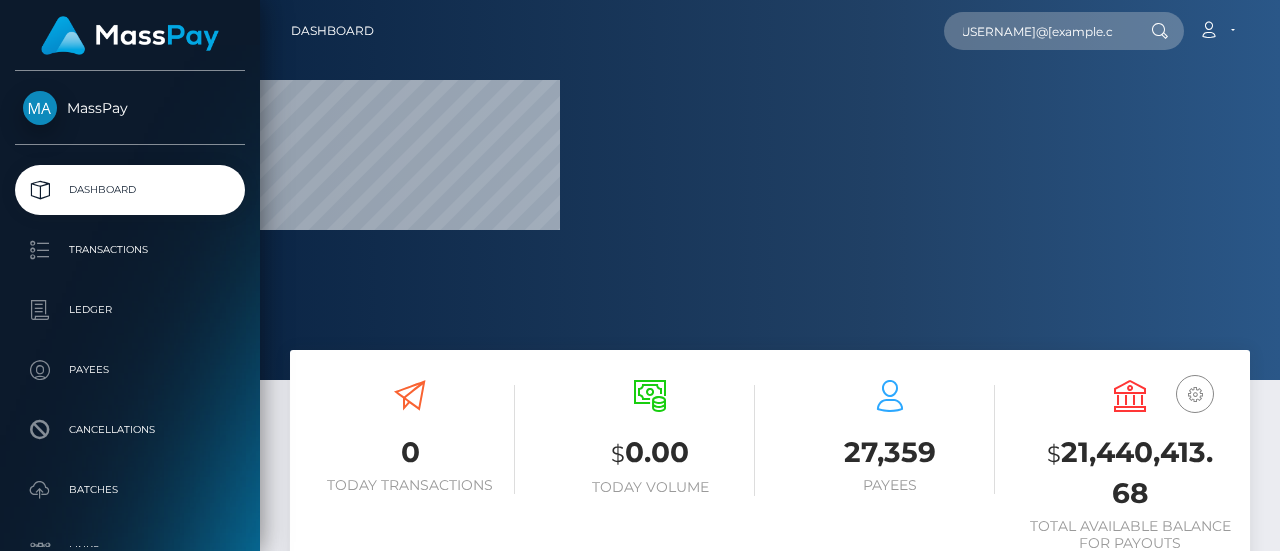 type on "alenasalygina@example.com" 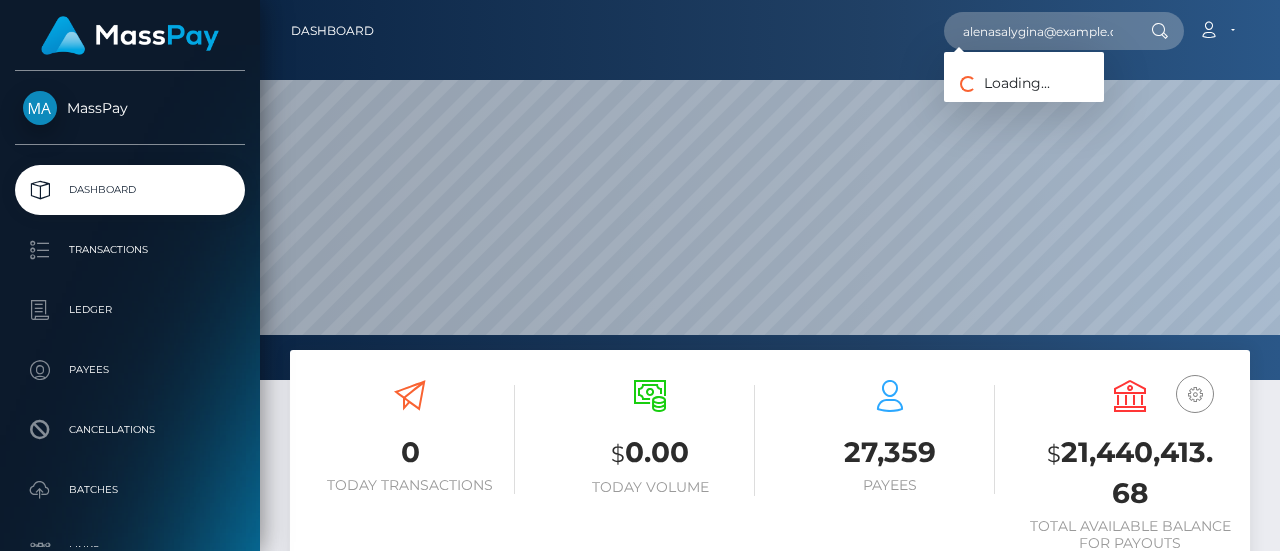 scroll, scrollTop: 0, scrollLeft: 0, axis: both 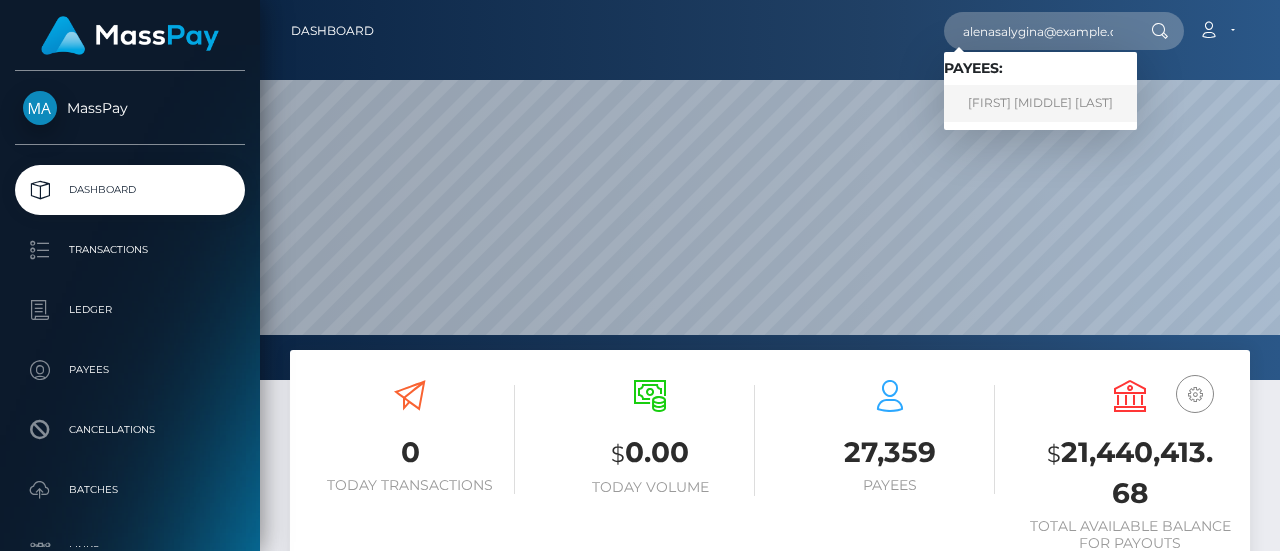 click on "[FIRST] [MIDDLE] [LAST]" at bounding box center [1040, 103] 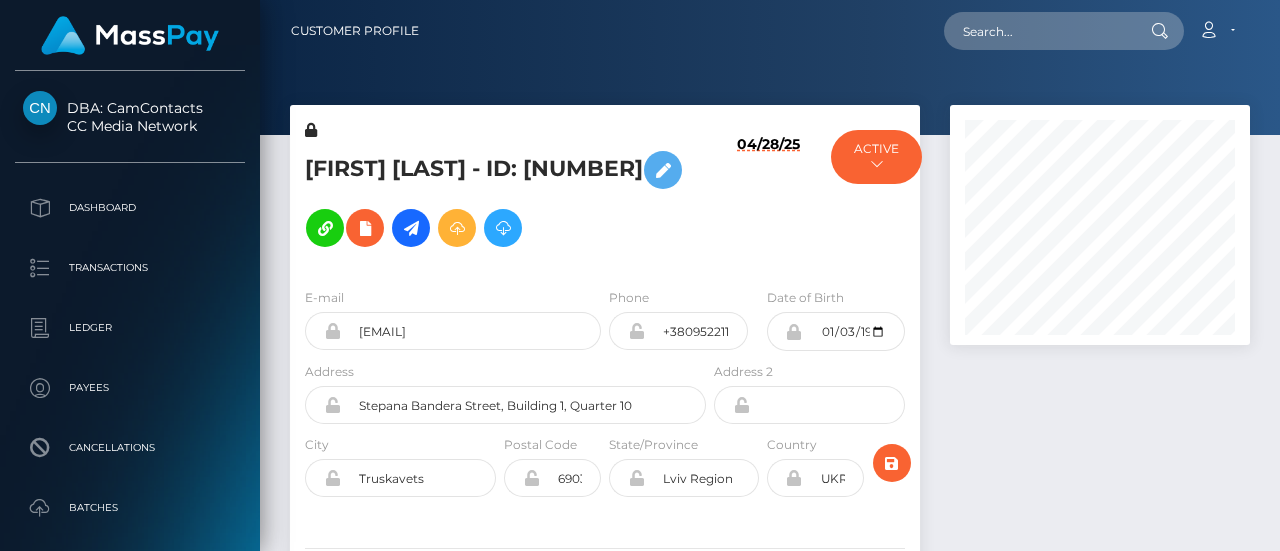 scroll, scrollTop: 0, scrollLeft: 0, axis: both 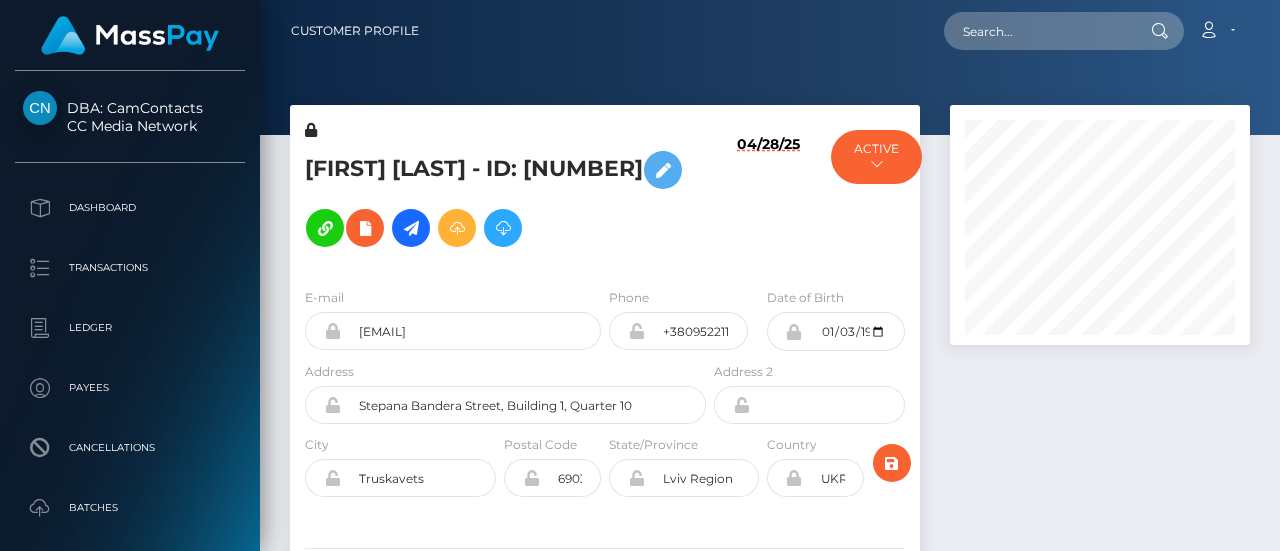 click at bounding box center [1100, 391] 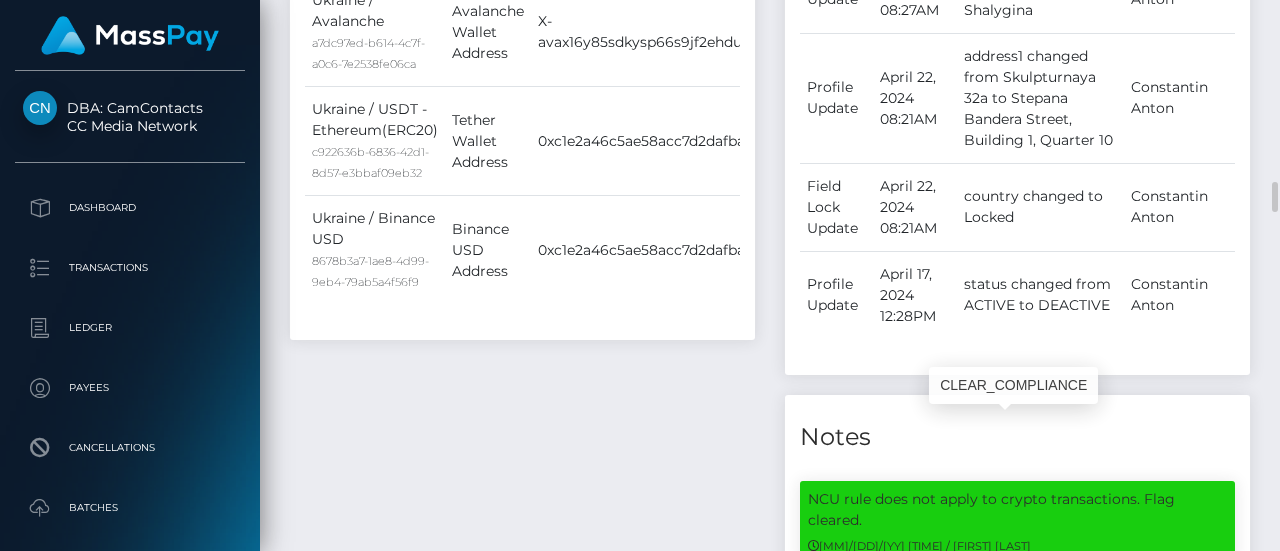 scroll, scrollTop: 1770, scrollLeft: 0, axis: vertical 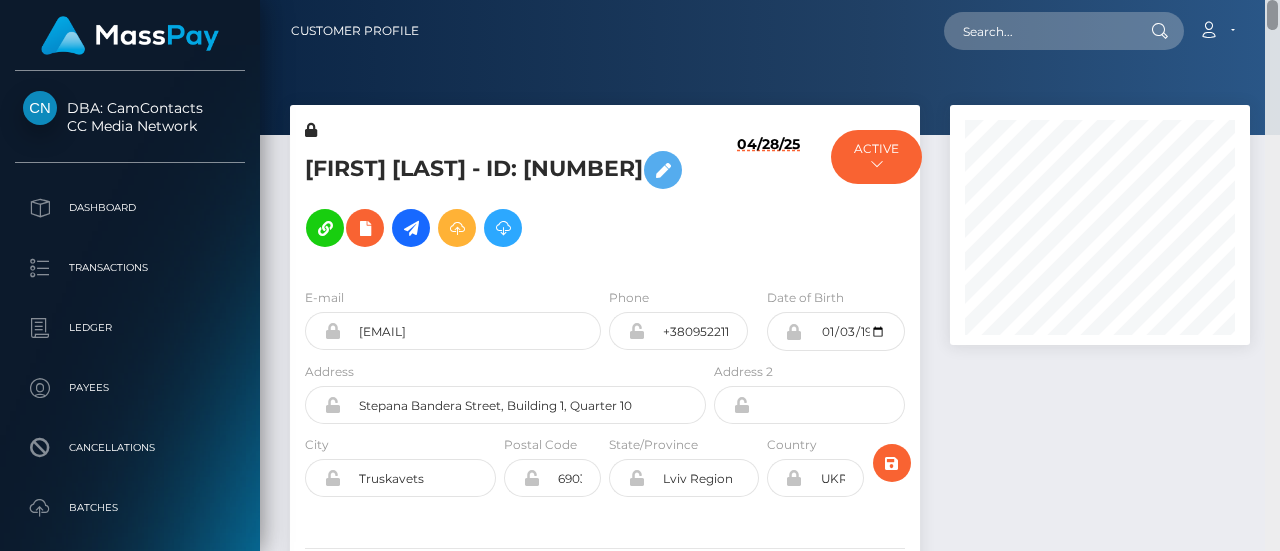drag, startPoint x: 1275, startPoint y: 292, endPoint x: 1270, endPoint y: 1, distance: 291.04294 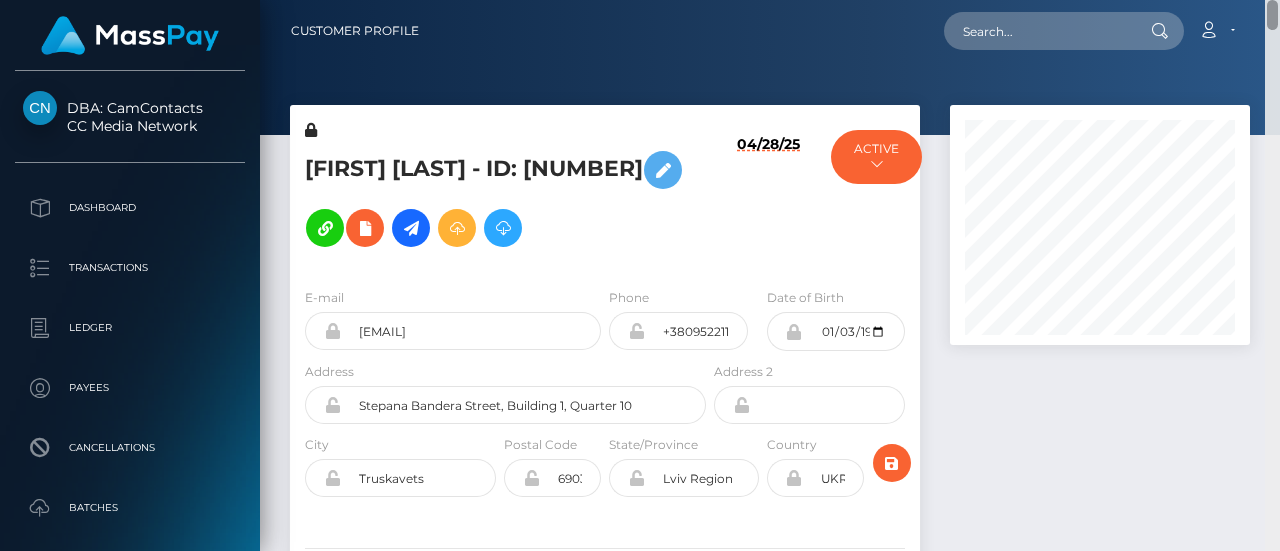 click on "Customer Profile
Loading...
Loading..." at bounding box center (770, 275) 